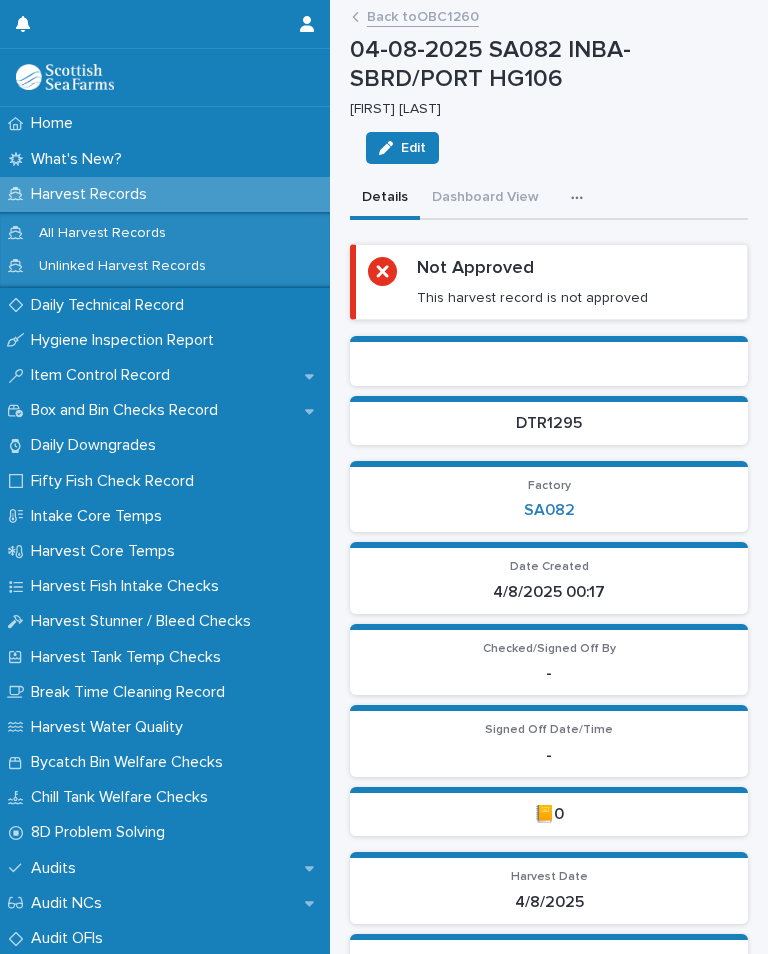 scroll, scrollTop: 0, scrollLeft: 0, axis: both 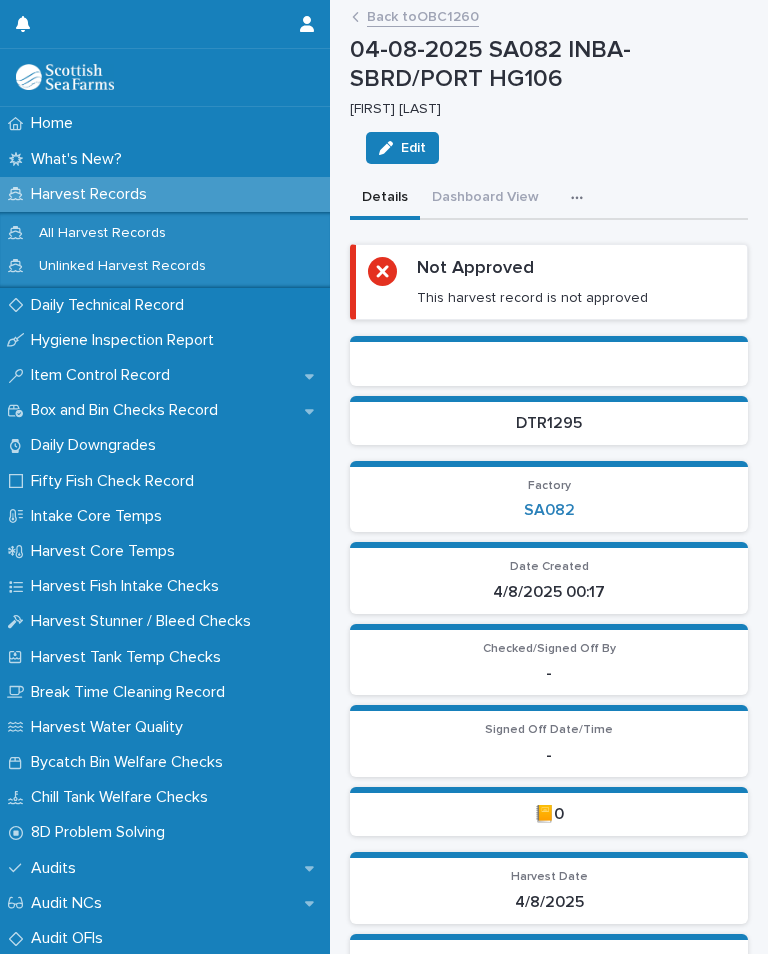 click on "Not Approved This harvest record is not approved" at bounding box center [549, 282] 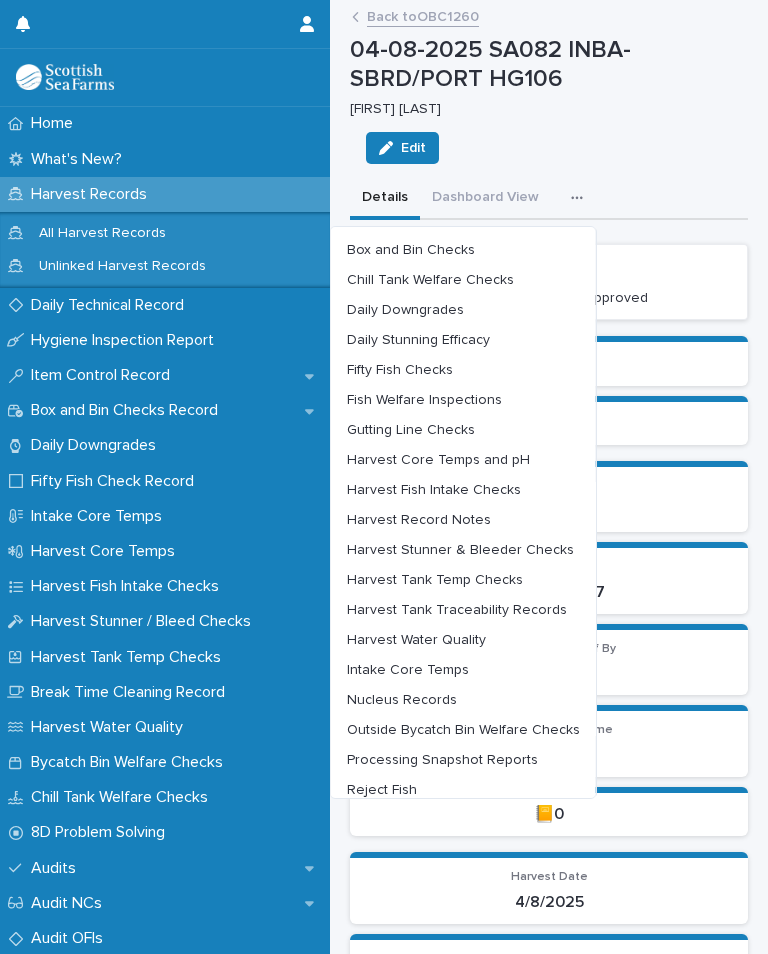 click on "Harvest Stunner & Bleeder Checks" at bounding box center [463, 550] 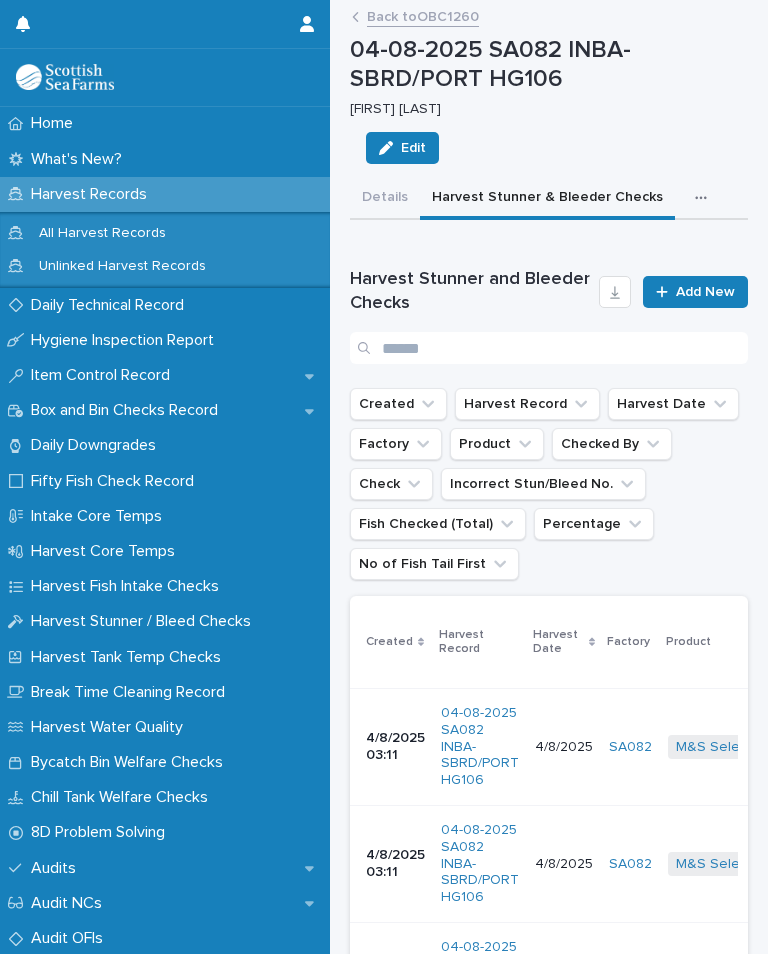 click on "Add New" at bounding box center [695, 292] 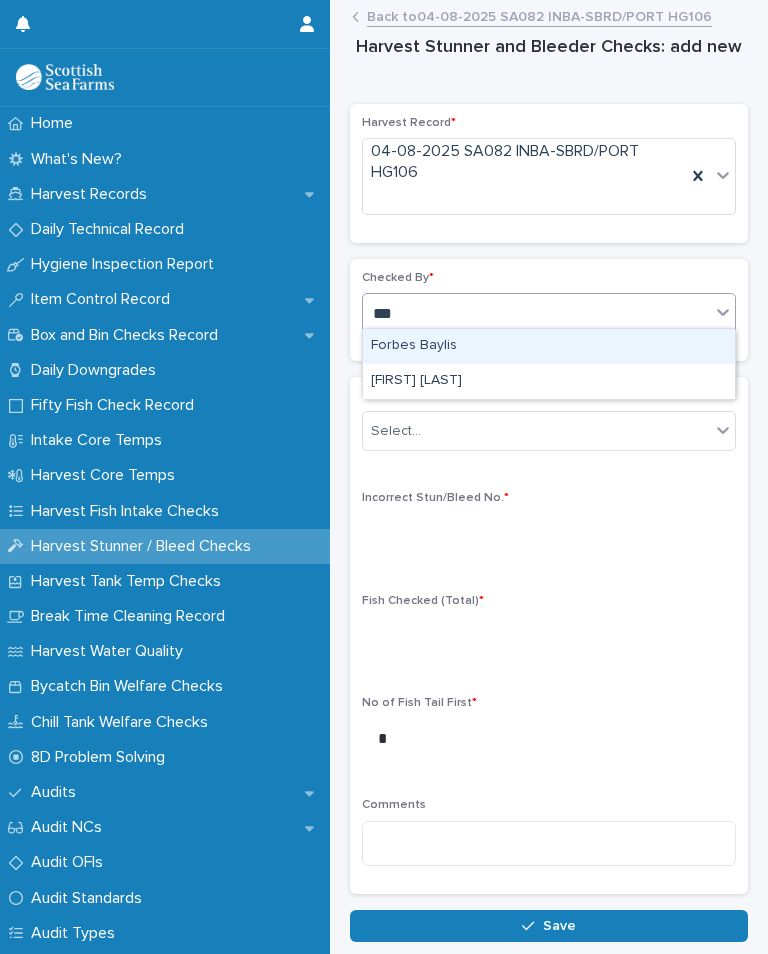 click on "[FIRST] [LAST]" at bounding box center (549, 381) 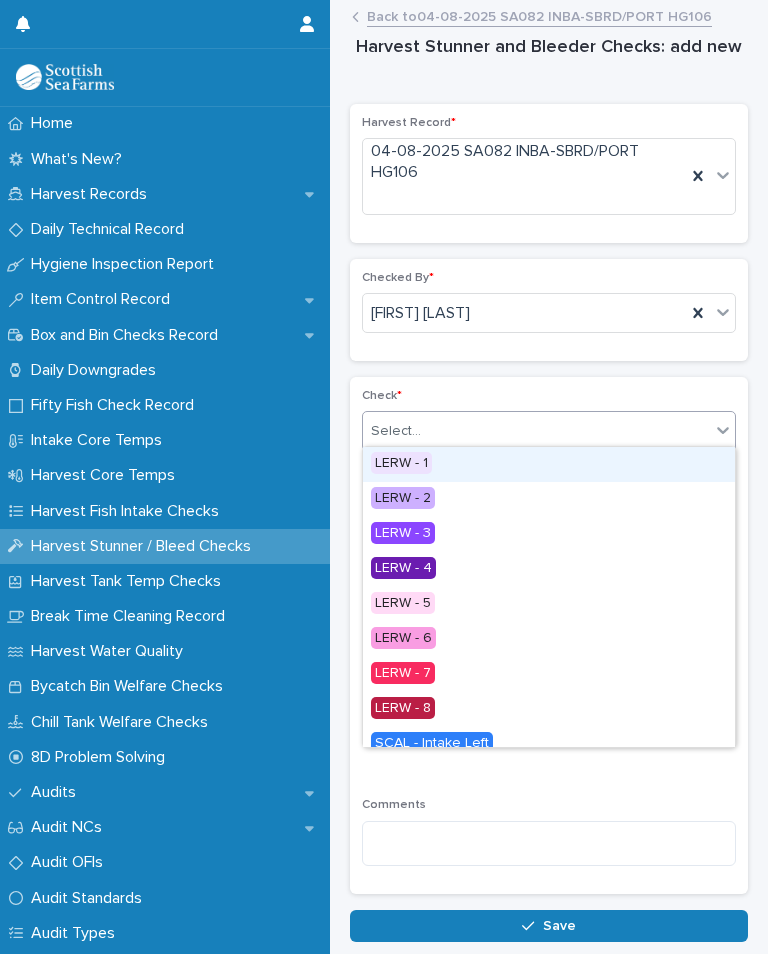 click on "LERW - 1" at bounding box center [549, 464] 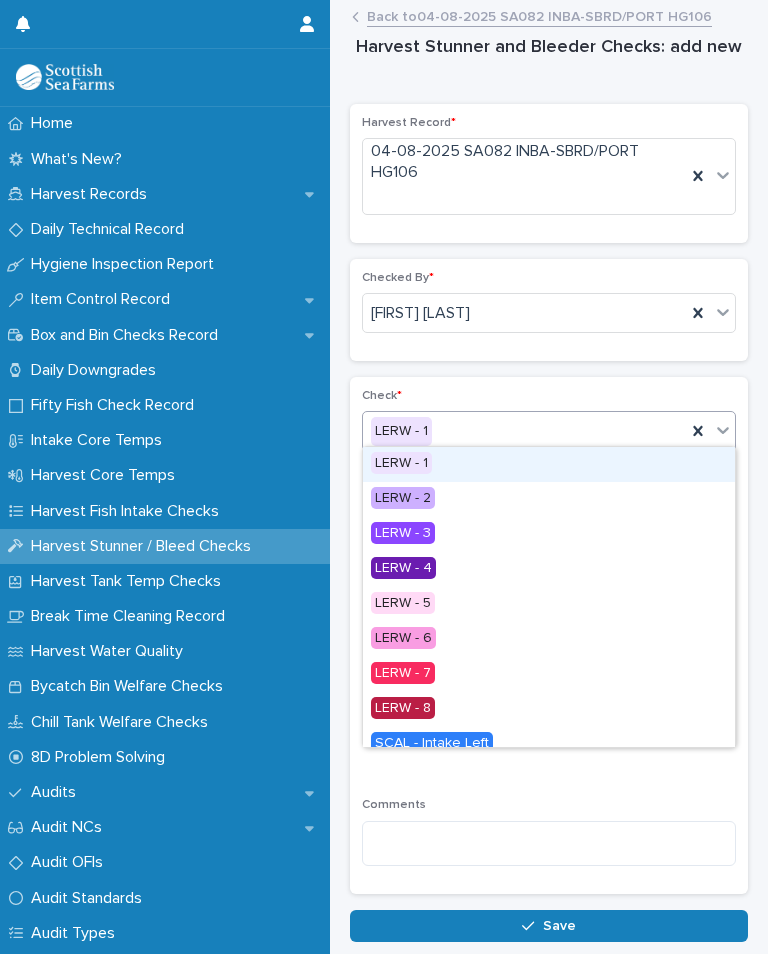 click on "LERW - 1" at bounding box center [401, 463] 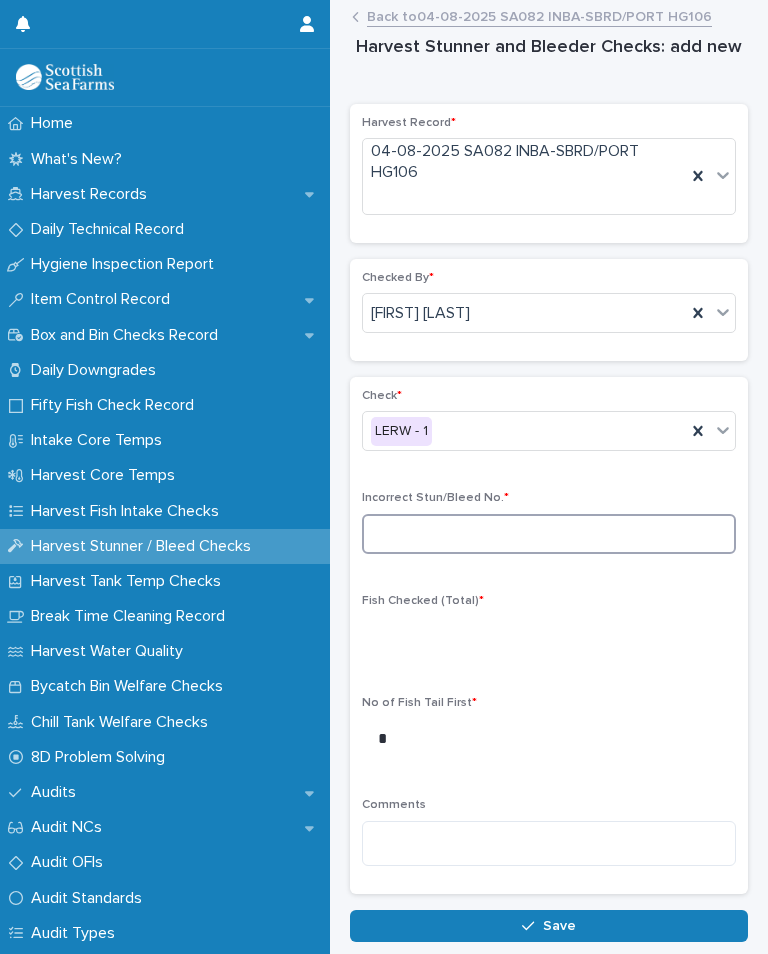 click at bounding box center (549, 534) 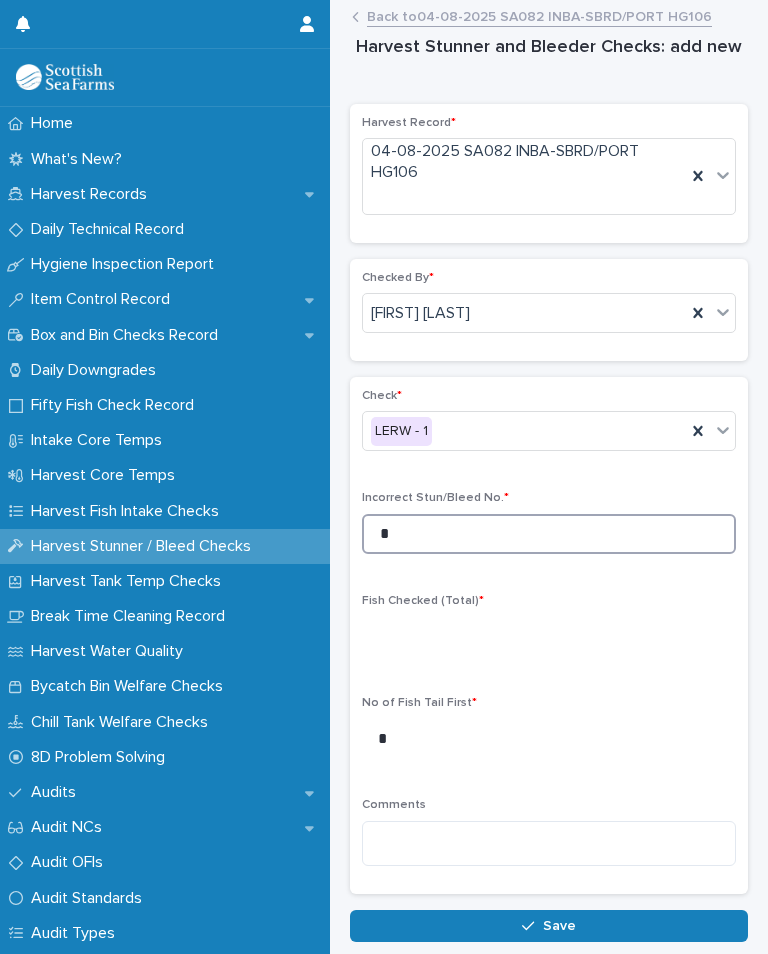 type on "*" 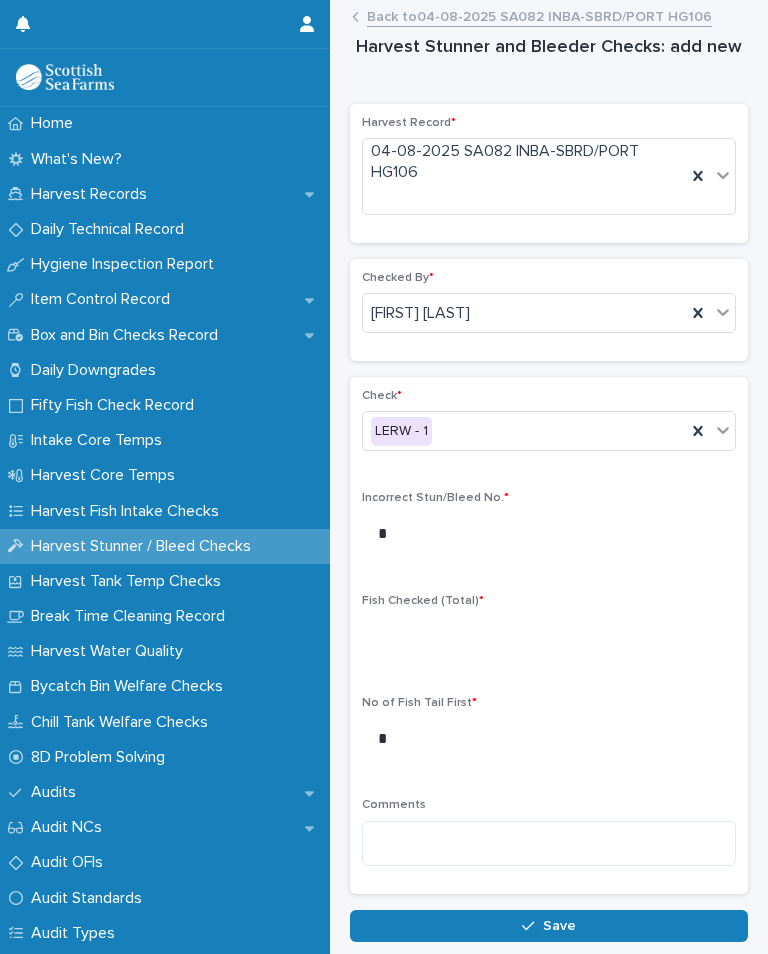 click on "Check * LERW - 1 Incorrect Stun/Bleed No. * * Fish Checked (Total) * No of Fish Tail First * * Comments" at bounding box center [549, 635] 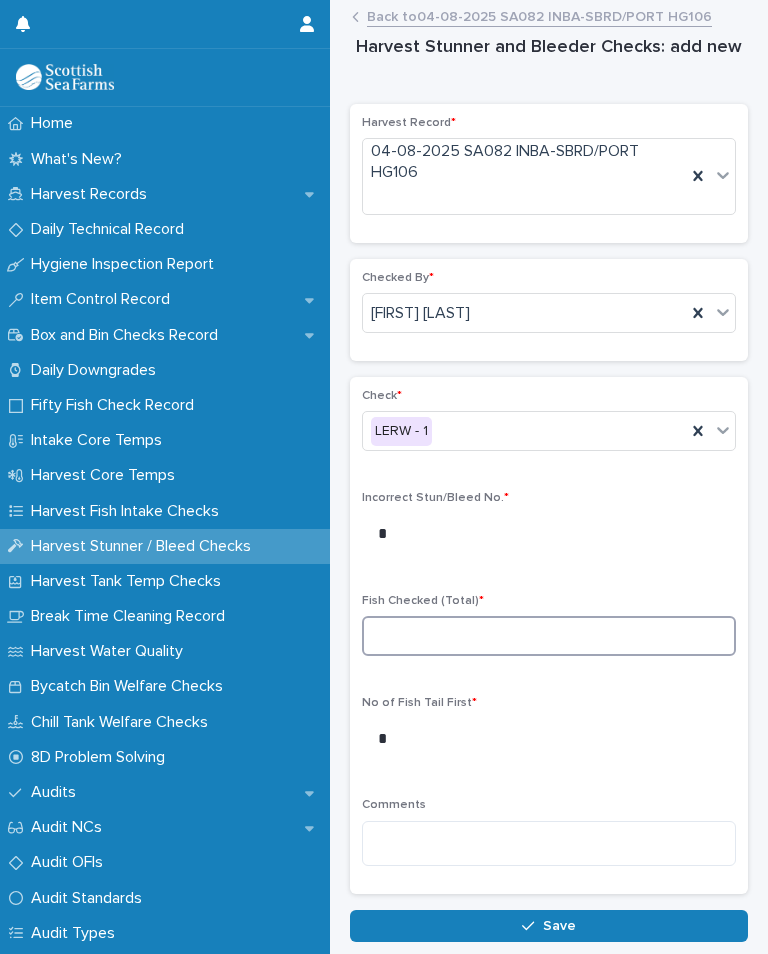 click at bounding box center [549, 636] 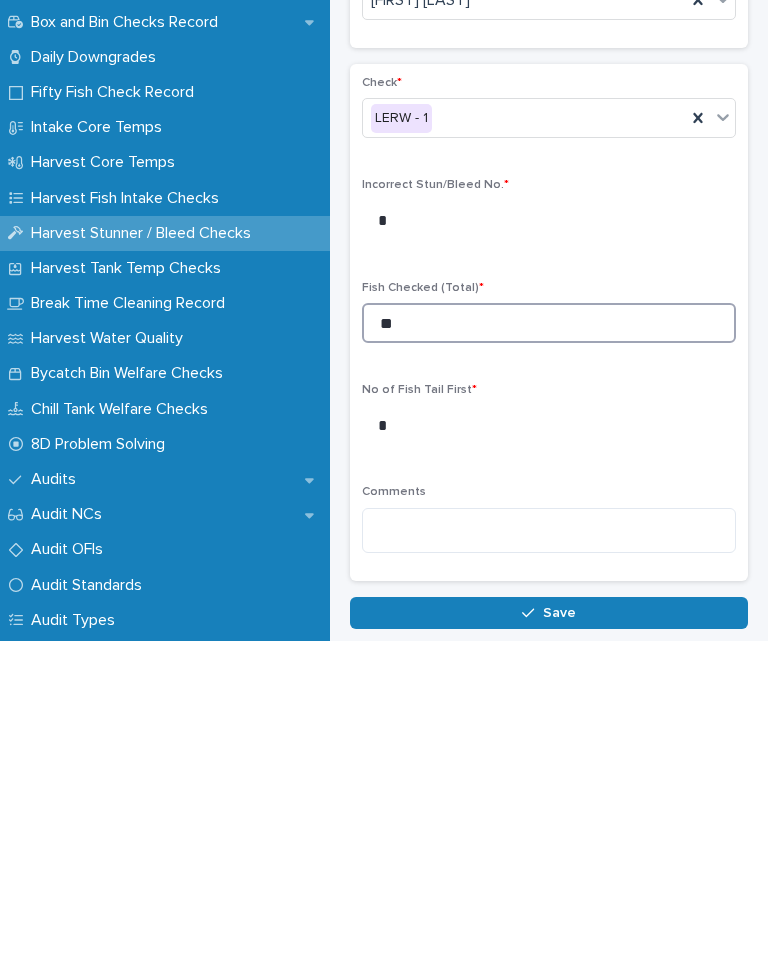 type on "**" 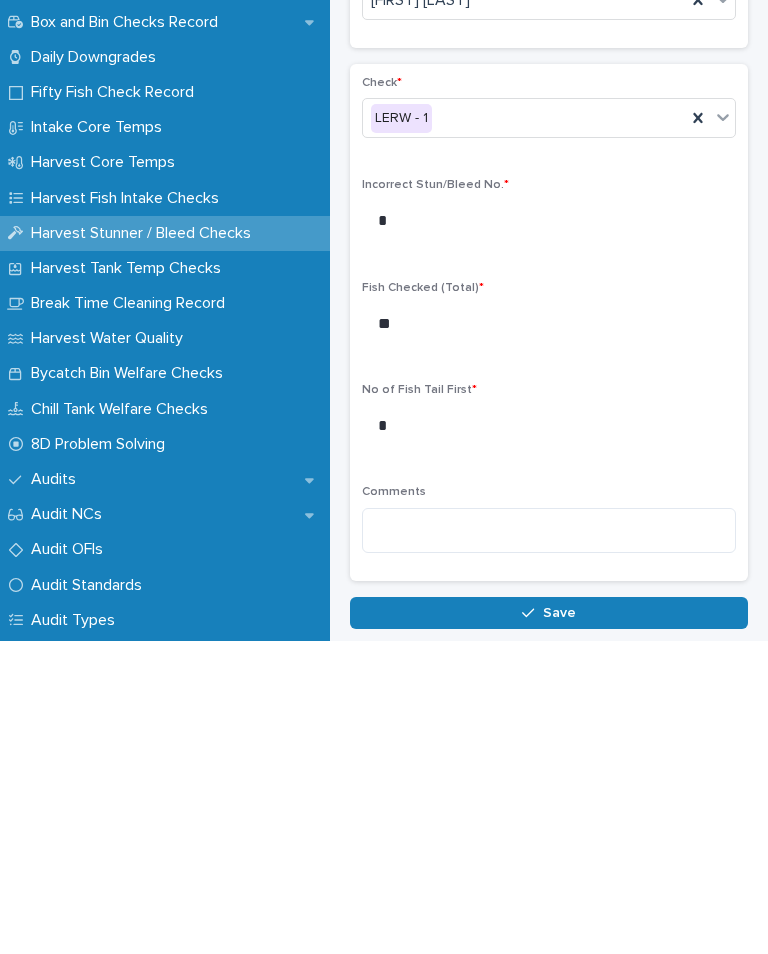 click on "Save" at bounding box center (549, 926) 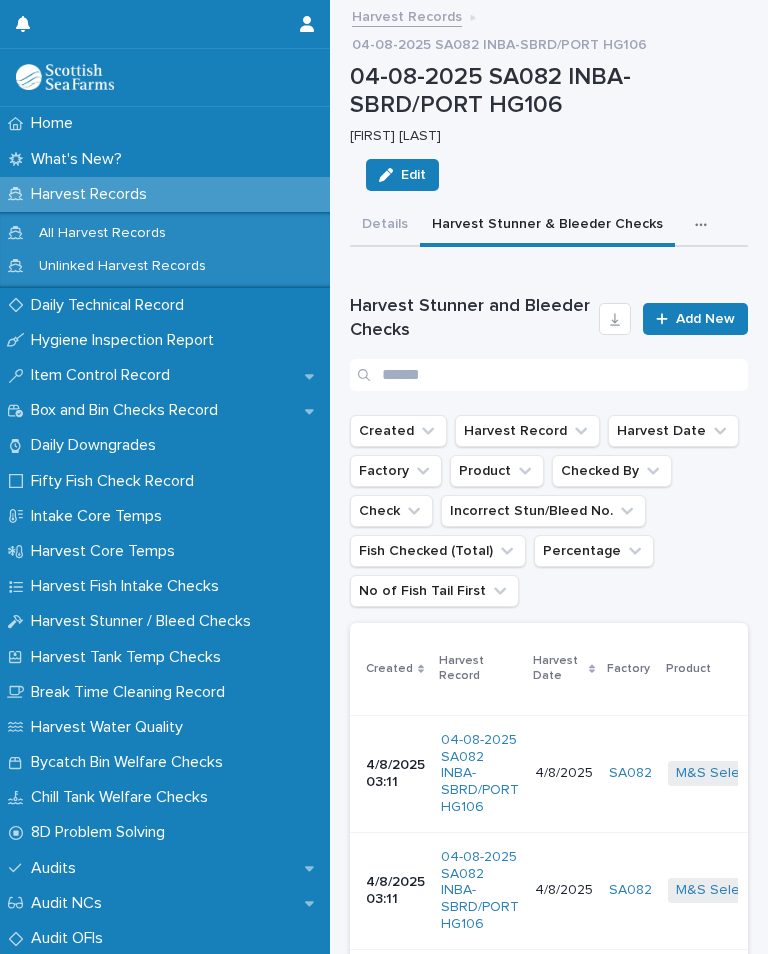 click on "Add New" at bounding box center [705, 319] 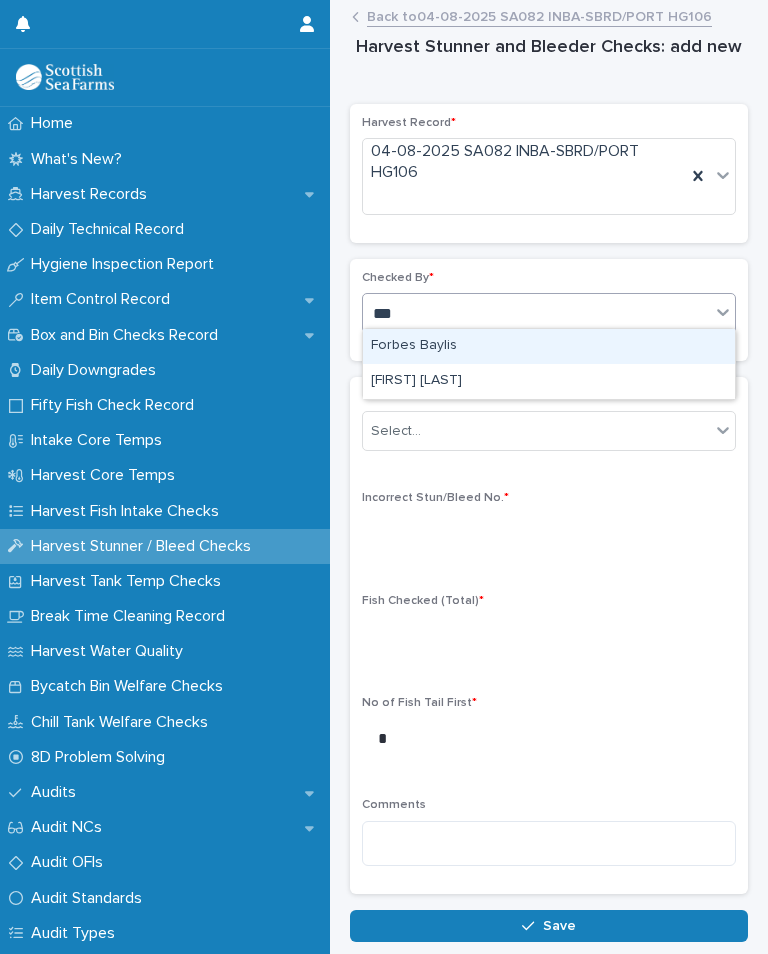 click on "[FIRST] [LAST]" at bounding box center [549, 381] 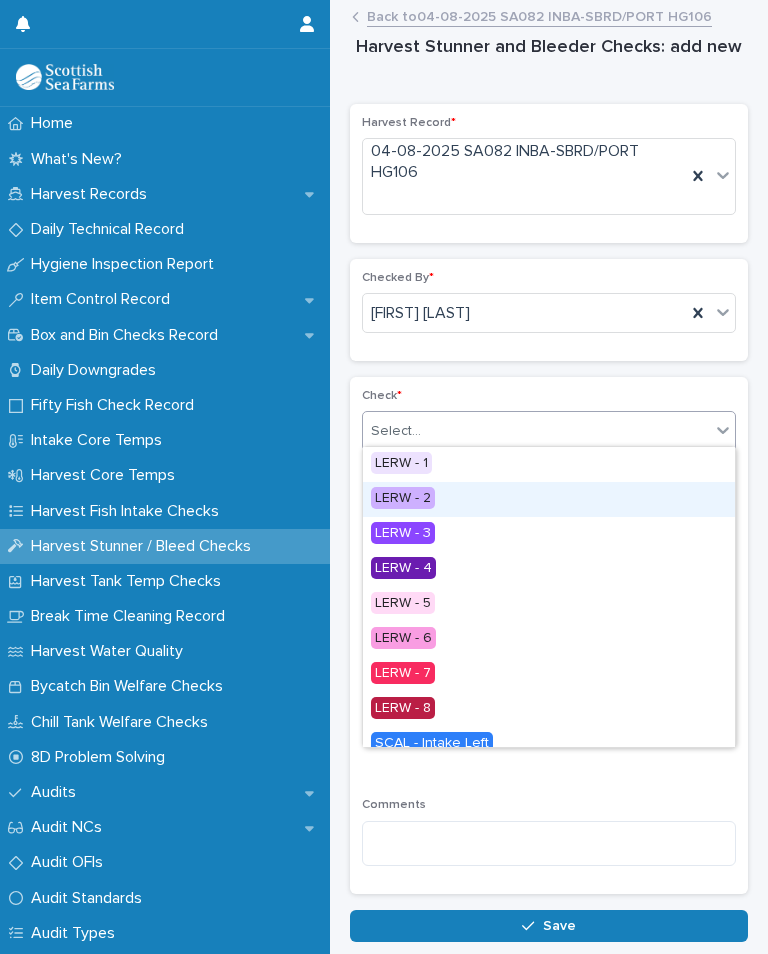 click on "LERW - 2" at bounding box center [549, 499] 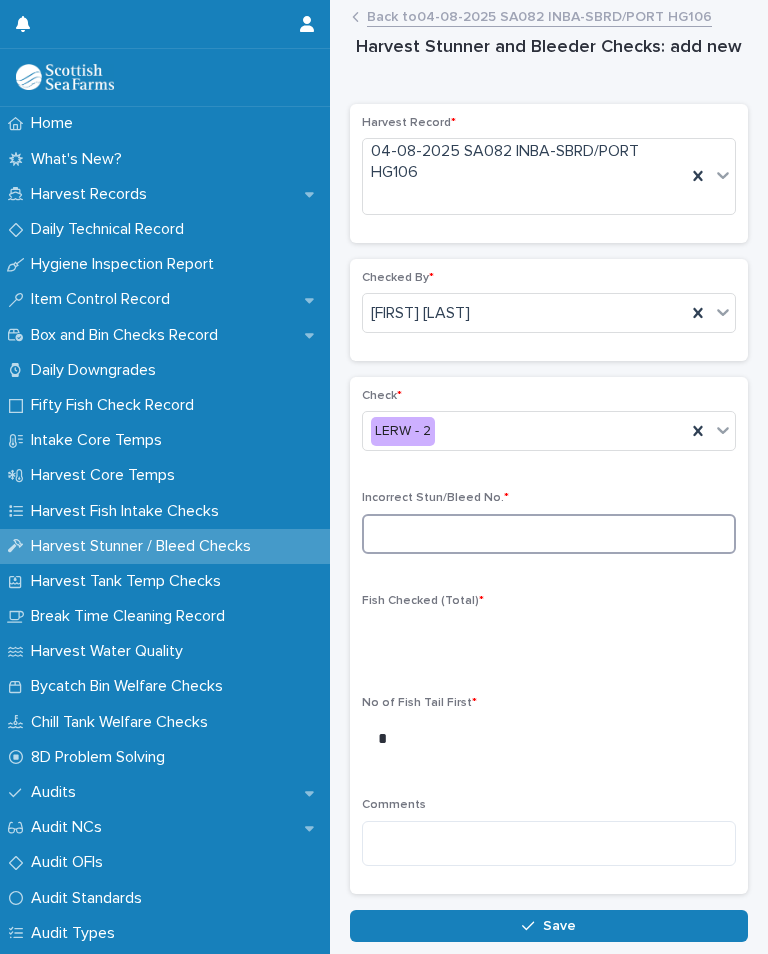 click at bounding box center [549, 534] 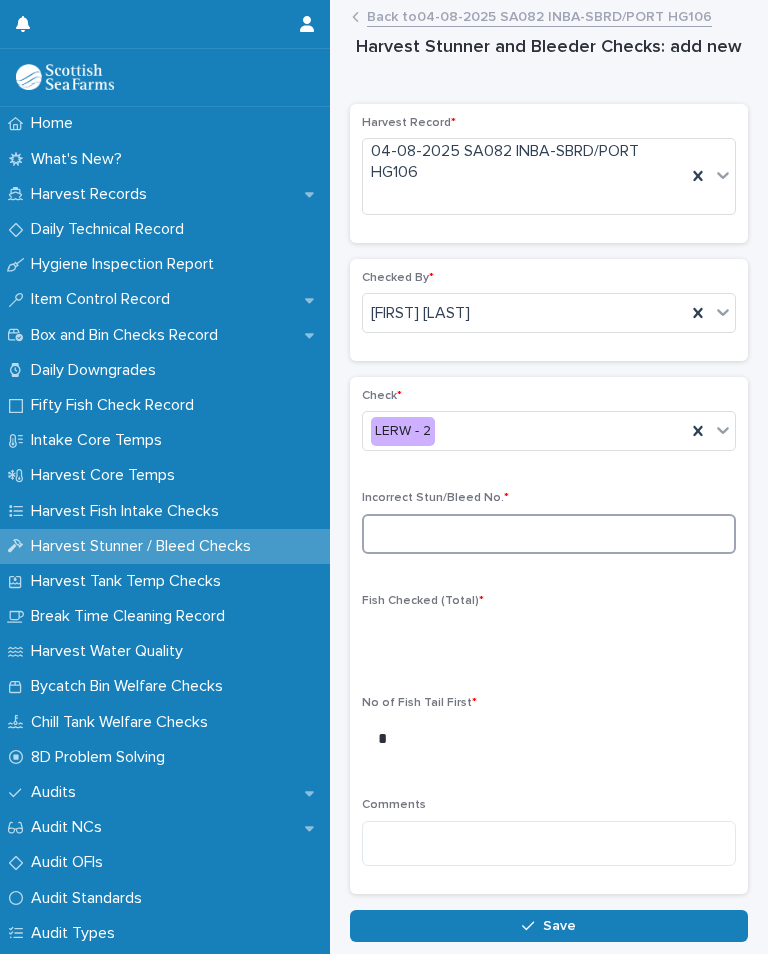 type on "*" 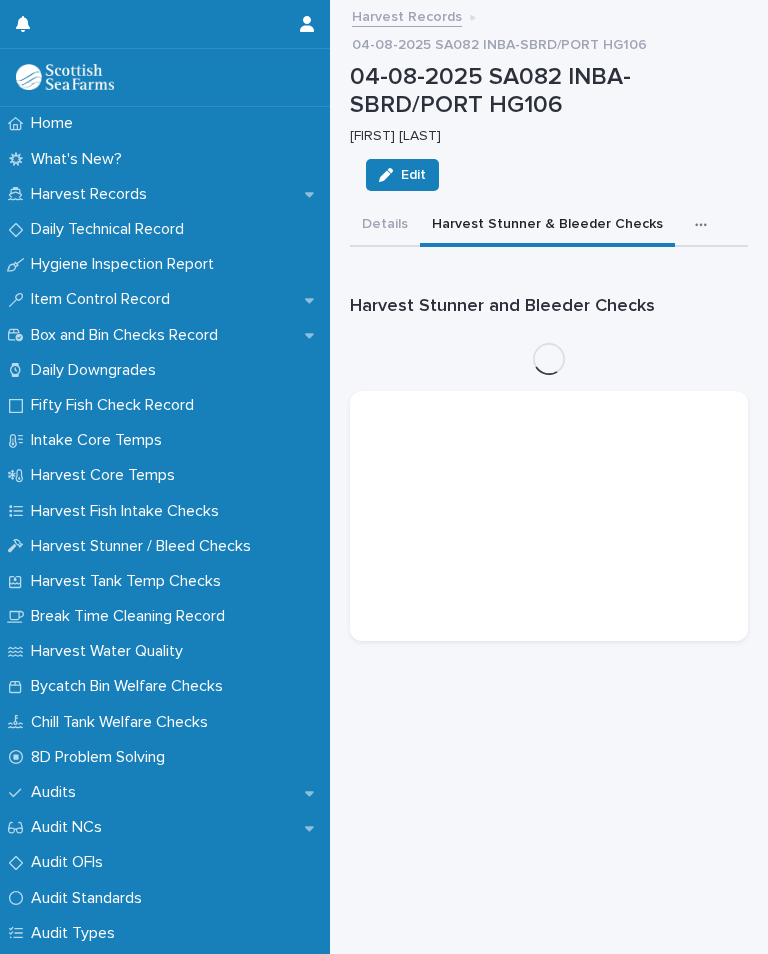 scroll, scrollTop: 0, scrollLeft: 0, axis: both 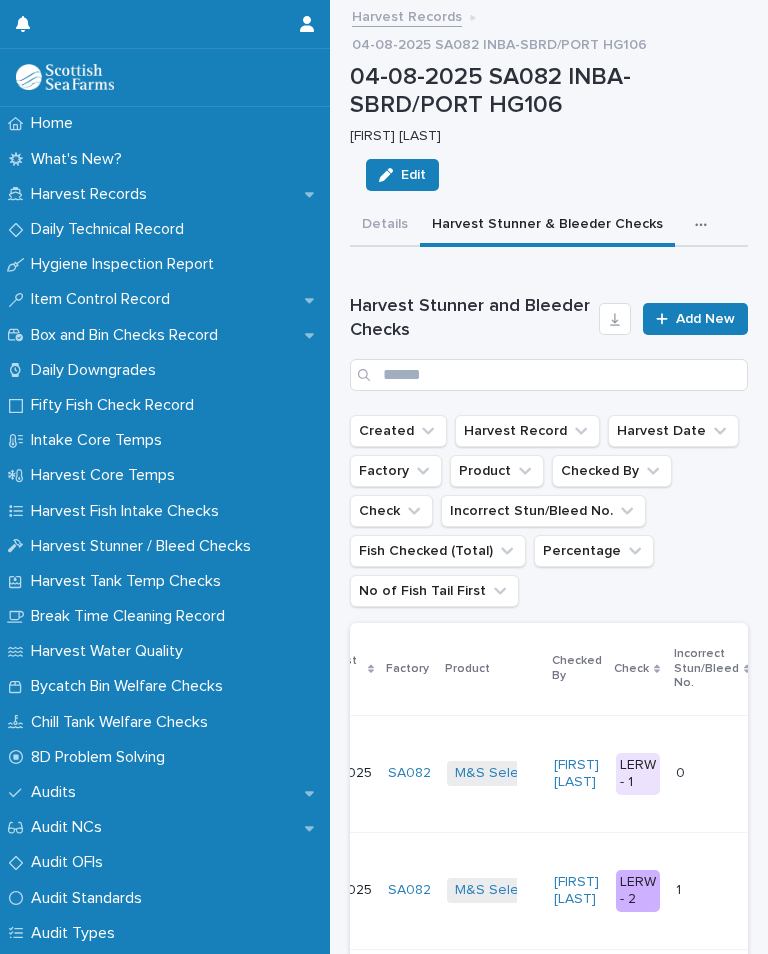 click on "Add New" at bounding box center [705, 319] 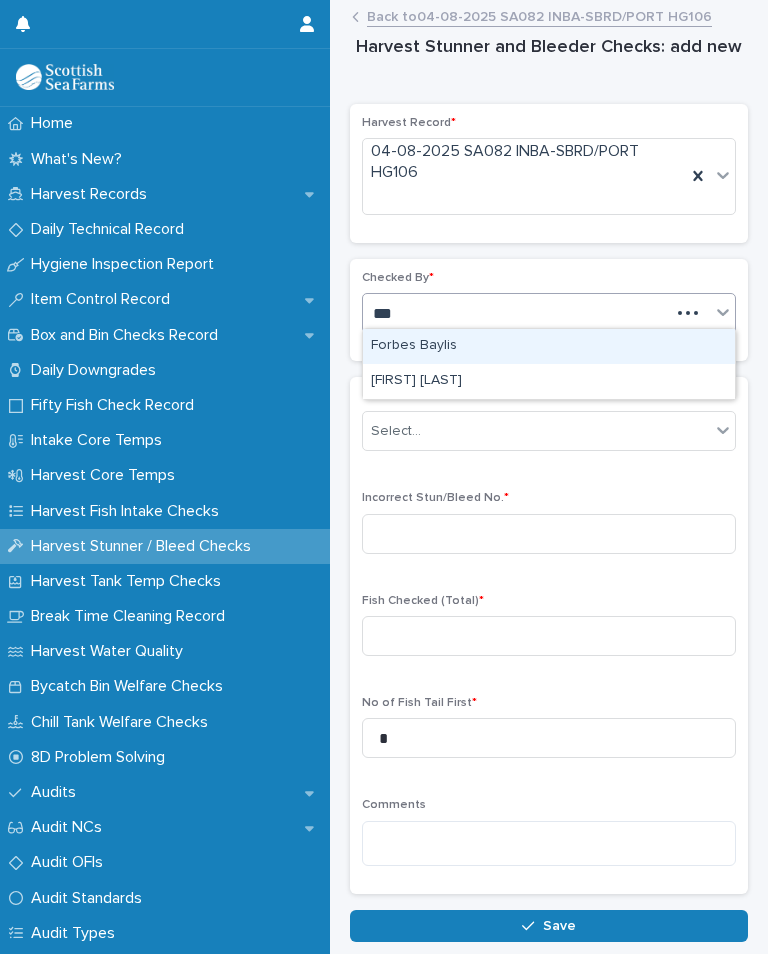 click on "[FIRST] [LAST]" at bounding box center [549, 381] 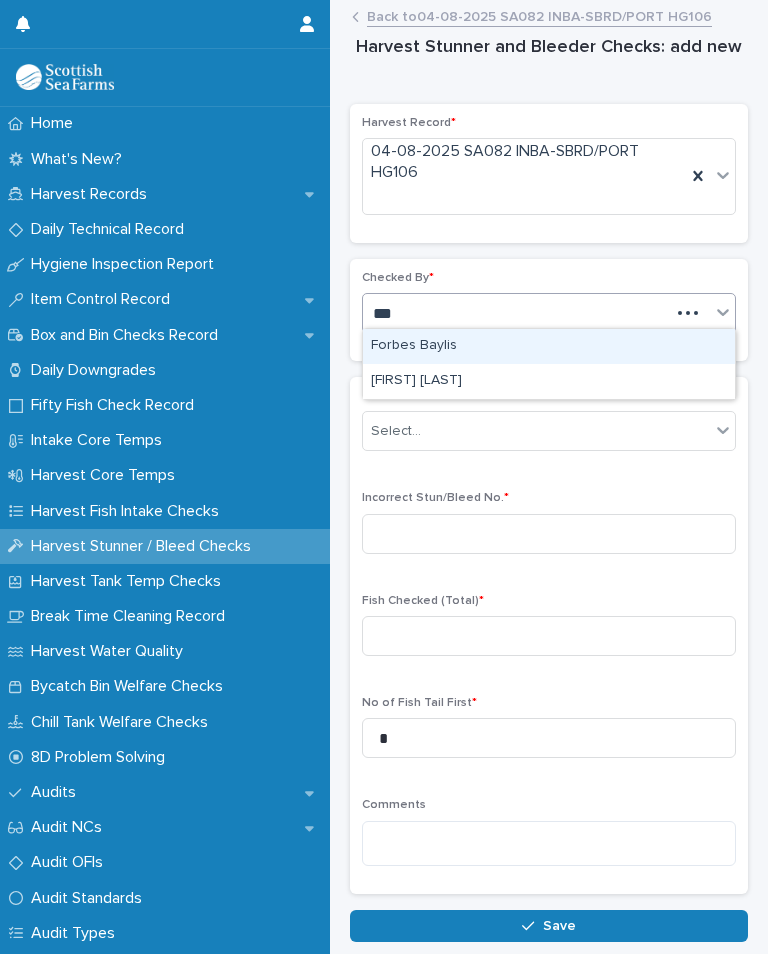 type on "***" 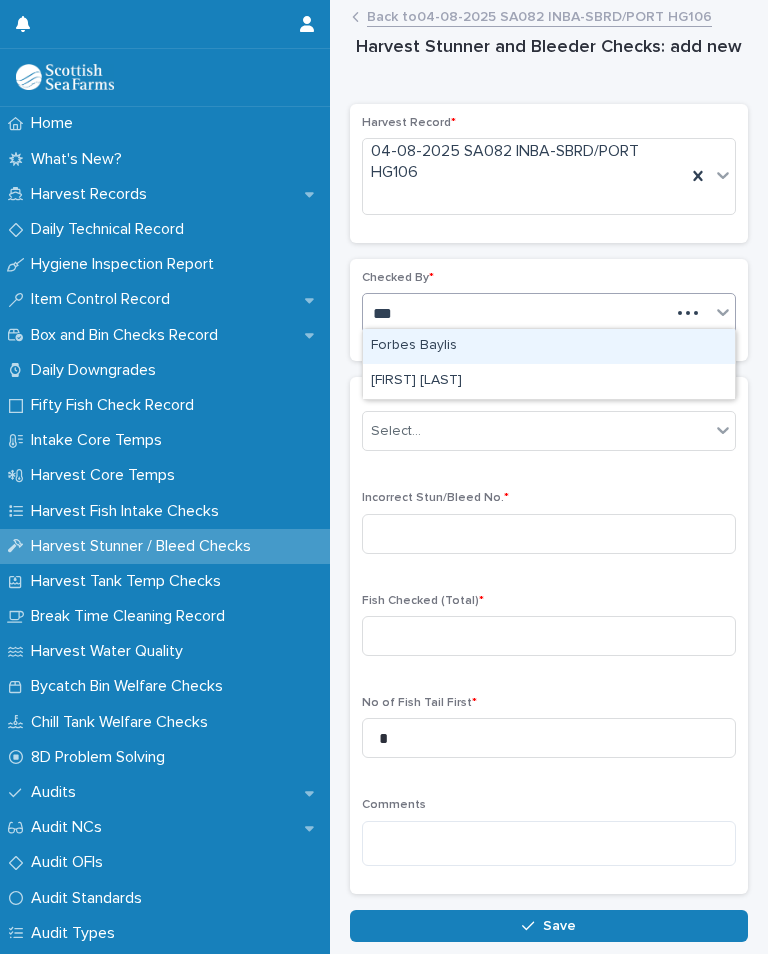 type 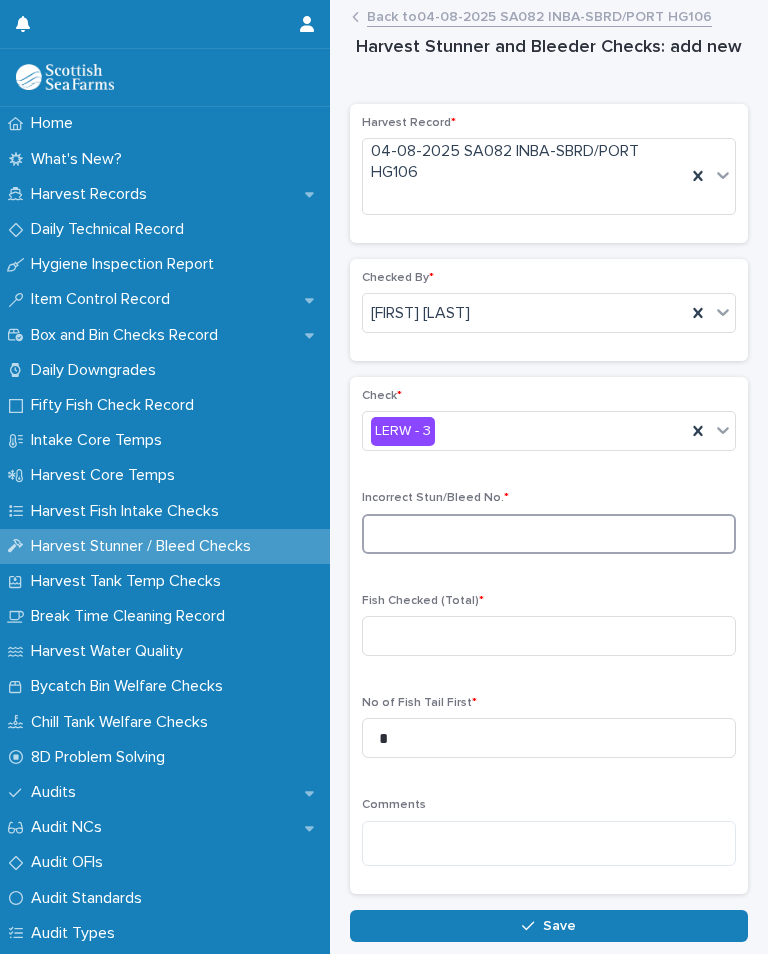click at bounding box center [549, 534] 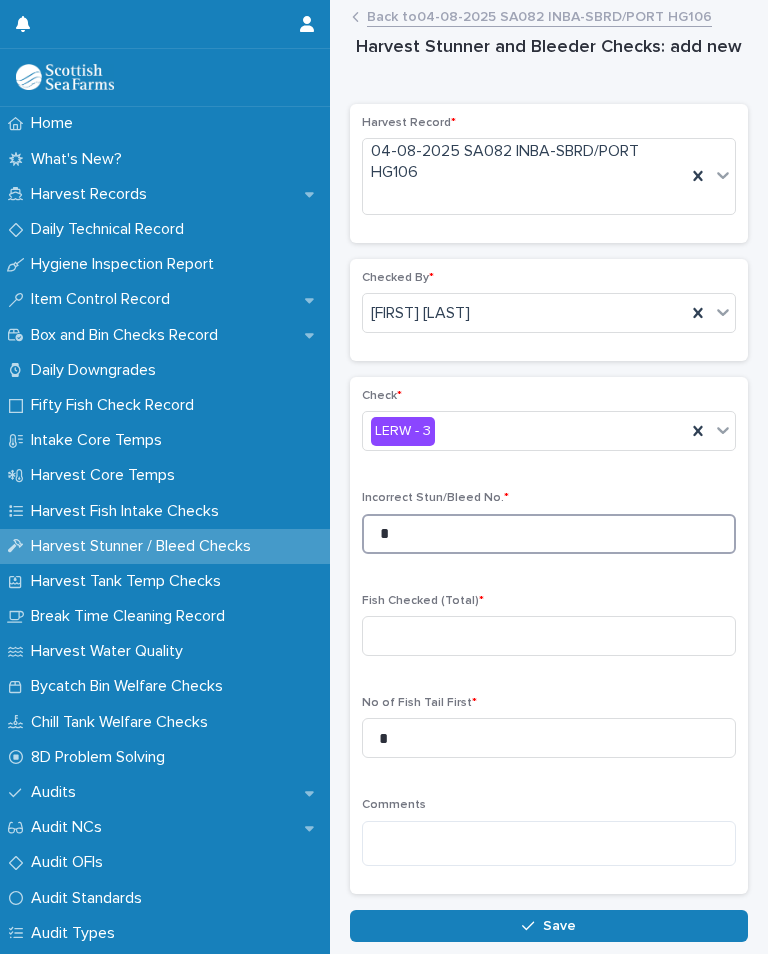 type on "*" 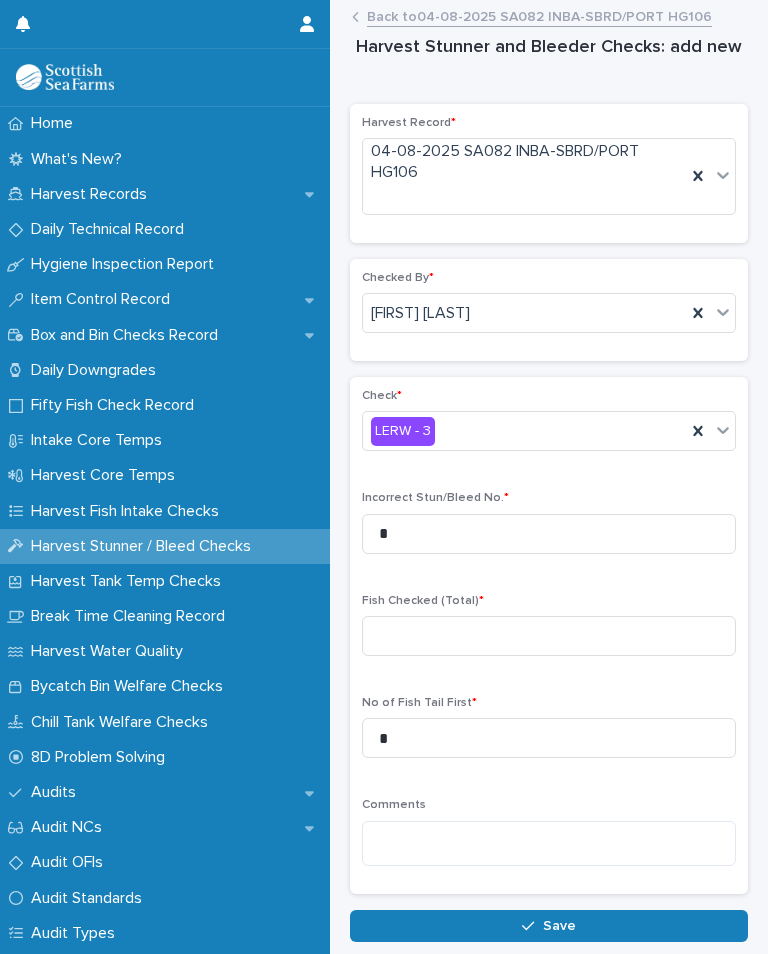 click on "Check * LERW - 3 Incorrect Stun/Bleed No. * * Fish Checked (Total) * No of Fish Tail First * * Comments" at bounding box center (549, 635) 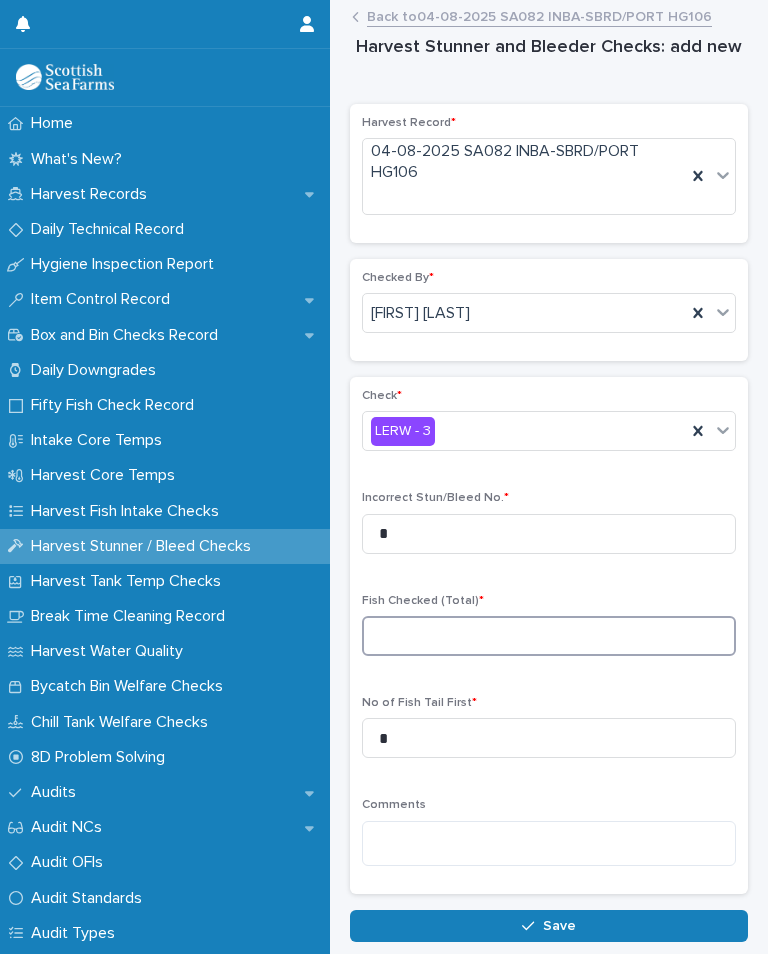 click at bounding box center [549, 636] 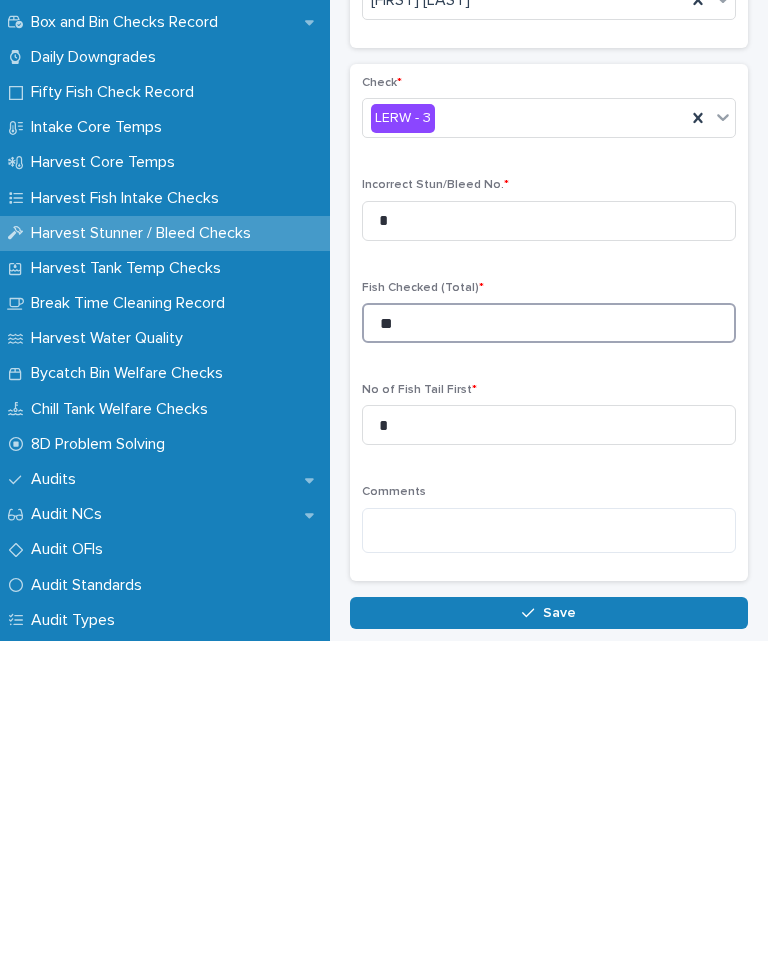 type on "**" 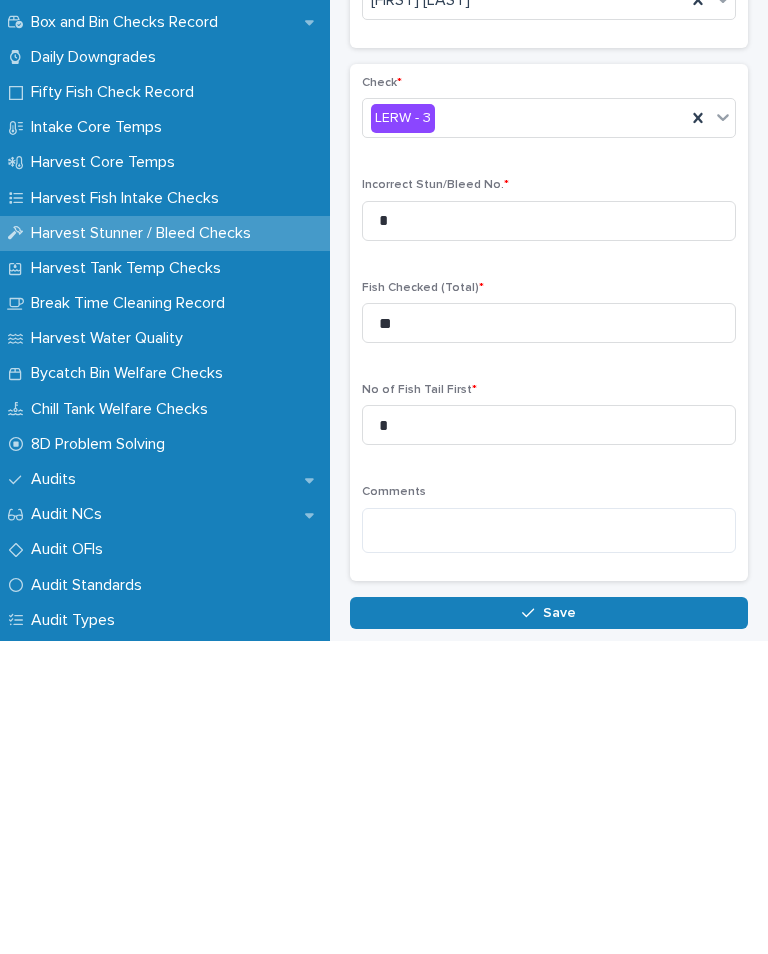 click on "Save" at bounding box center [559, 926] 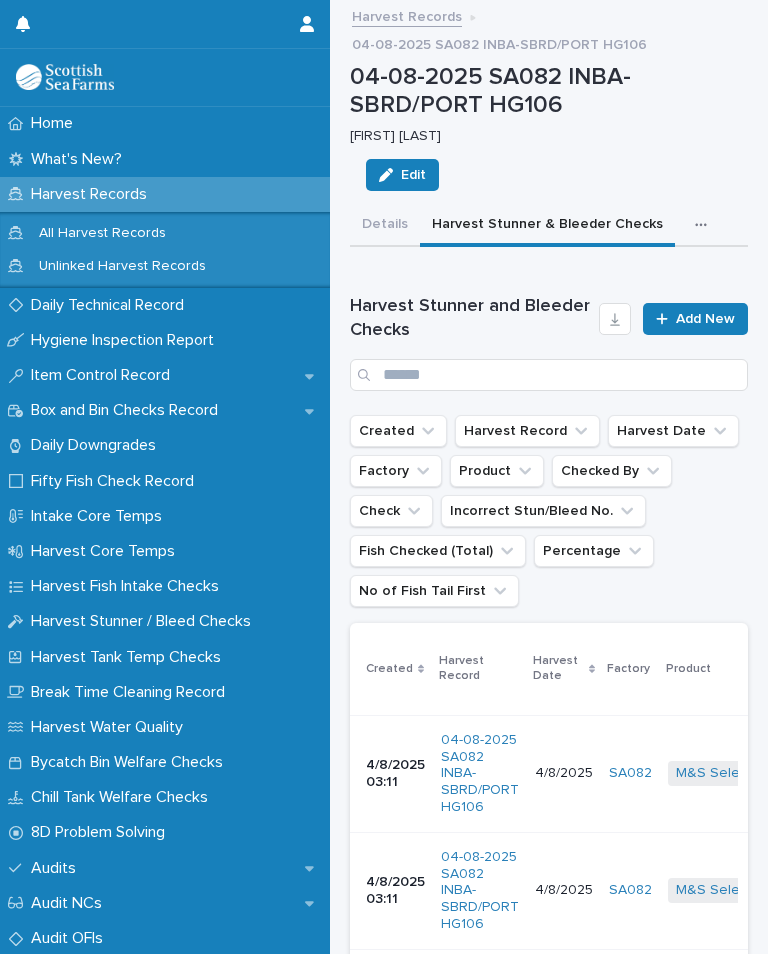 click on "Add New" at bounding box center (695, 319) 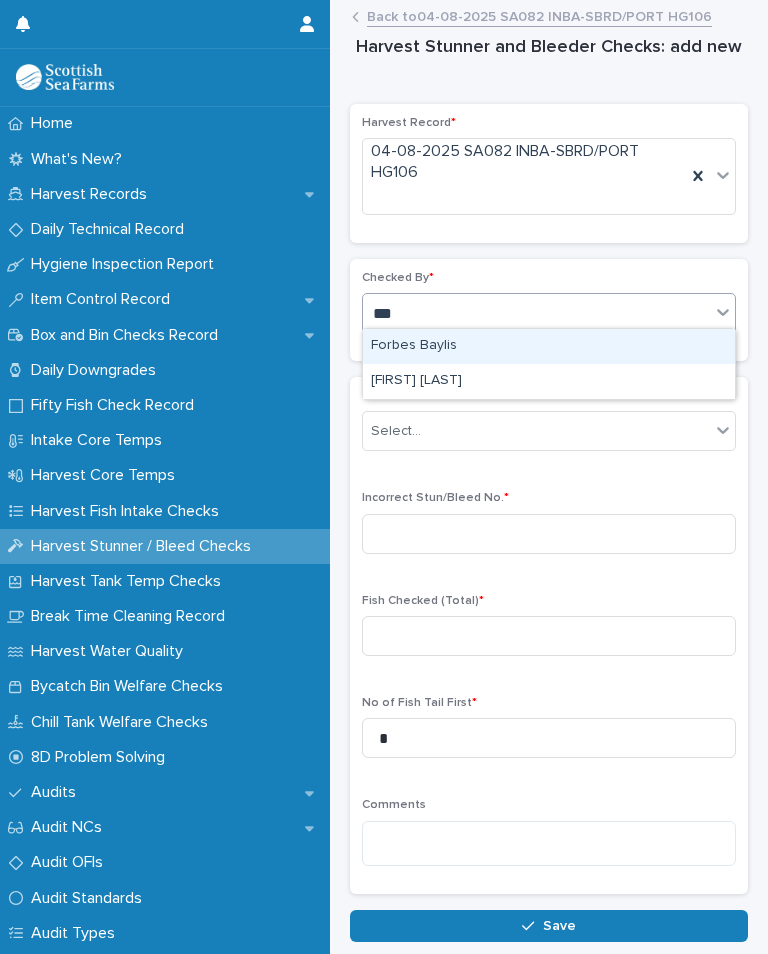 click on "[FIRST] [LAST]" at bounding box center (549, 381) 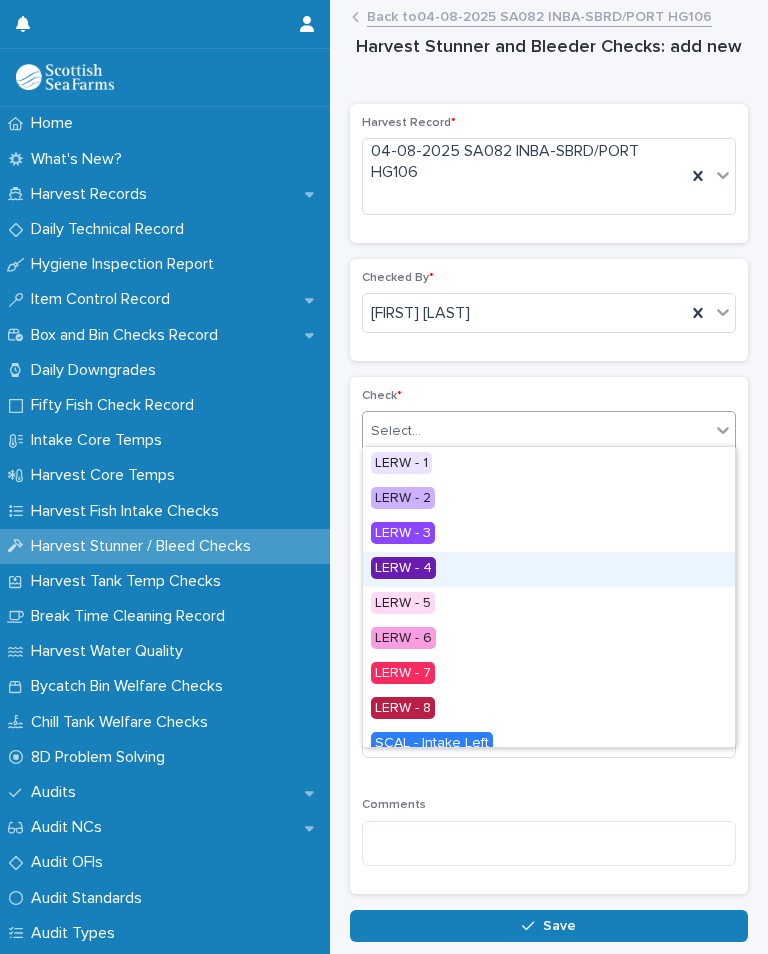 click on "LERW - 4" at bounding box center [549, 569] 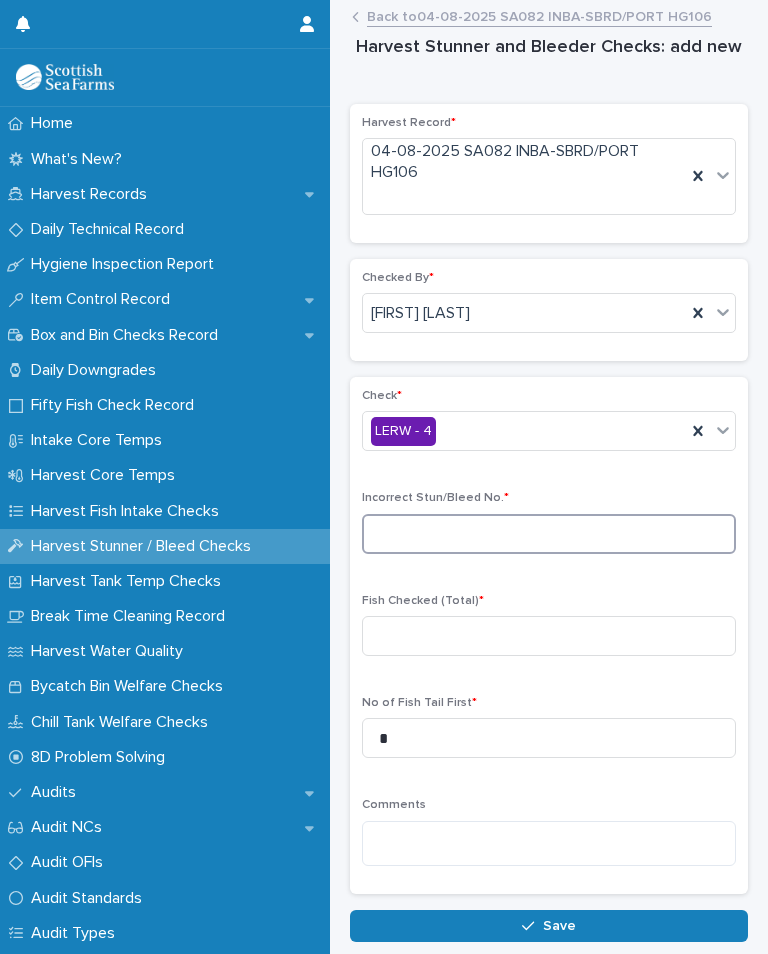 click at bounding box center (549, 534) 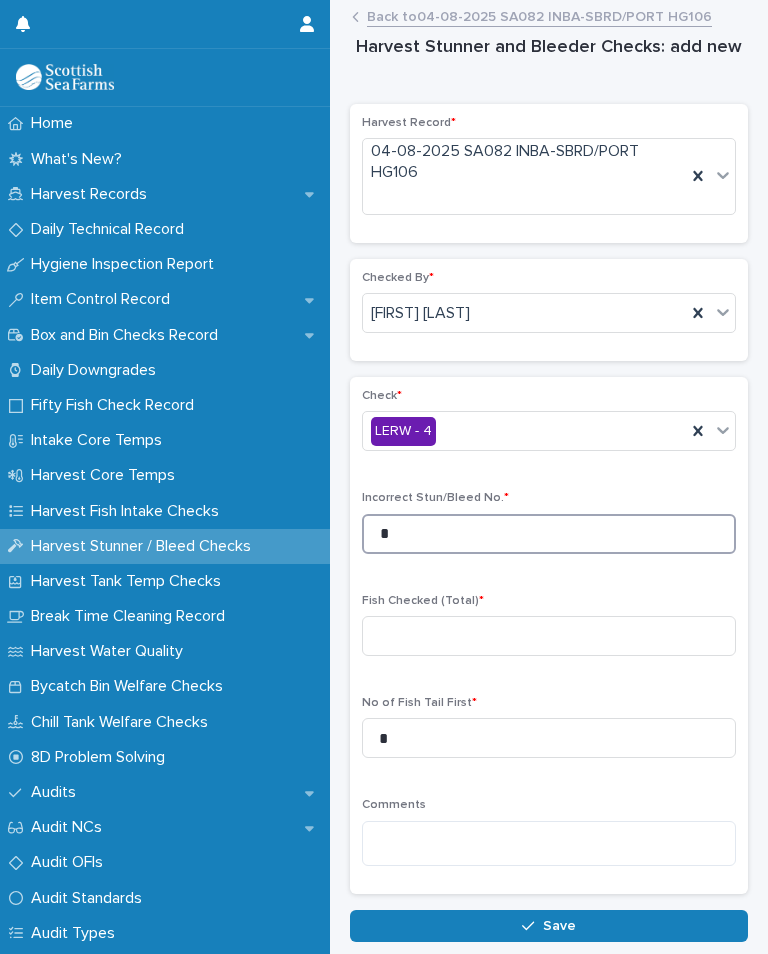 type on "*" 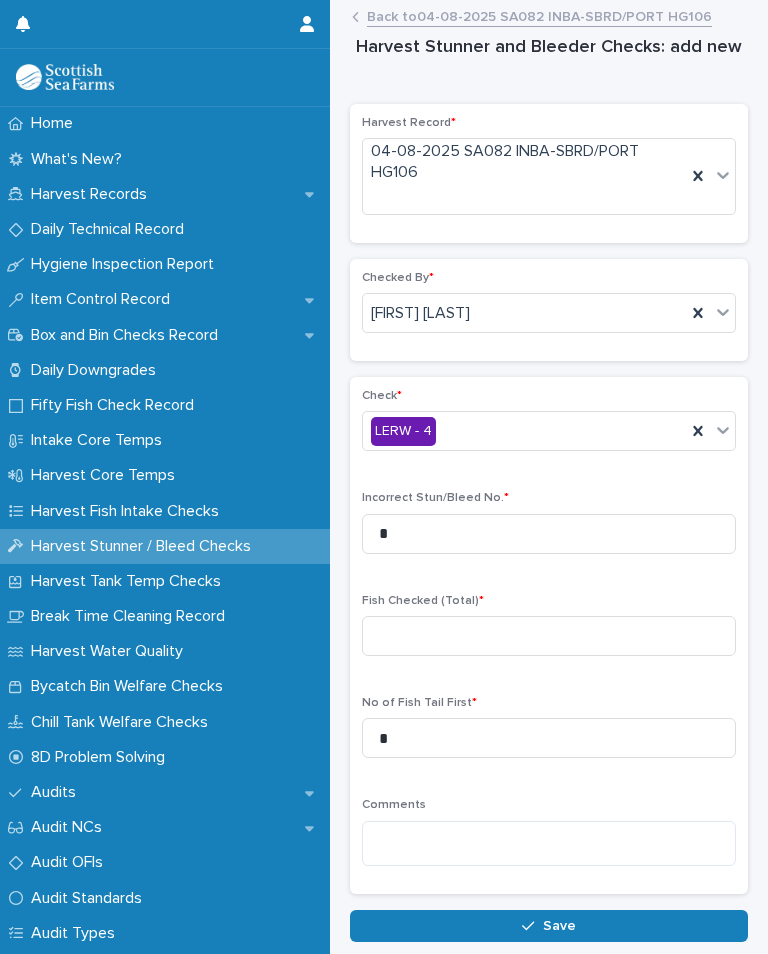 click on "Check * LERW - 4 Incorrect Stun/Bleed No. * * Fish Checked (Total) * No of Fish Tail First * * Comments" at bounding box center (549, 635) 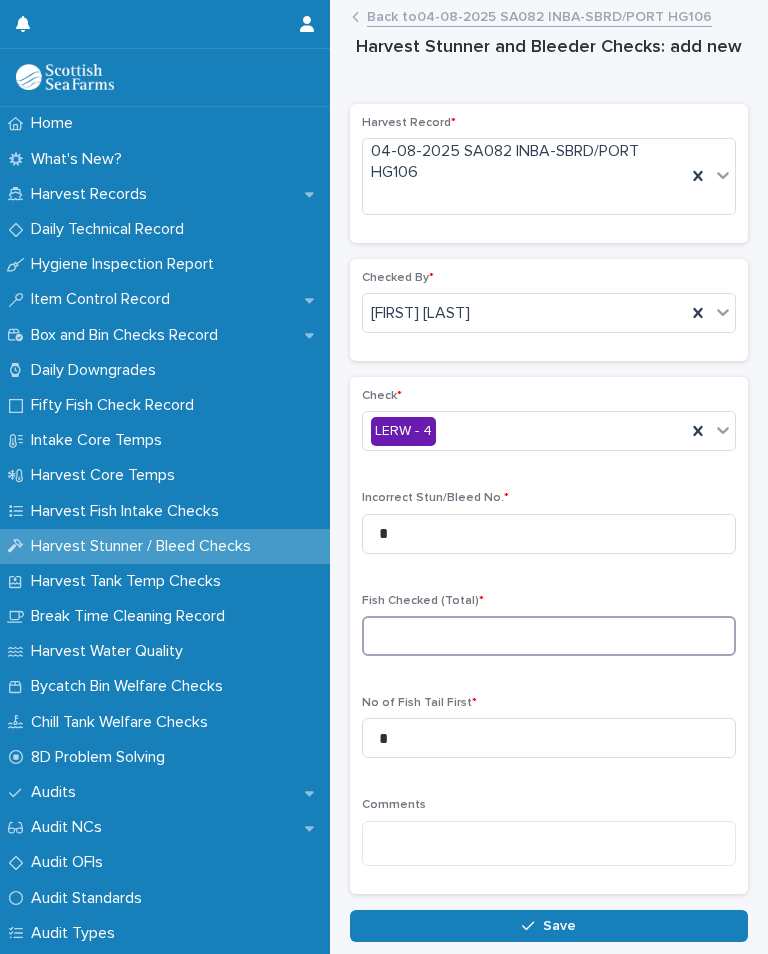 click at bounding box center [549, 636] 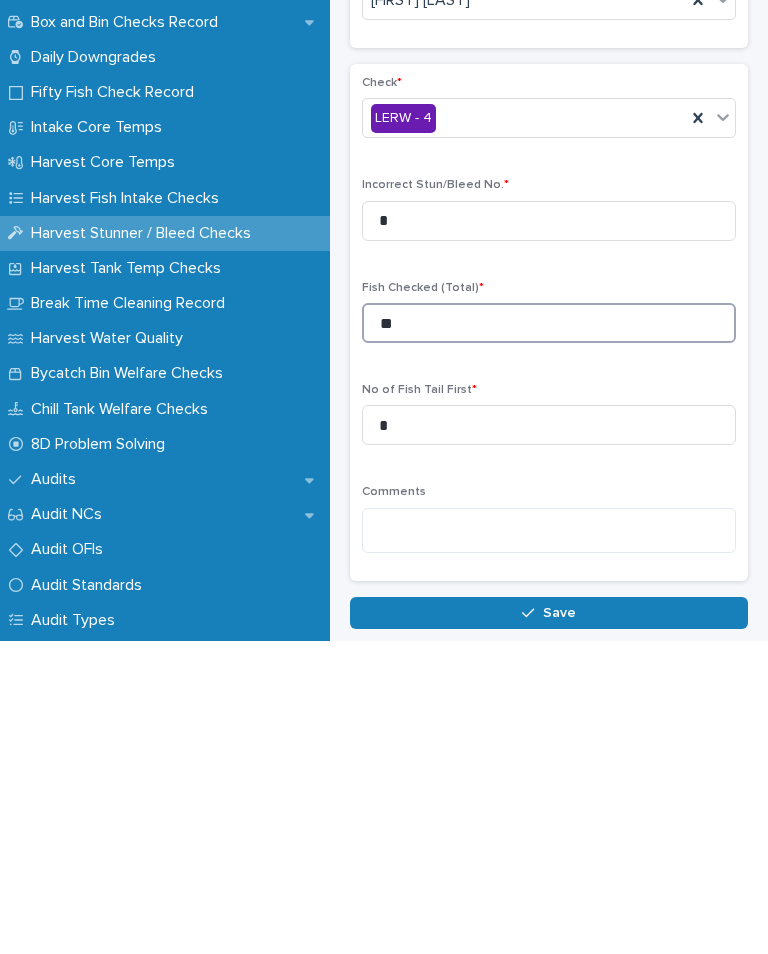 type on "**" 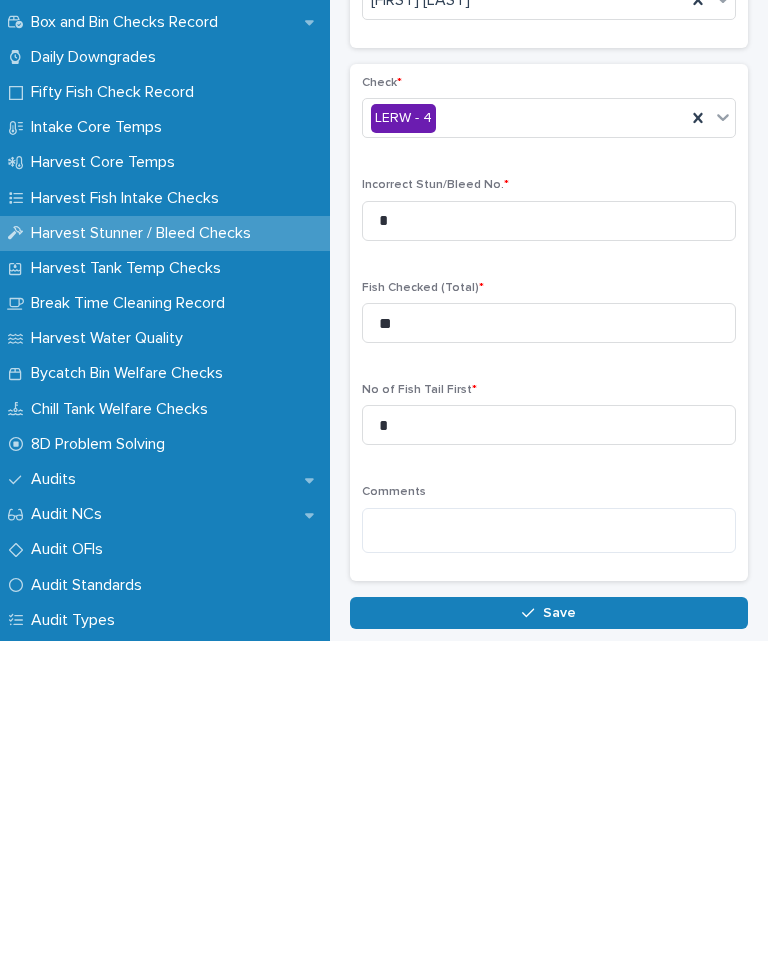 click on "Save" at bounding box center (559, 926) 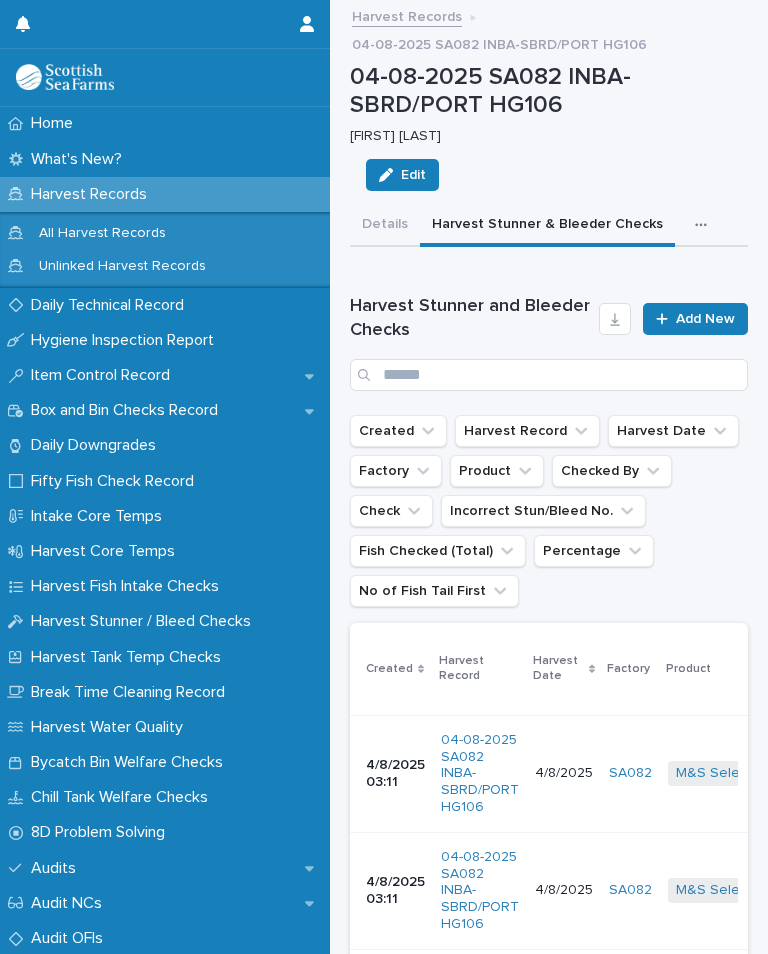 scroll, scrollTop: 1476, scrollLeft: 0, axis: vertical 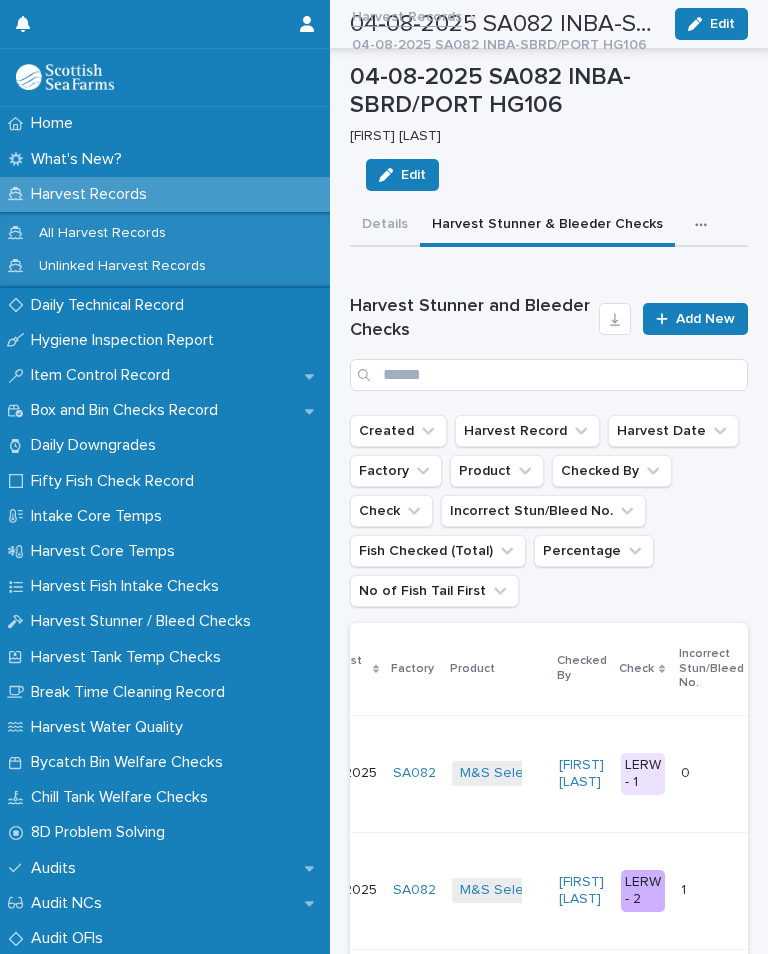 click on "Add New" at bounding box center [705, 319] 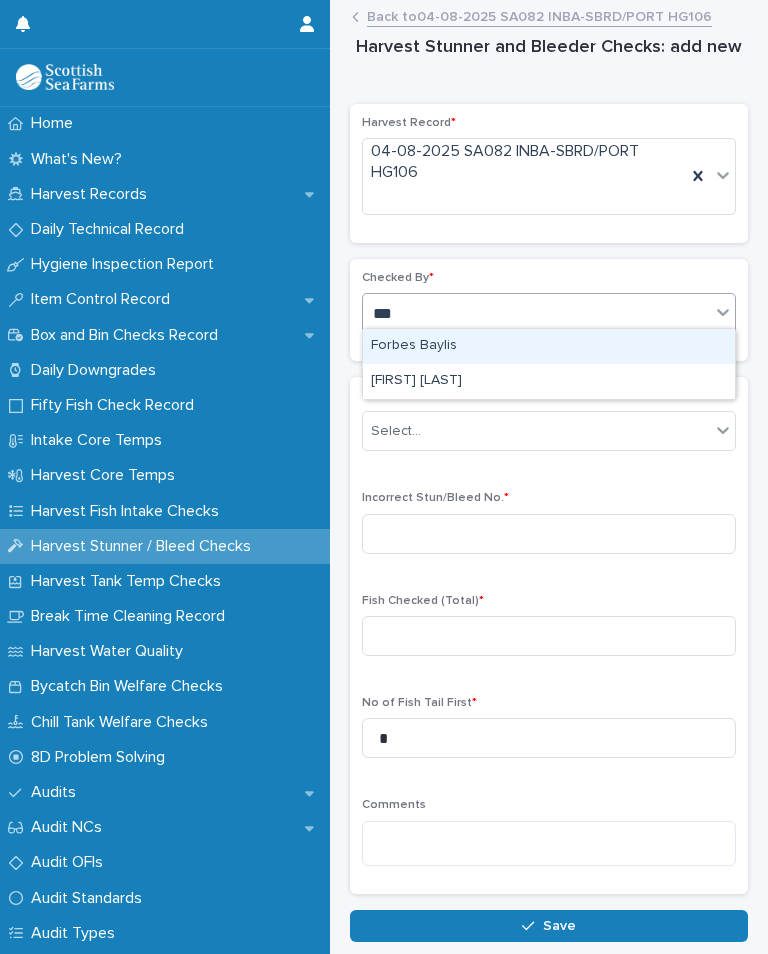 click on "[FIRST] [LAST]" at bounding box center (549, 381) 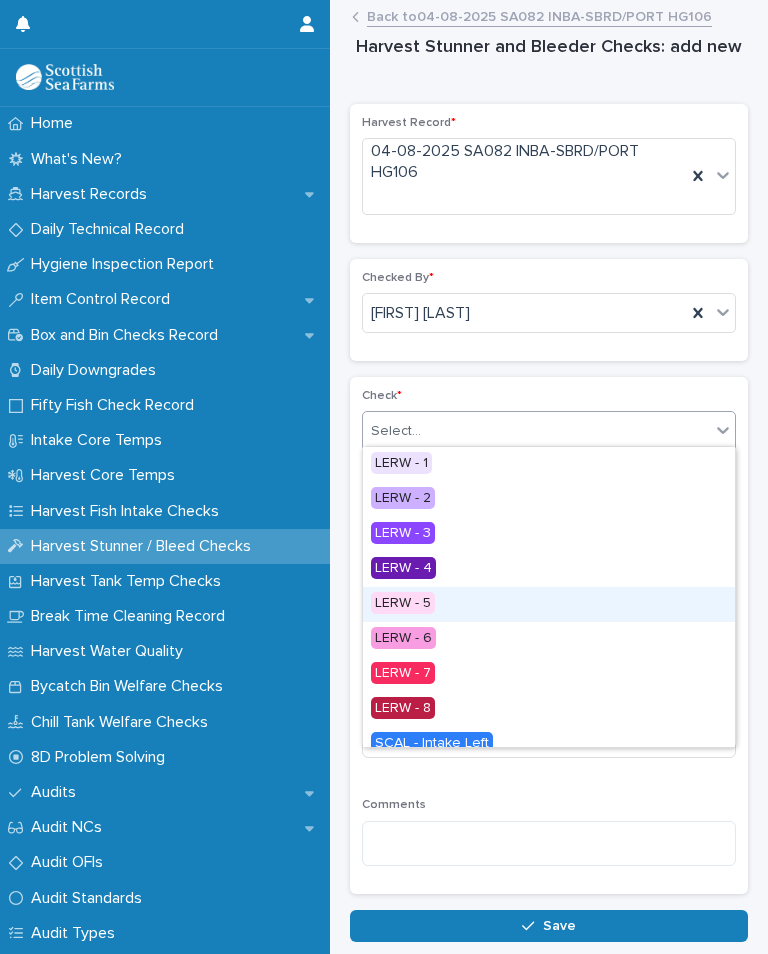 click on "LERW - 5" at bounding box center (549, 604) 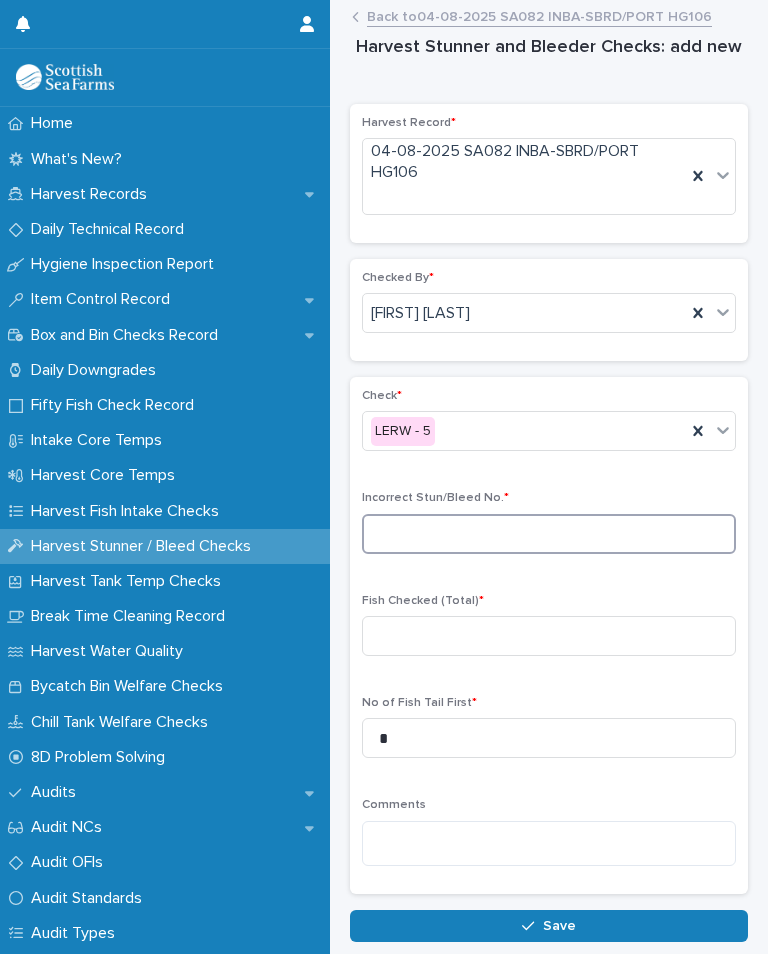 click at bounding box center [549, 534] 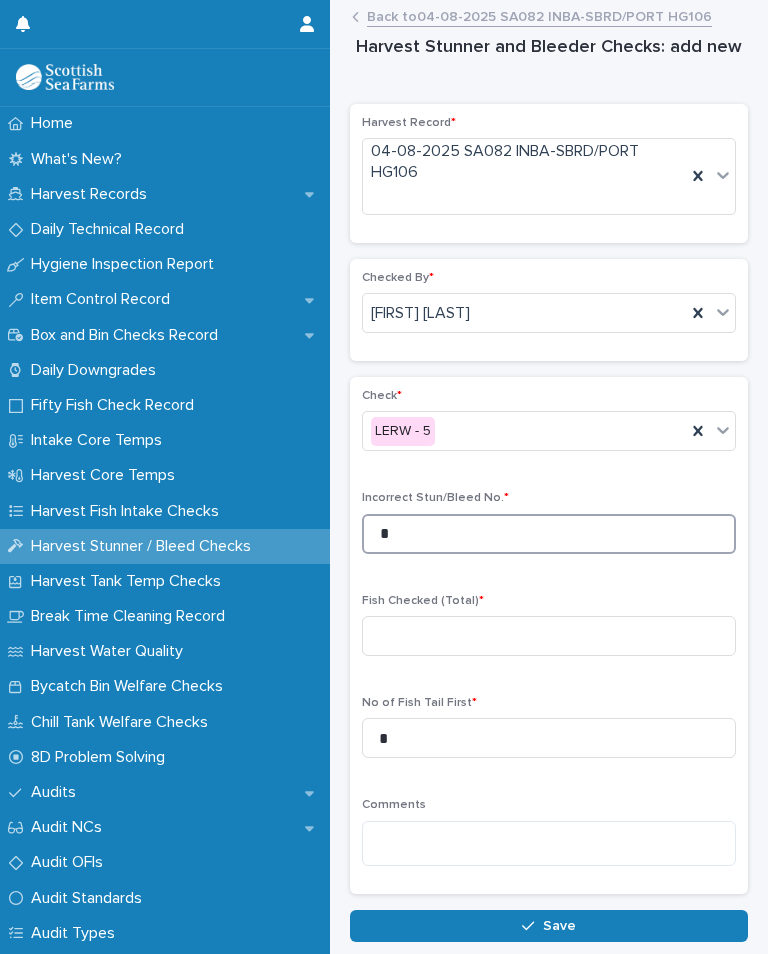 type on "*" 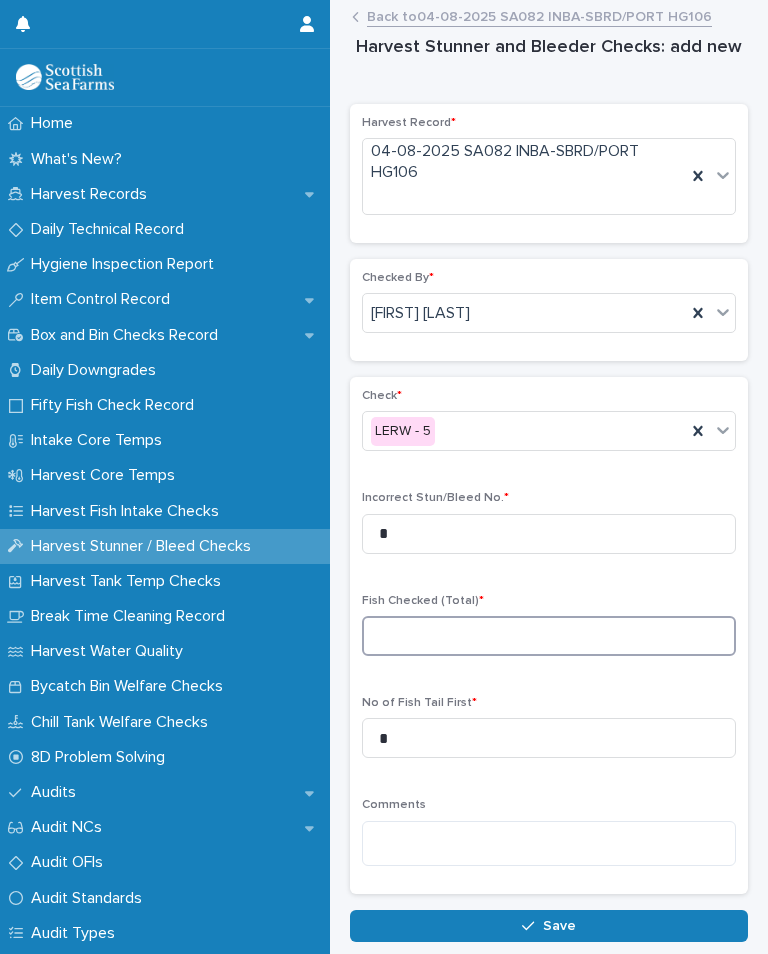 click at bounding box center [549, 636] 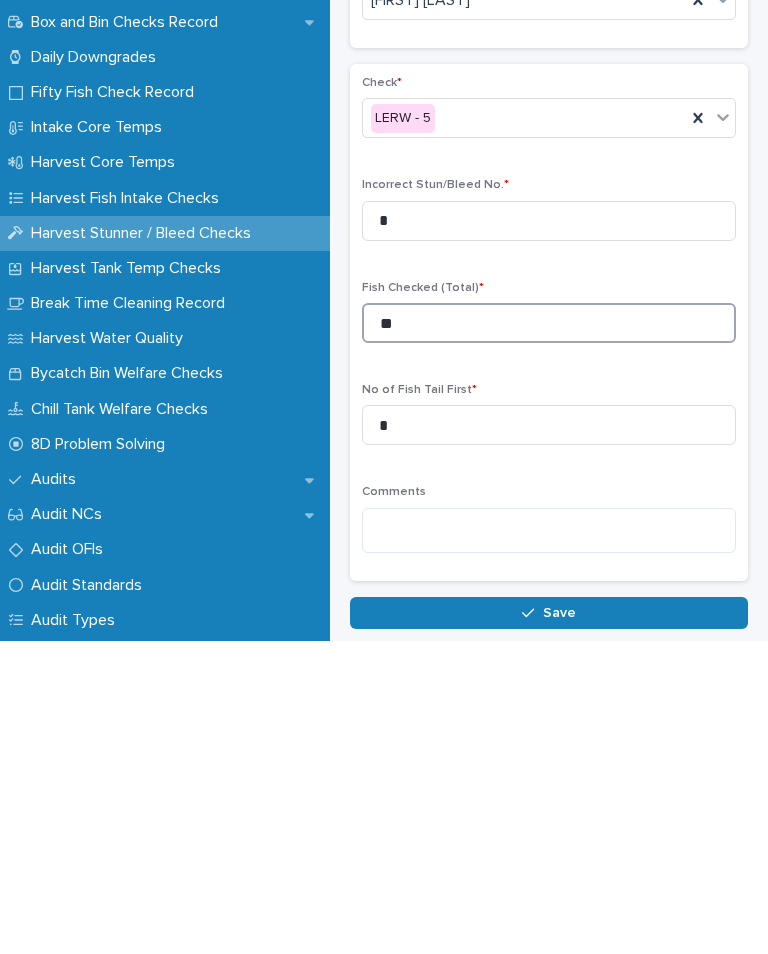 type on "**" 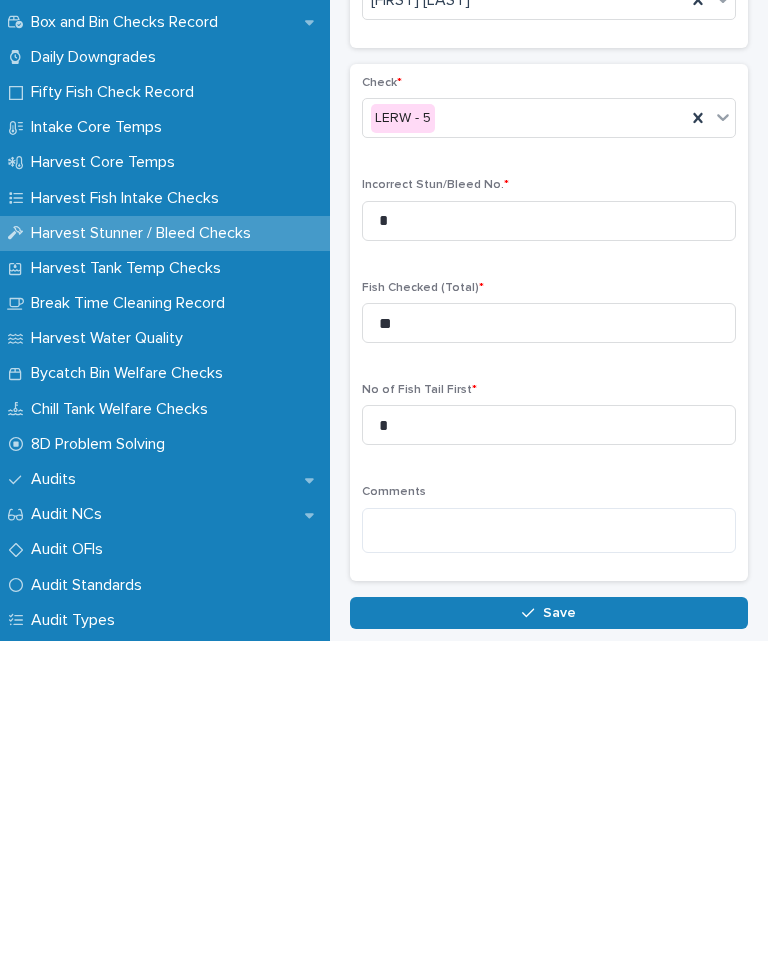 click on "Save" at bounding box center [559, 926] 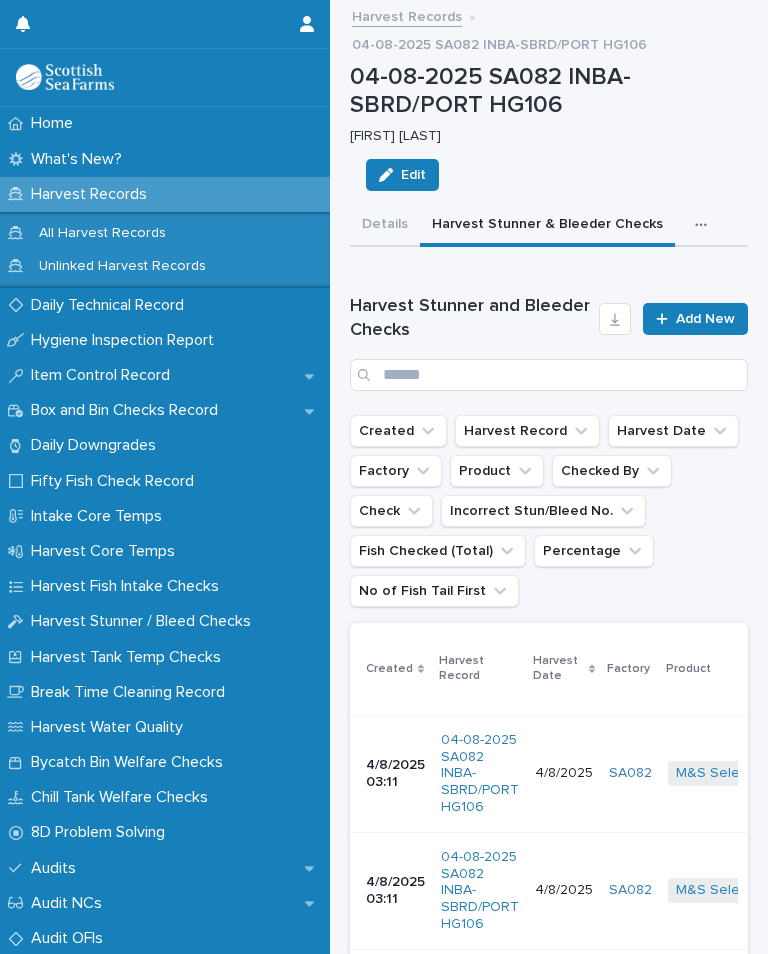 click on "Add New" at bounding box center (705, 319) 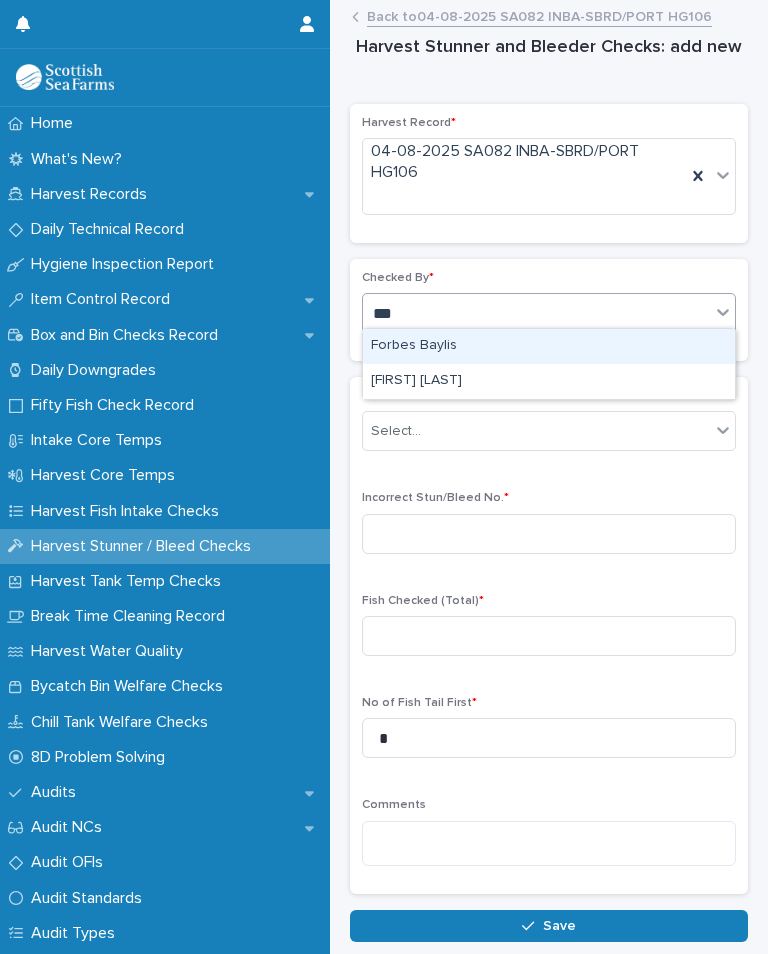 click on "[FIRST] [LAST]" at bounding box center (549, 381) 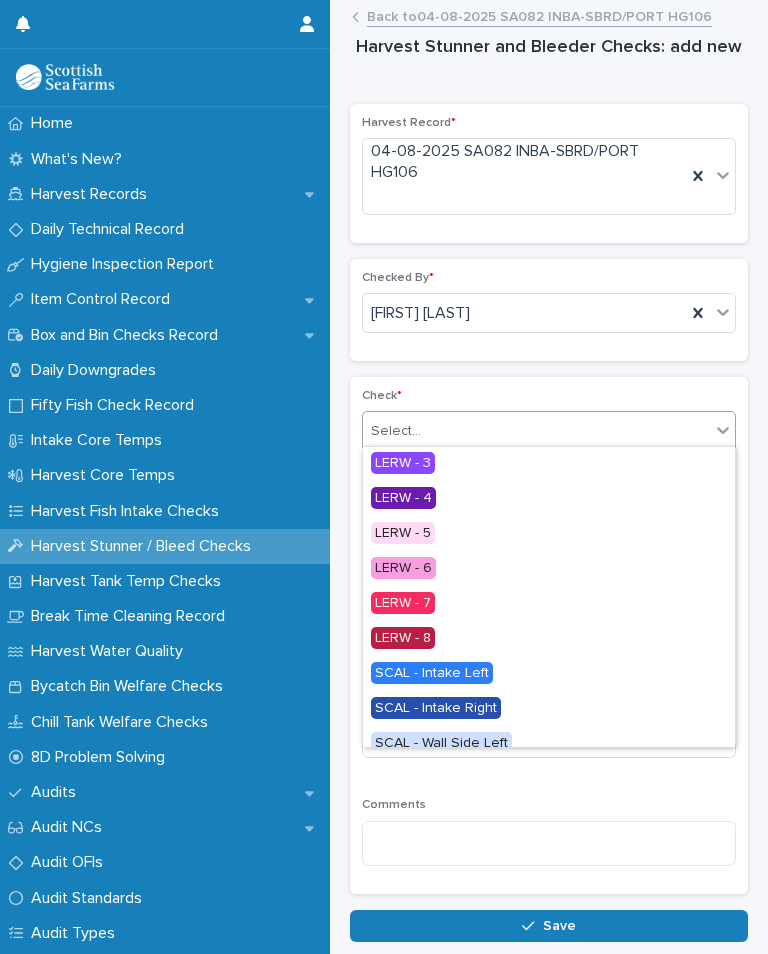 scroll, scrollTop: 87, scrollLeft: 0, axis: vertical 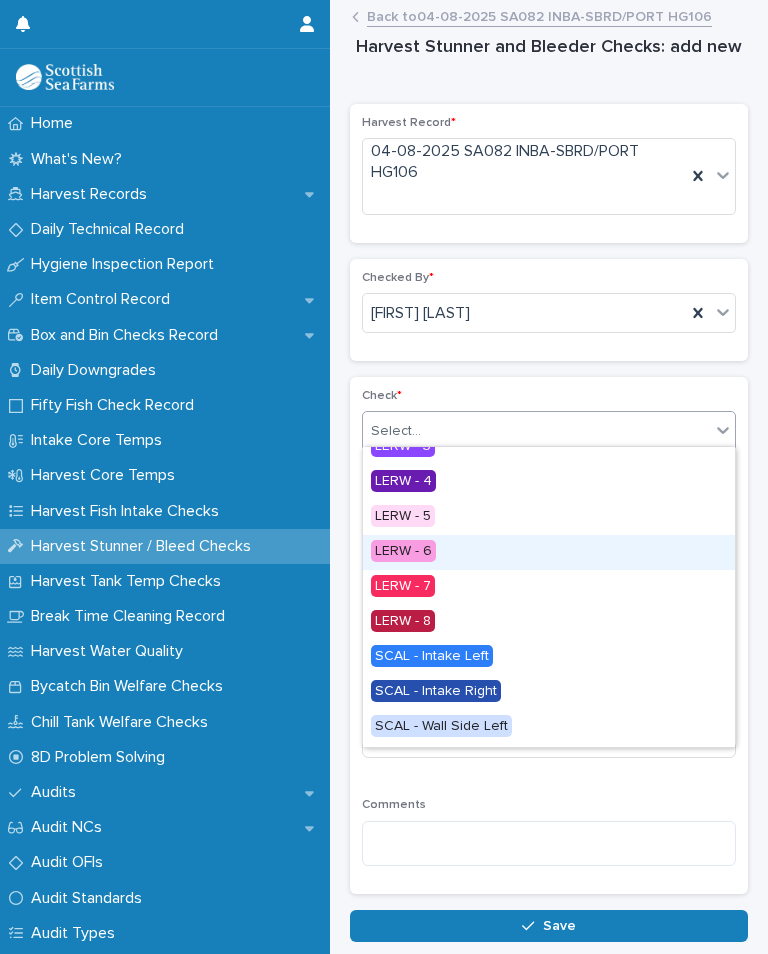 click on "LERW - 6" at bounding box center [403, 551] 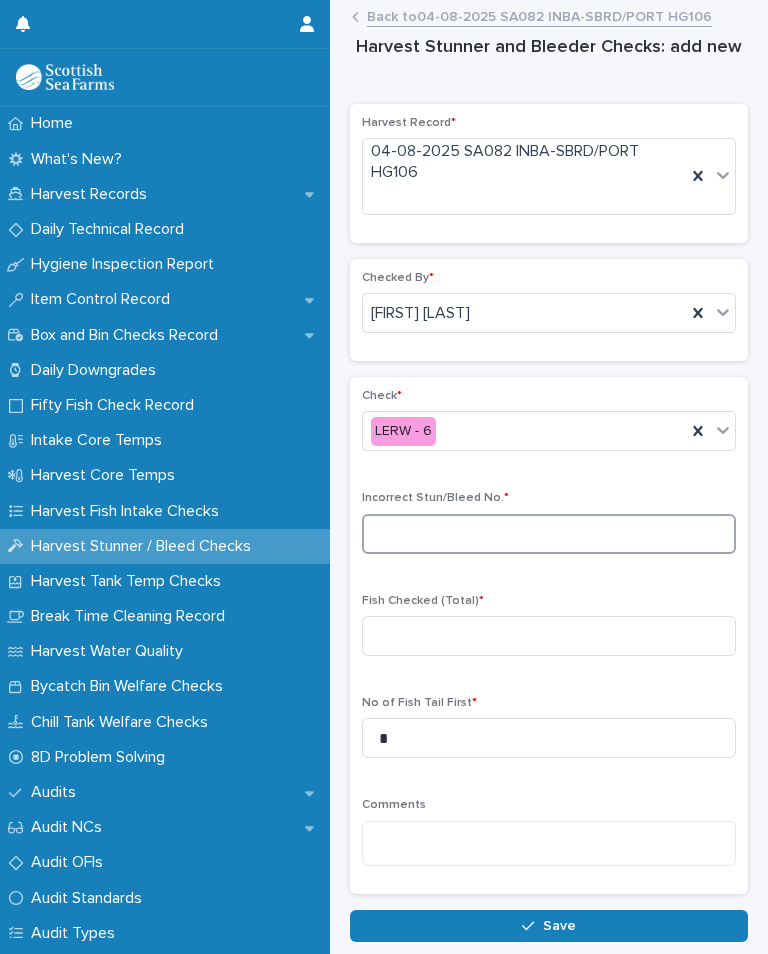 click at bounding box center (549, 534) 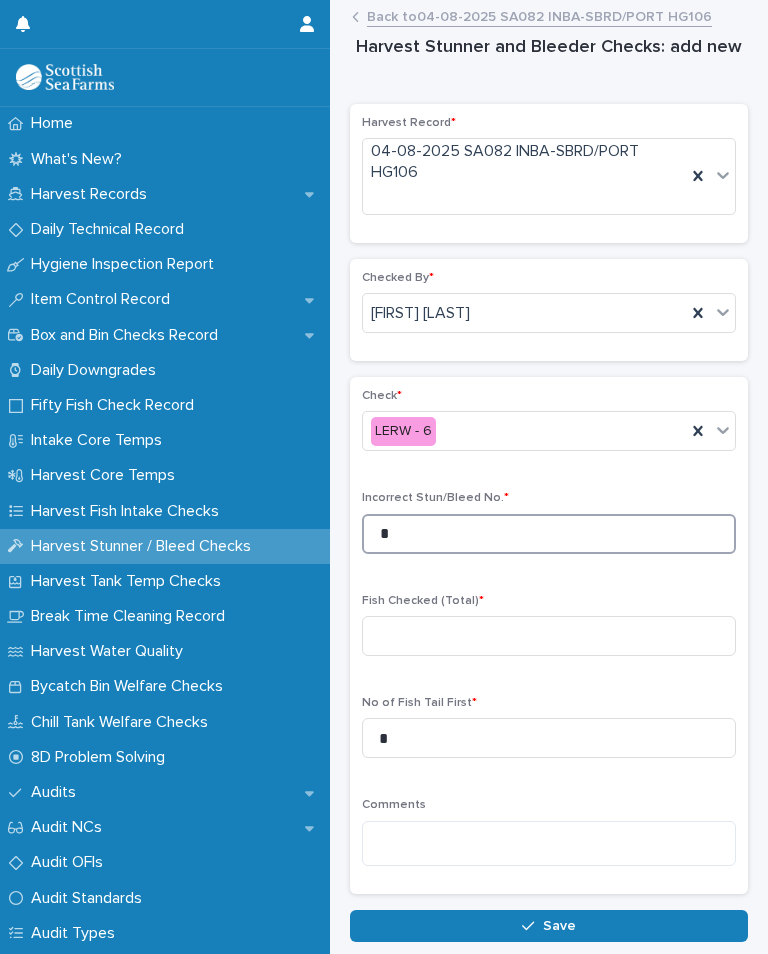 type on "*" 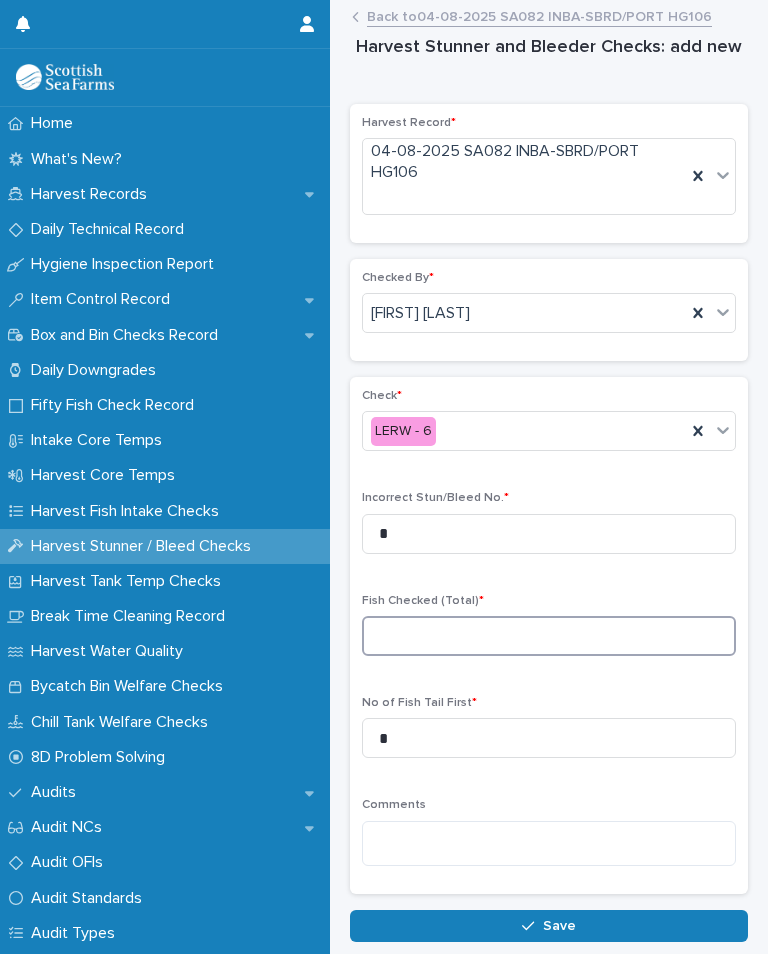 click at bounding box center [549, 636] 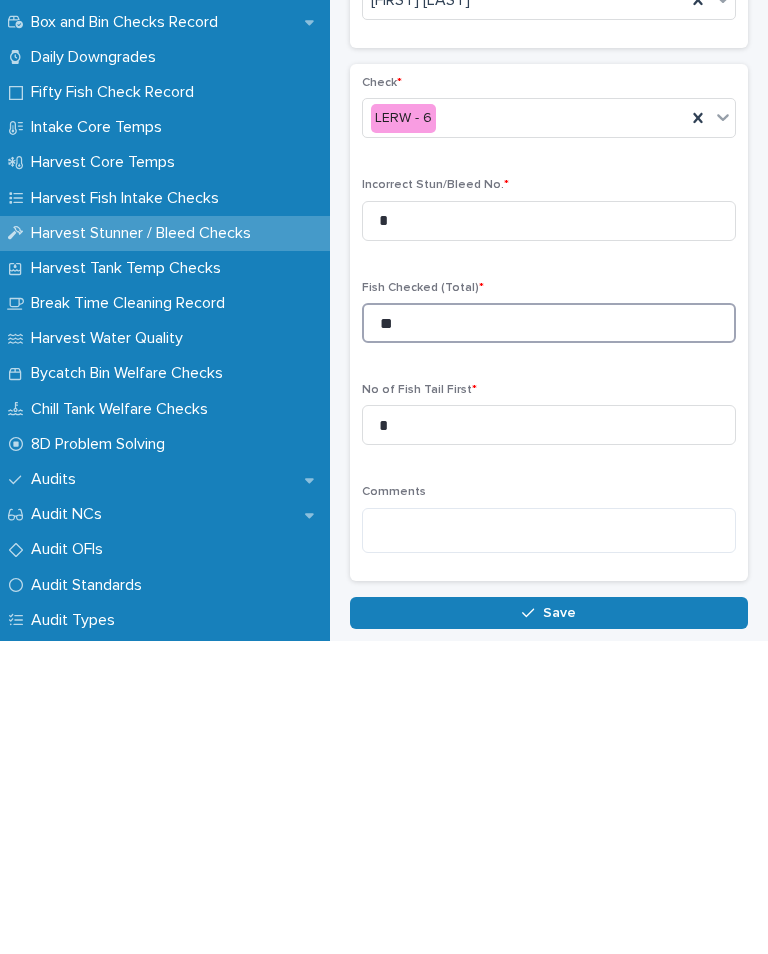 type on "**" 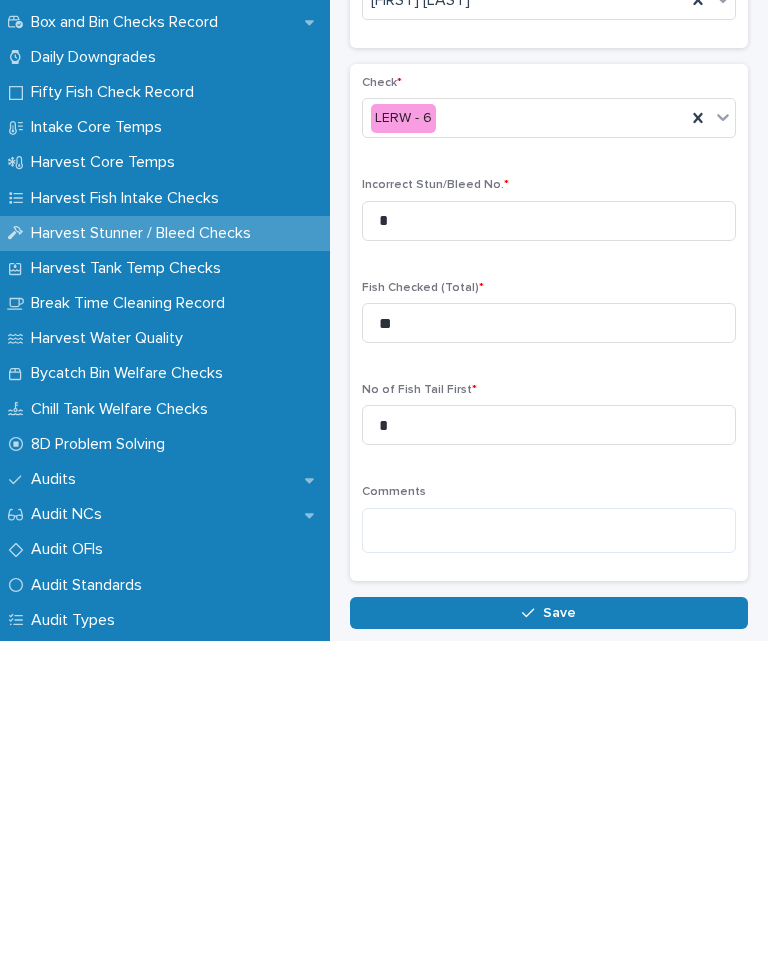 click on "Save" at bounding box center [549, 926] 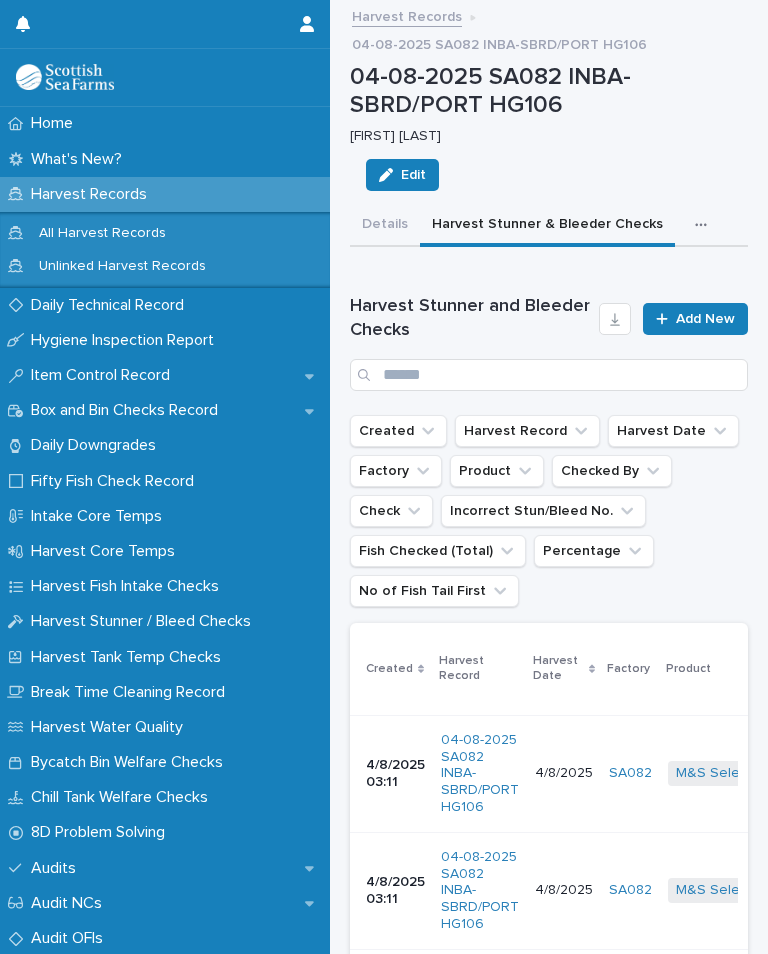 click on "Add New" at bounding box center [705, 319] 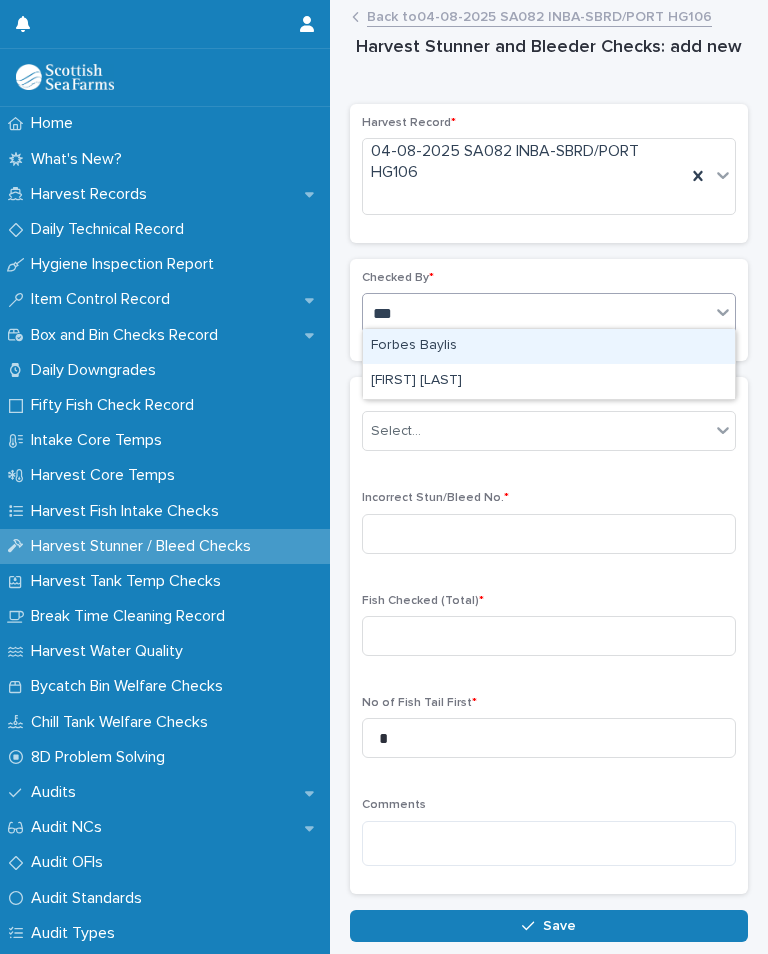 type on "***" 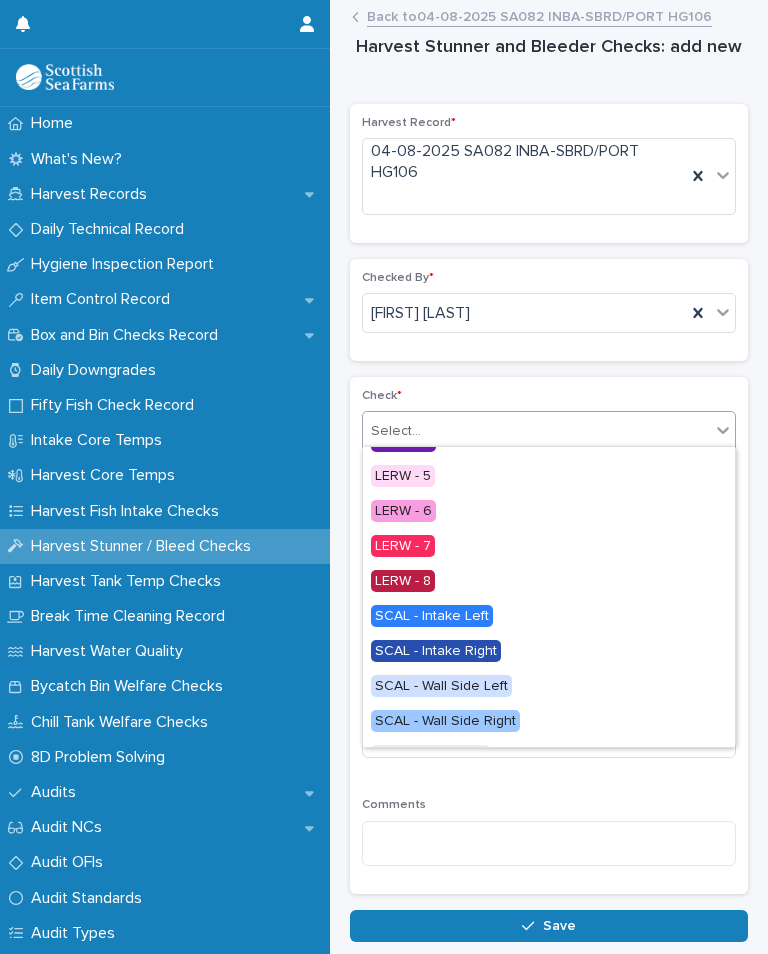 scroll, scrollTop: 132, scrollLeft: 0, axis: vertical 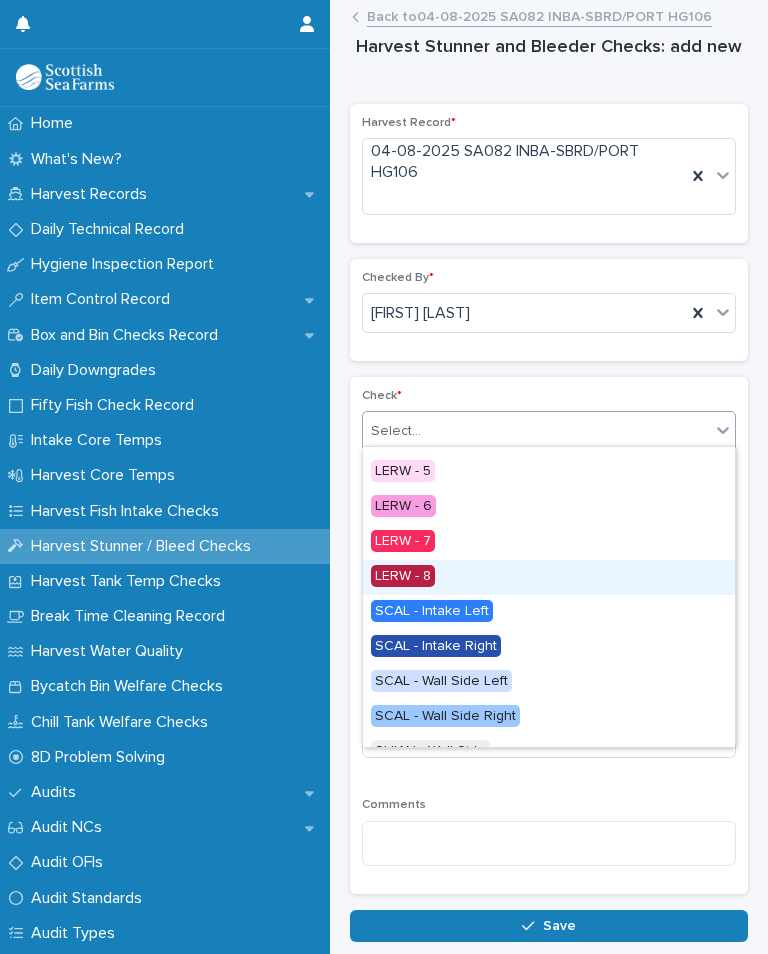 click on "LERW - 8" at bounding box center [549, 577] 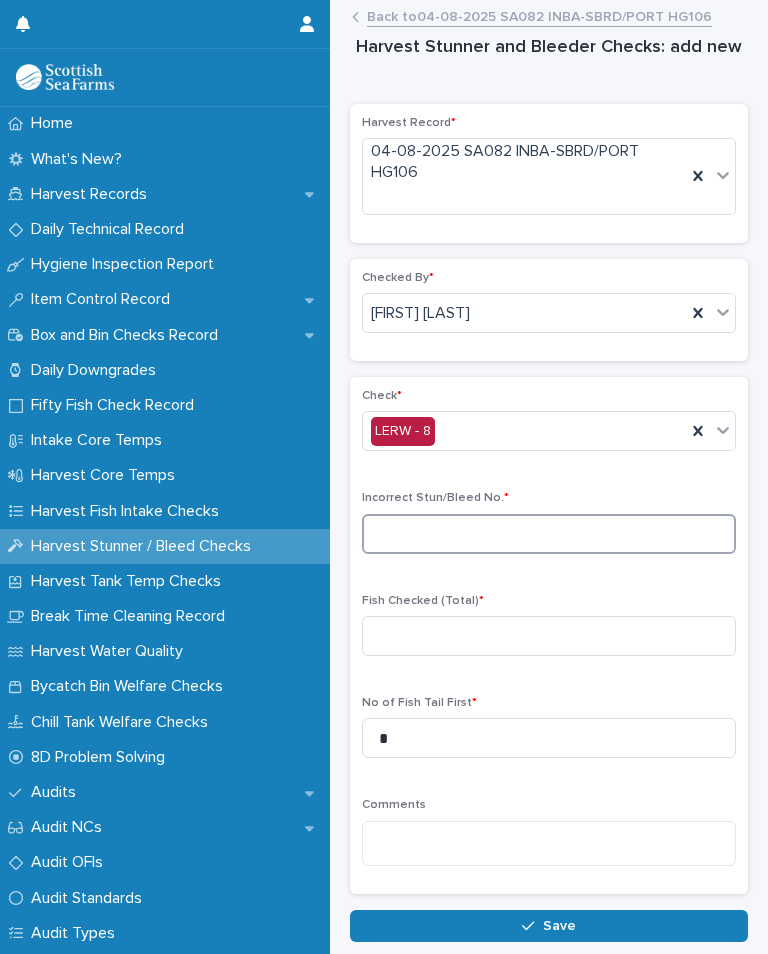 click at bounding box center [549, 534] 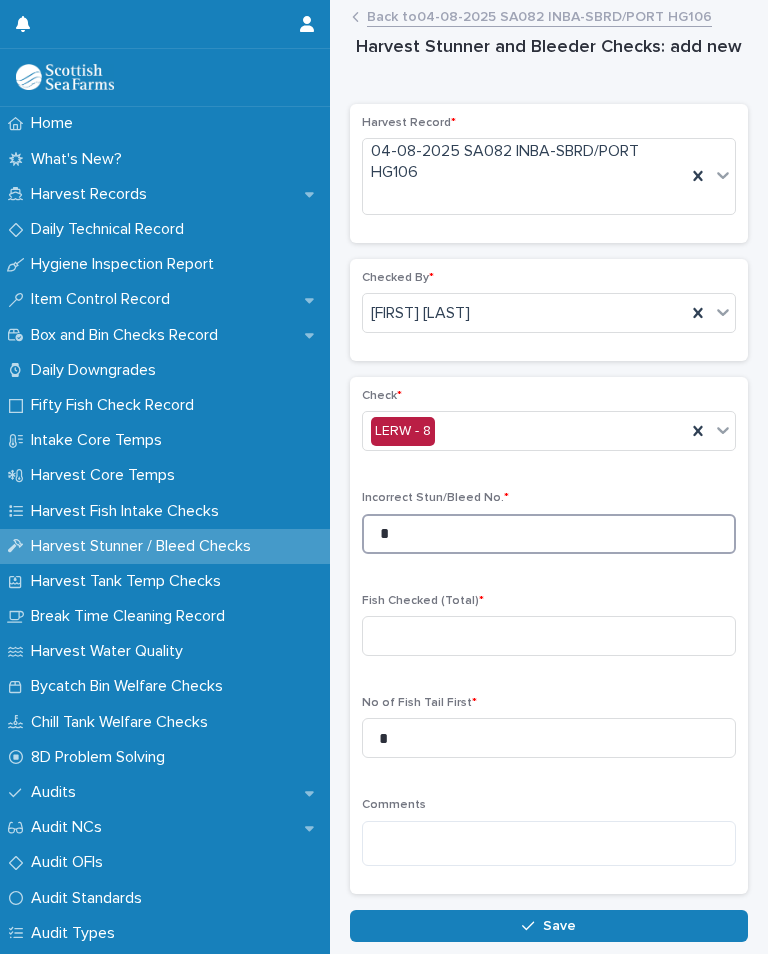 type on "*" 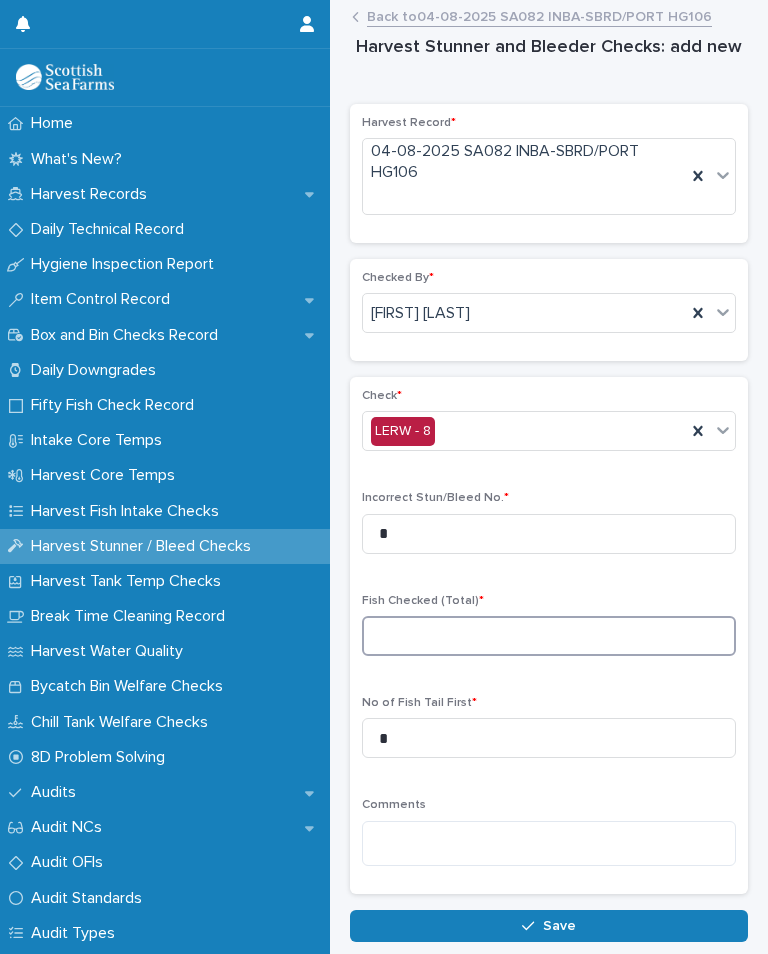 click at bounding box center [549, 636] 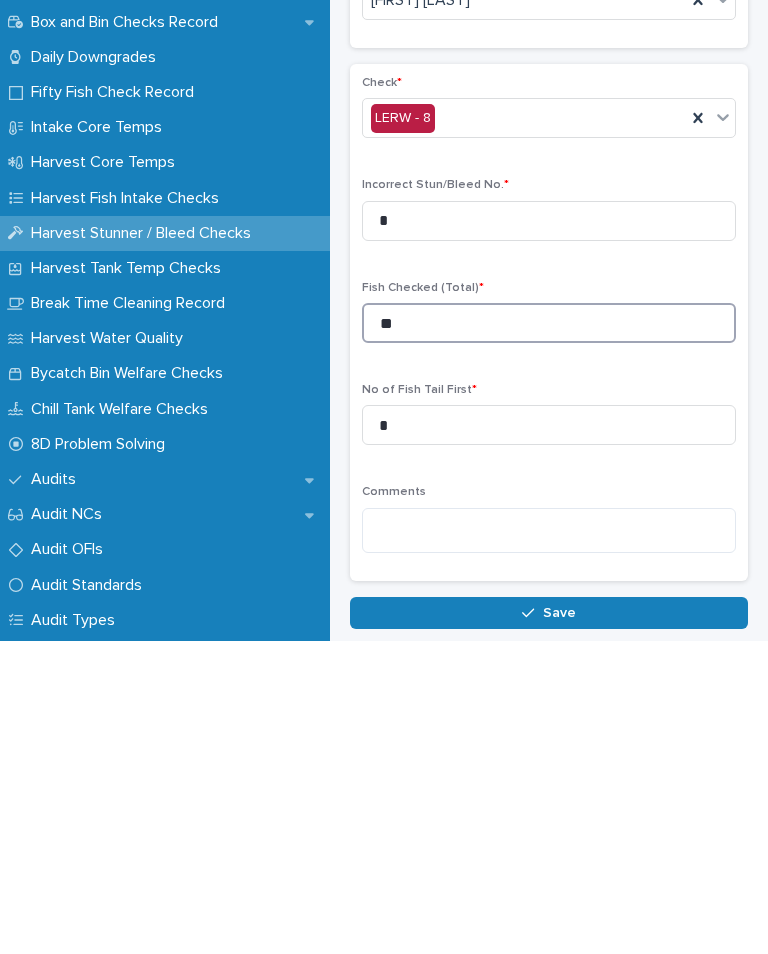 type on "**" 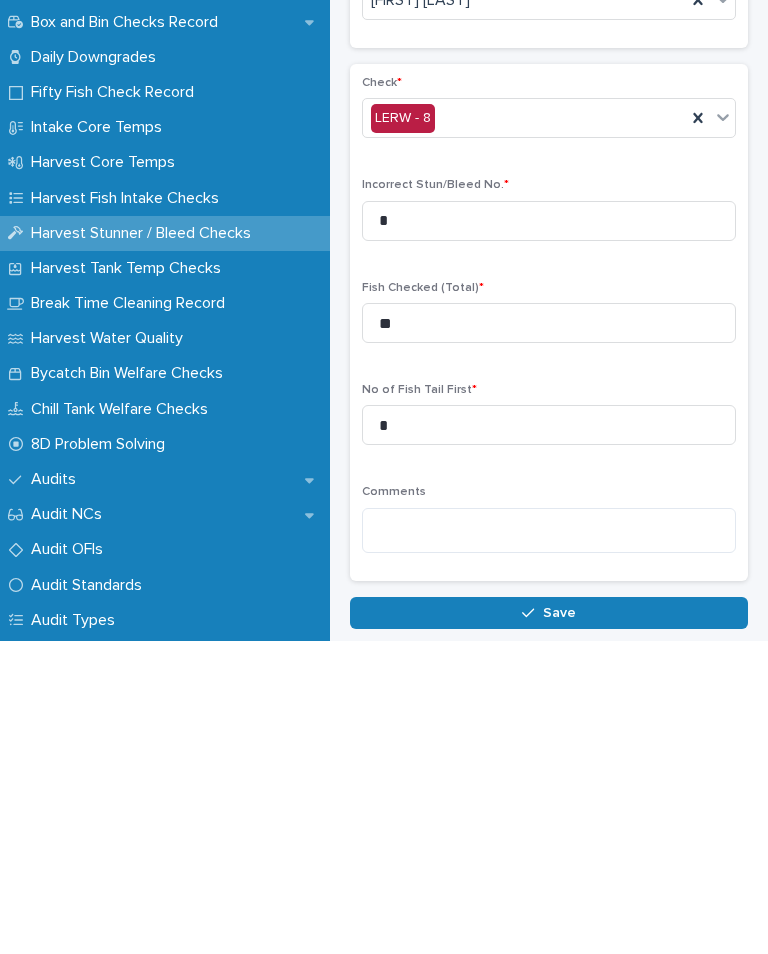 click on "Save" at bounding box center (549, 926) 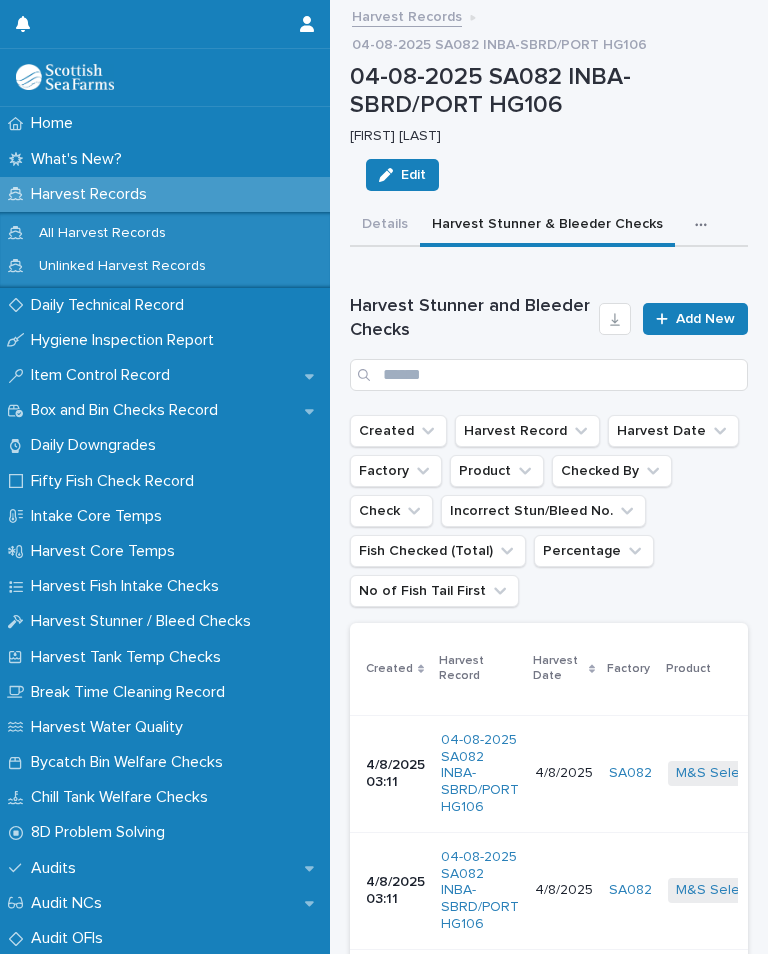 click at bounding box center [705, 225] 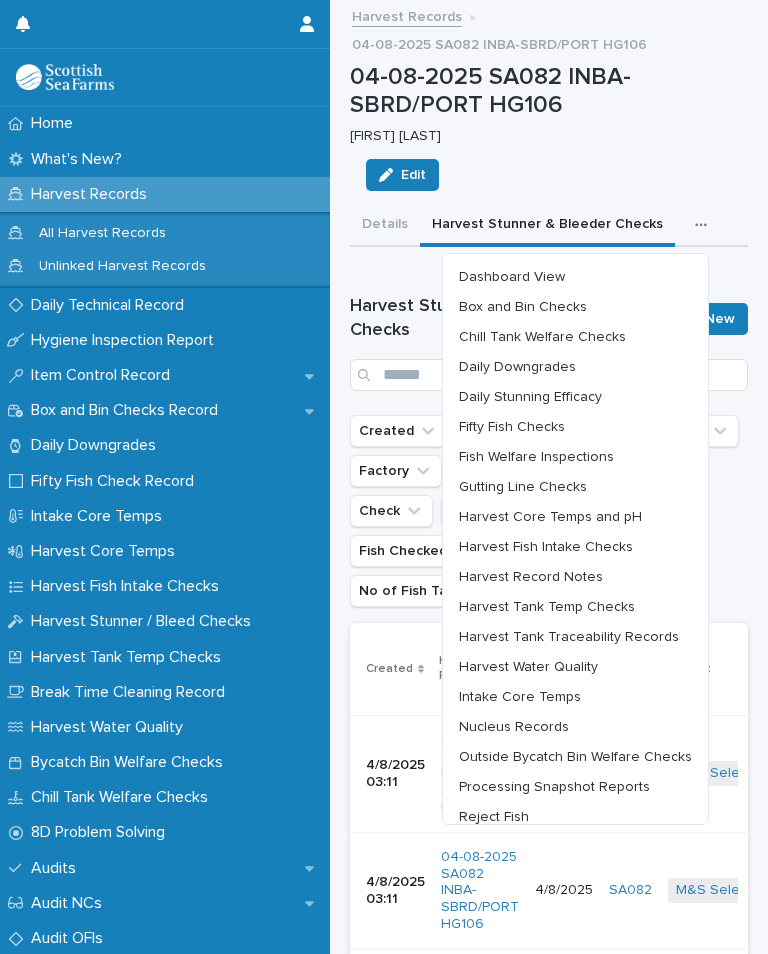 click on "Harvest Core Temps and pH" at bounding box center (575, 517) 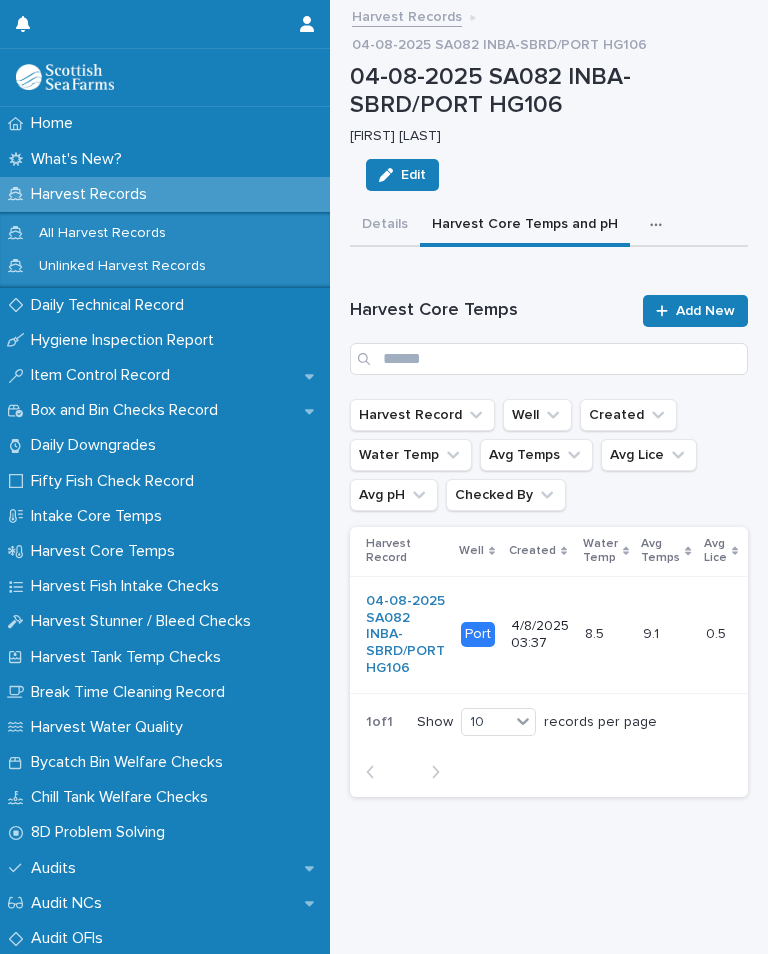 click at bounding box center (660, 225) 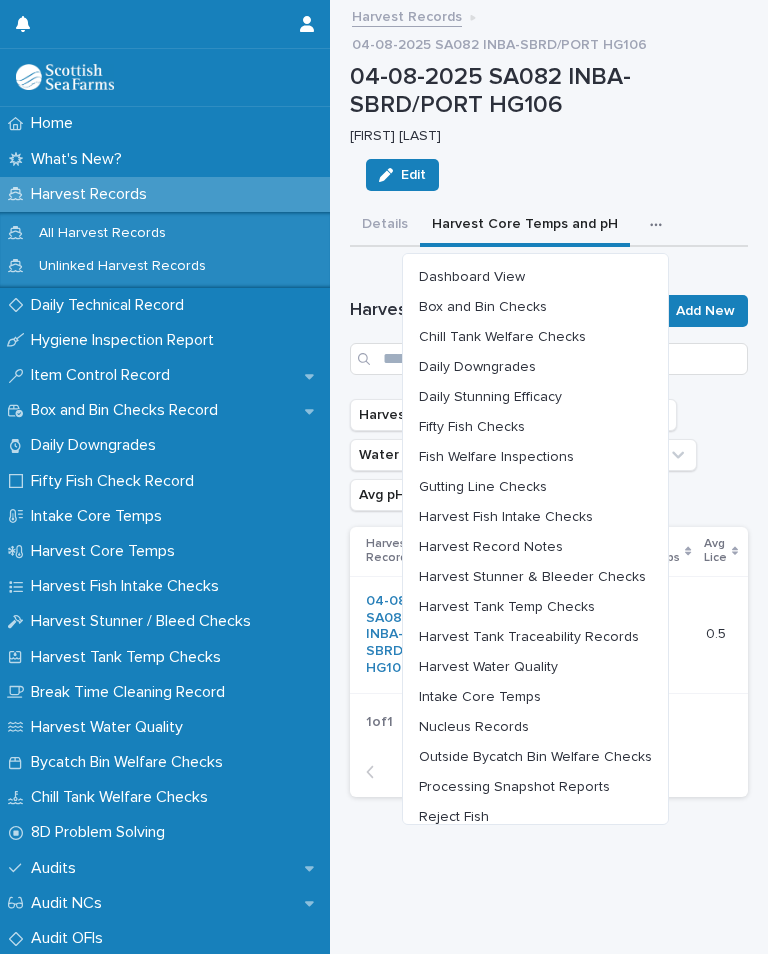 click on "Harvest Fish Intake Checks" at bounding box center [535, 517] 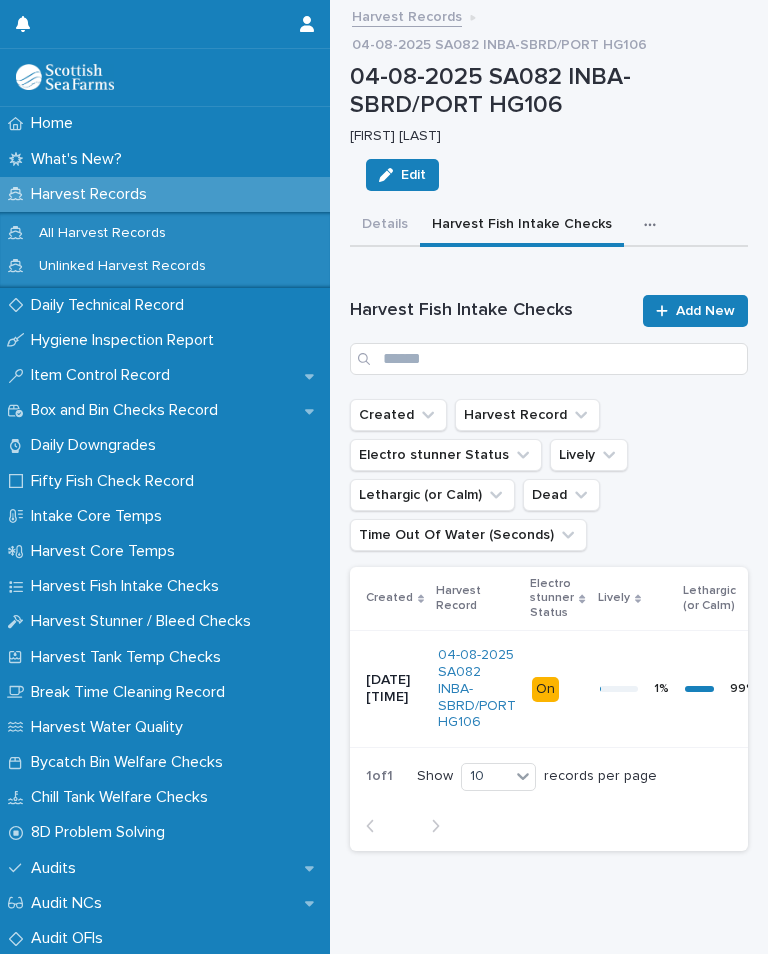 click on "Add New" at bounding box center (705, 311) 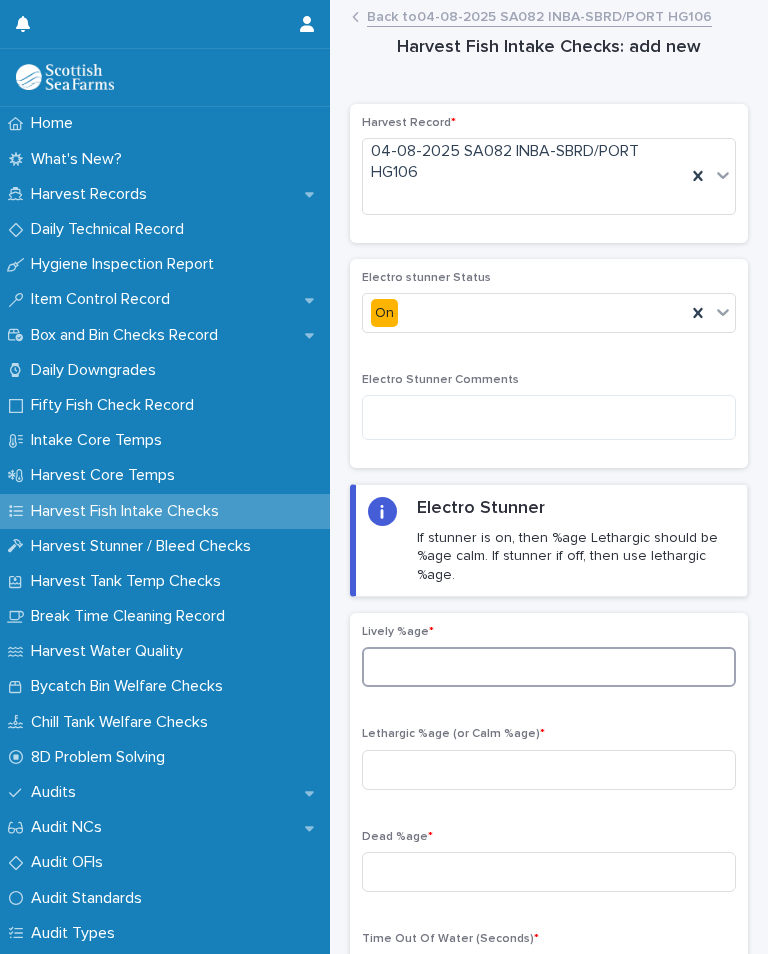 click at bounding box center (549, 667) 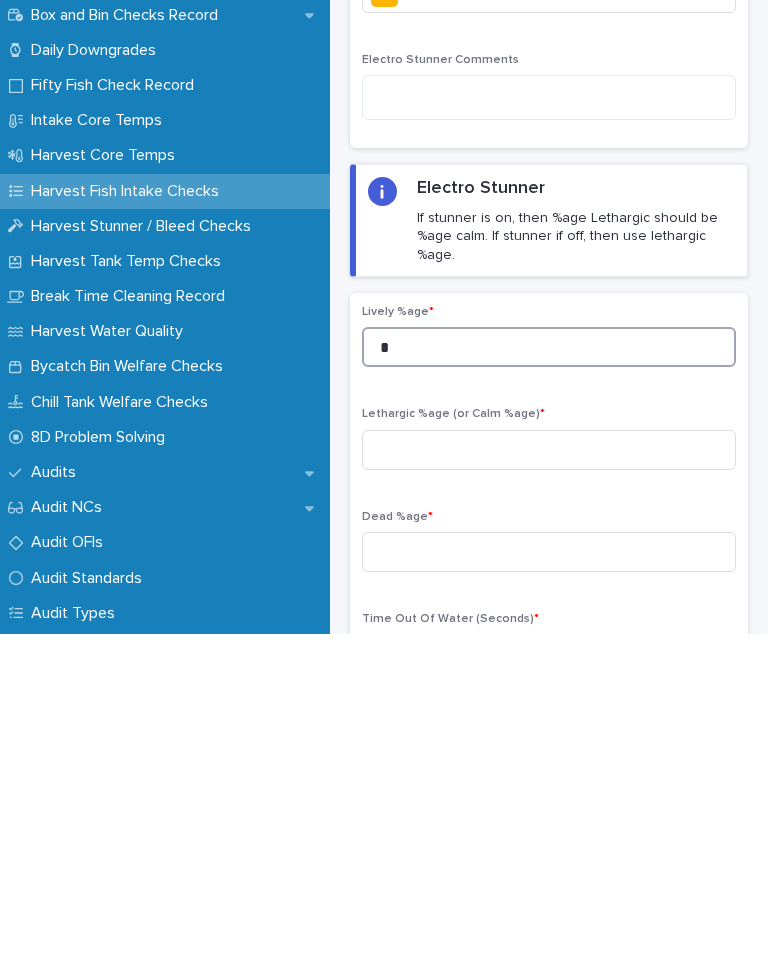 type on "*" 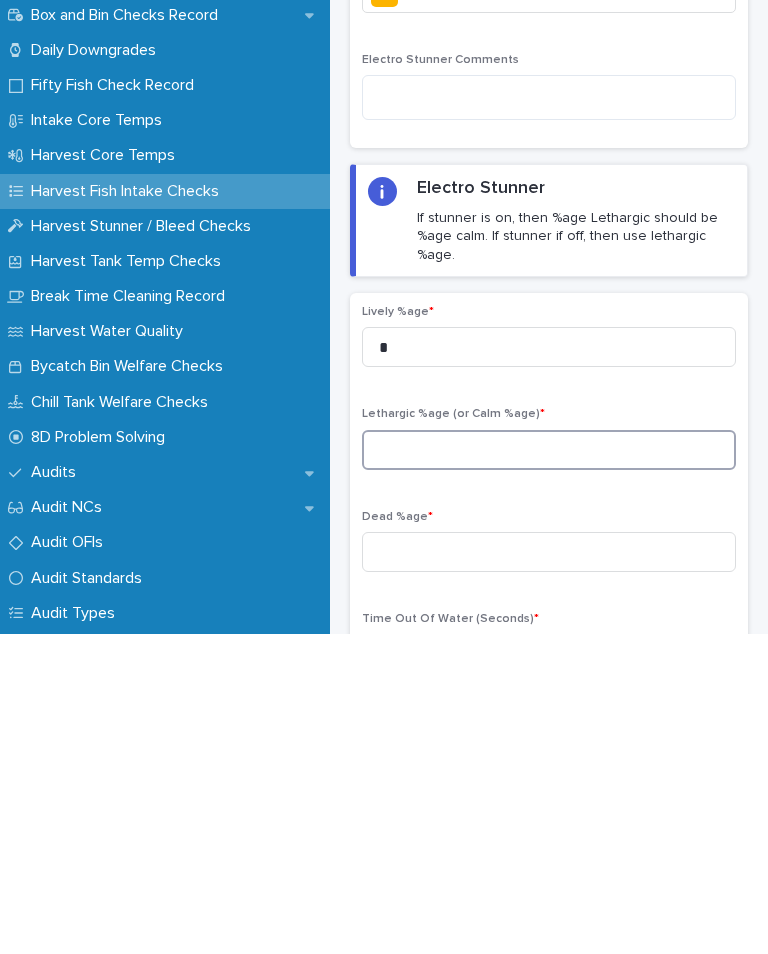 click at bounding box center [549, 770] 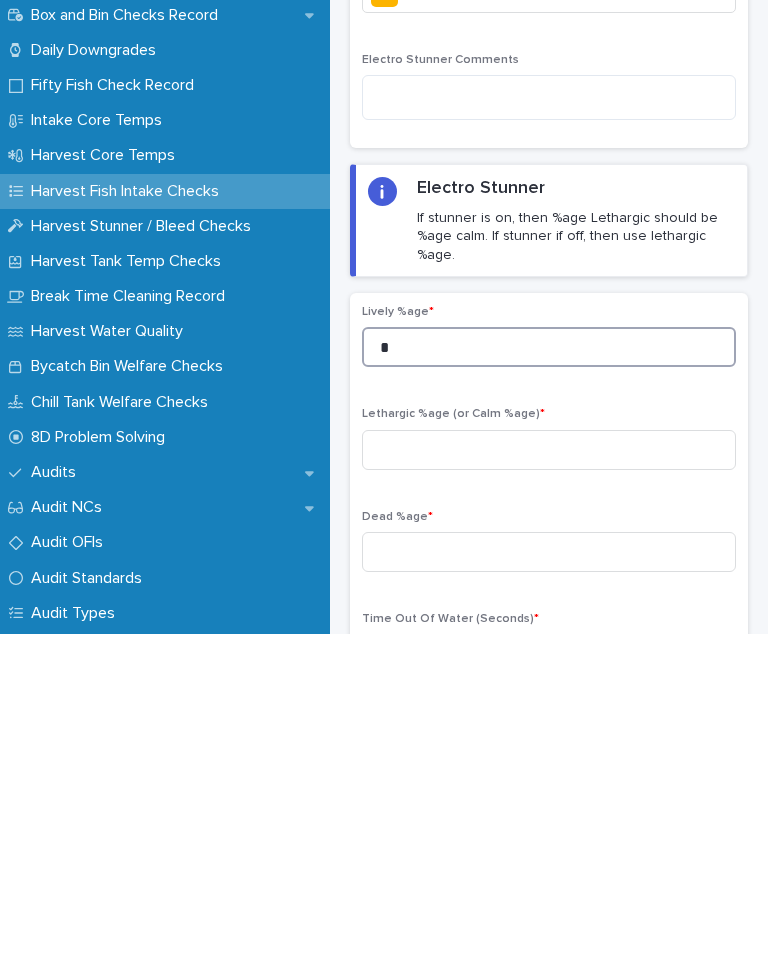 click on "*" at bounding box center (549, 667) 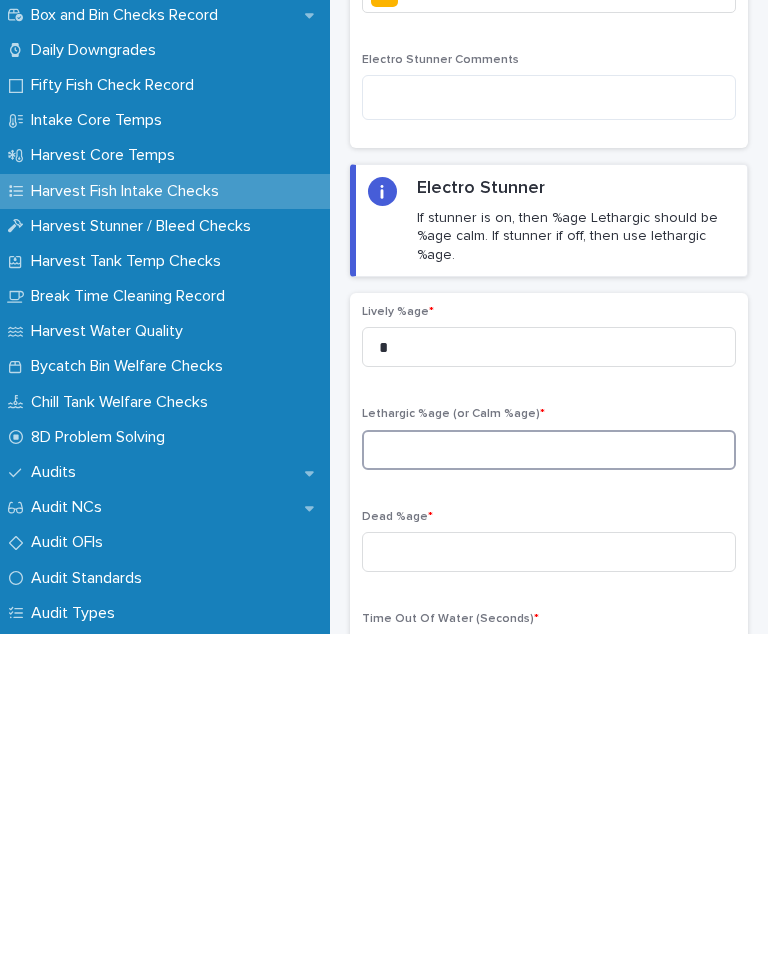 click at bounding box center [549, 770] 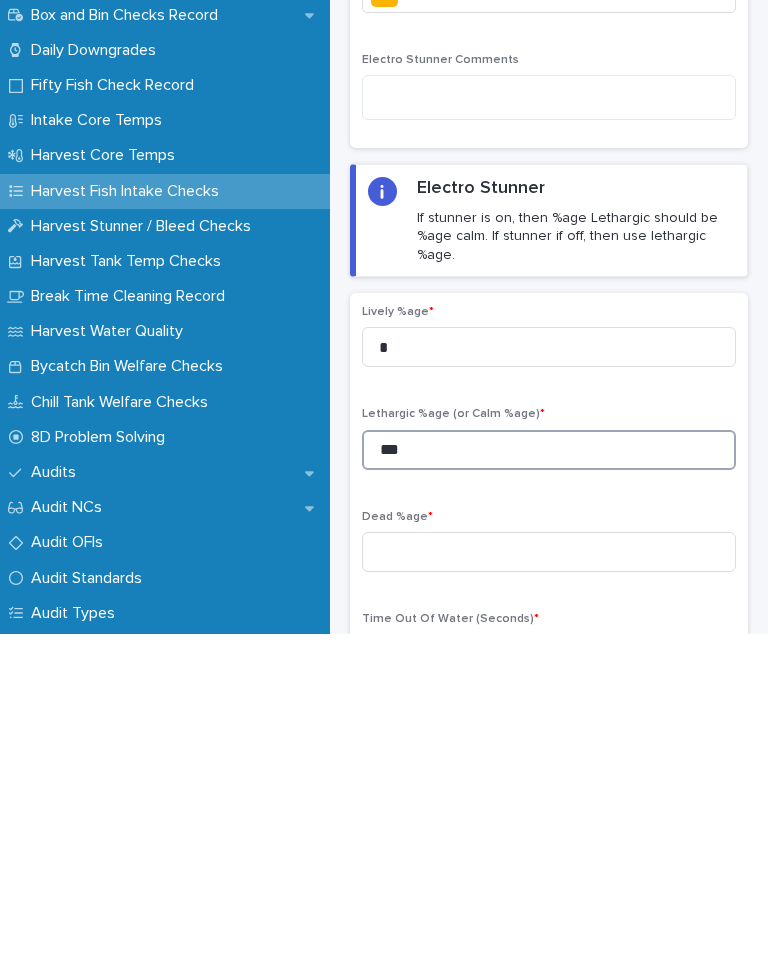 type on "***" 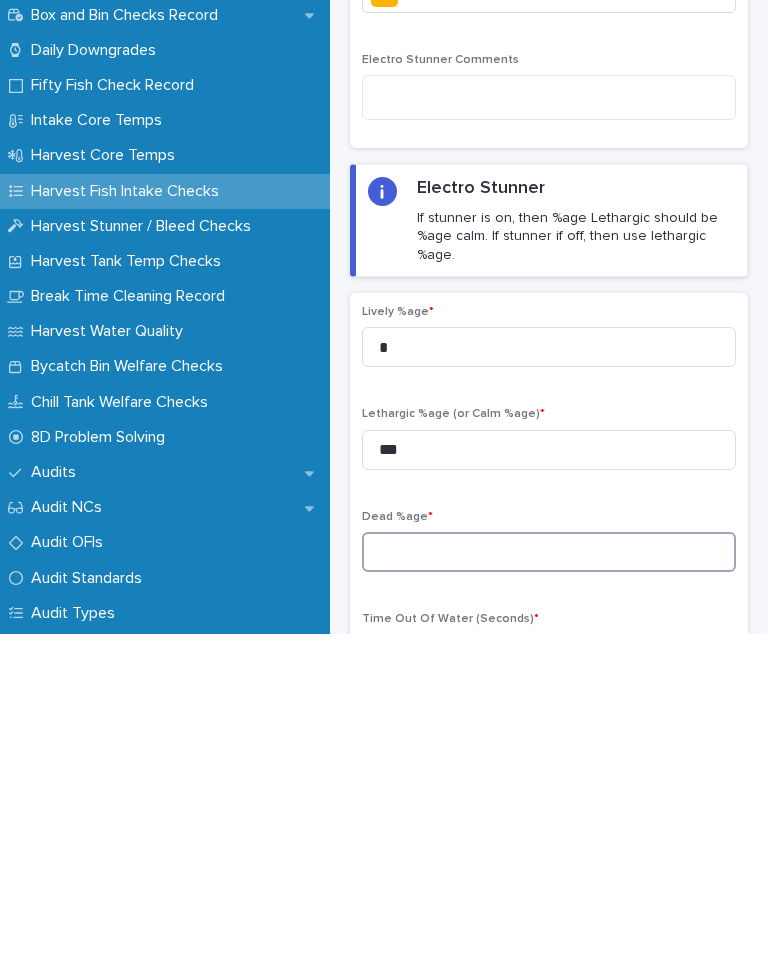 click at bounding box center (549, 872) 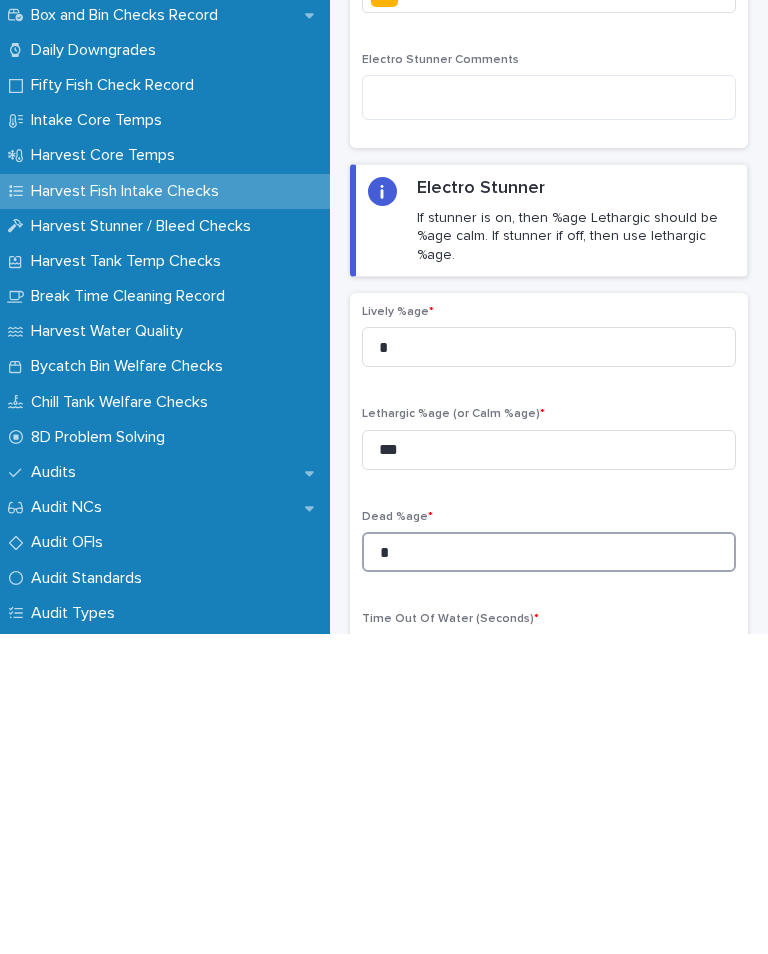 type on "*" 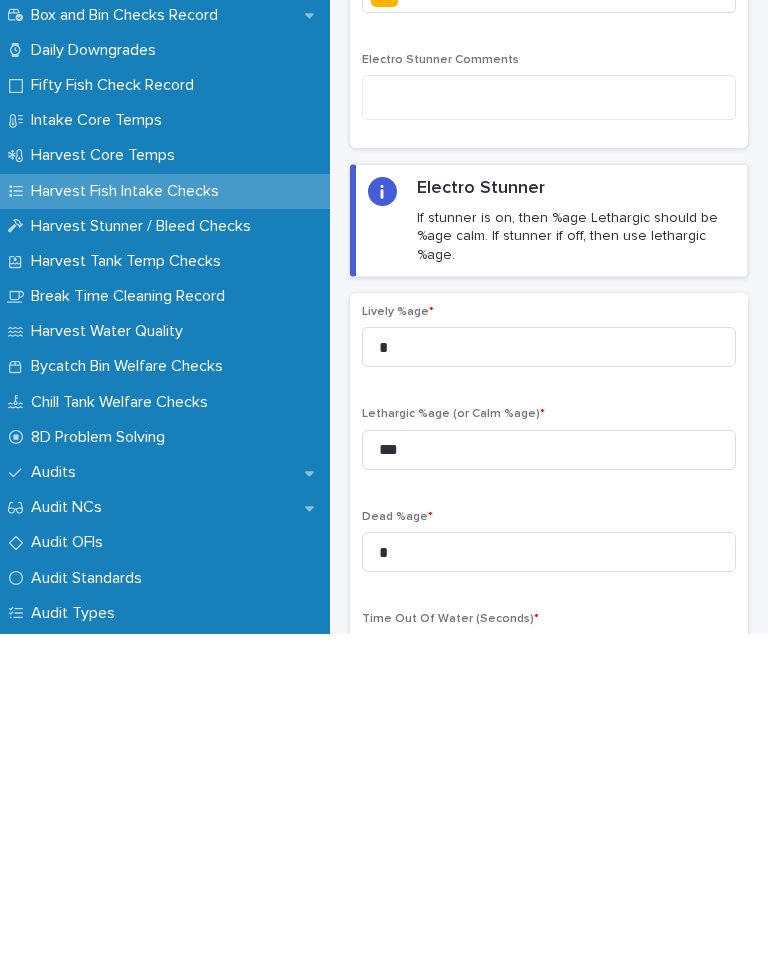 click on "Time Out Of Water (Seconds) *" at bounding box center [450, 939] 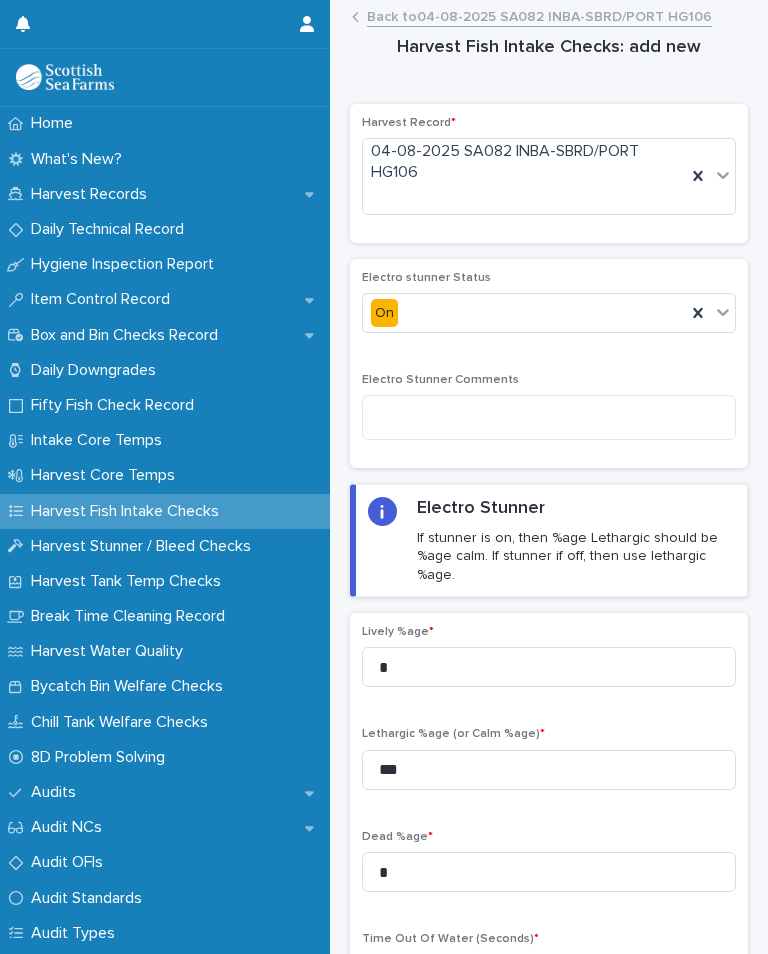 click on "Time Out Of Water (Seconds) *" at bounding box center [450, 939] 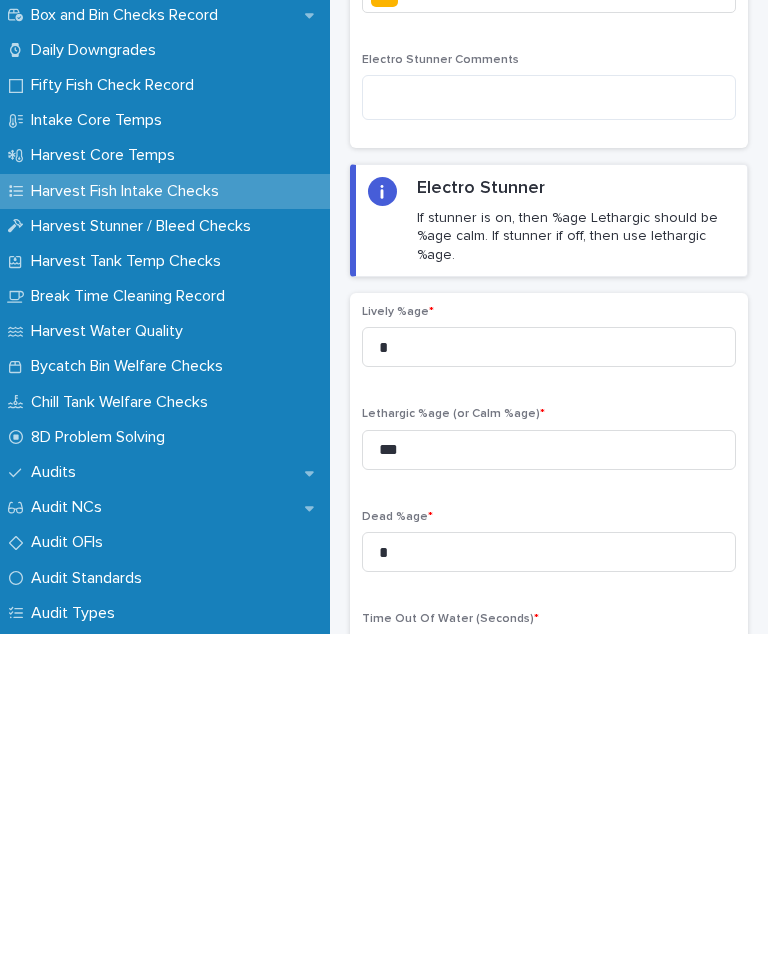 scroll, scrollTop: 2, scrollLeft: 0, axis: vertical 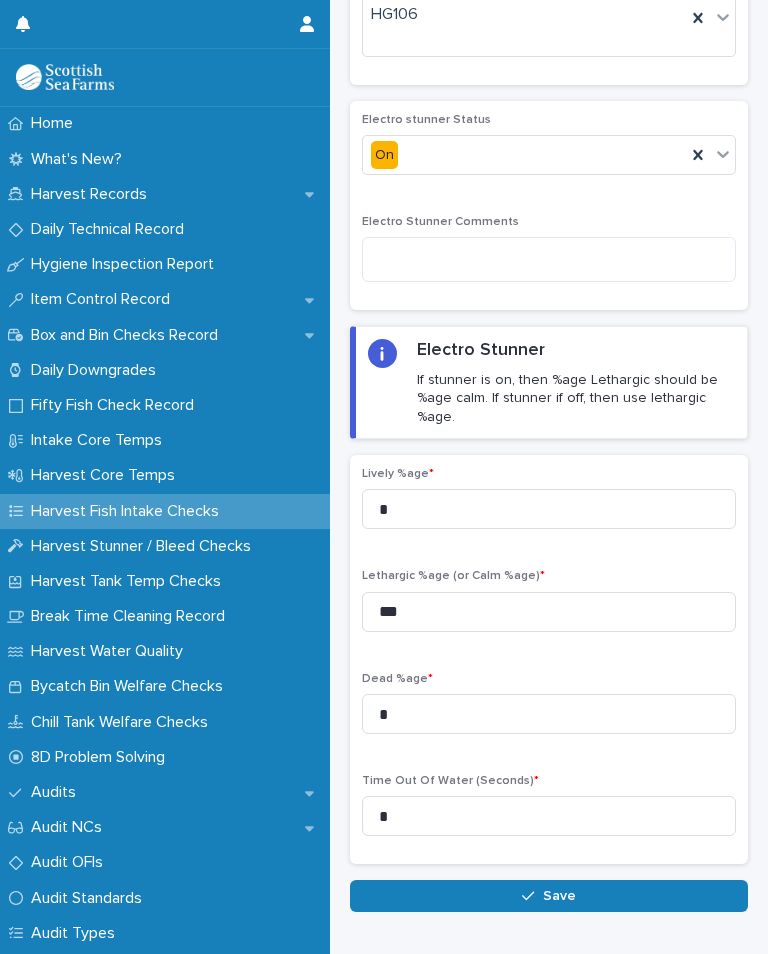 click on "Save" at bounding box center [559, 896] 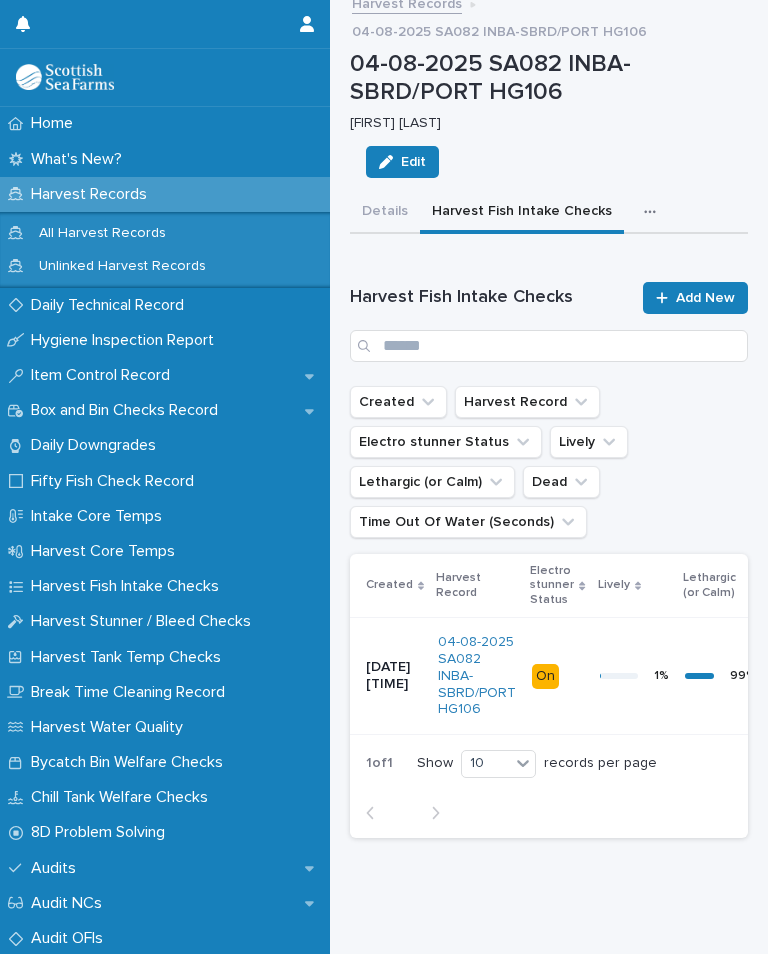 scroll, scrollTop: 0, scrollLeft: 0, axis: both 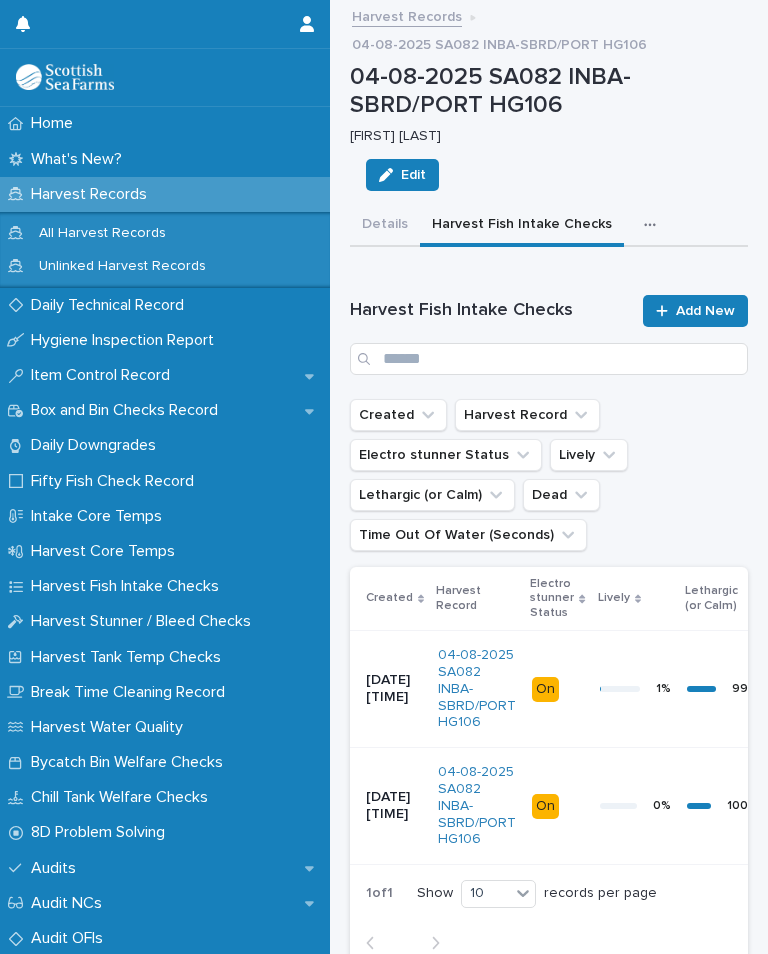 click at bounding box center (654, 225) 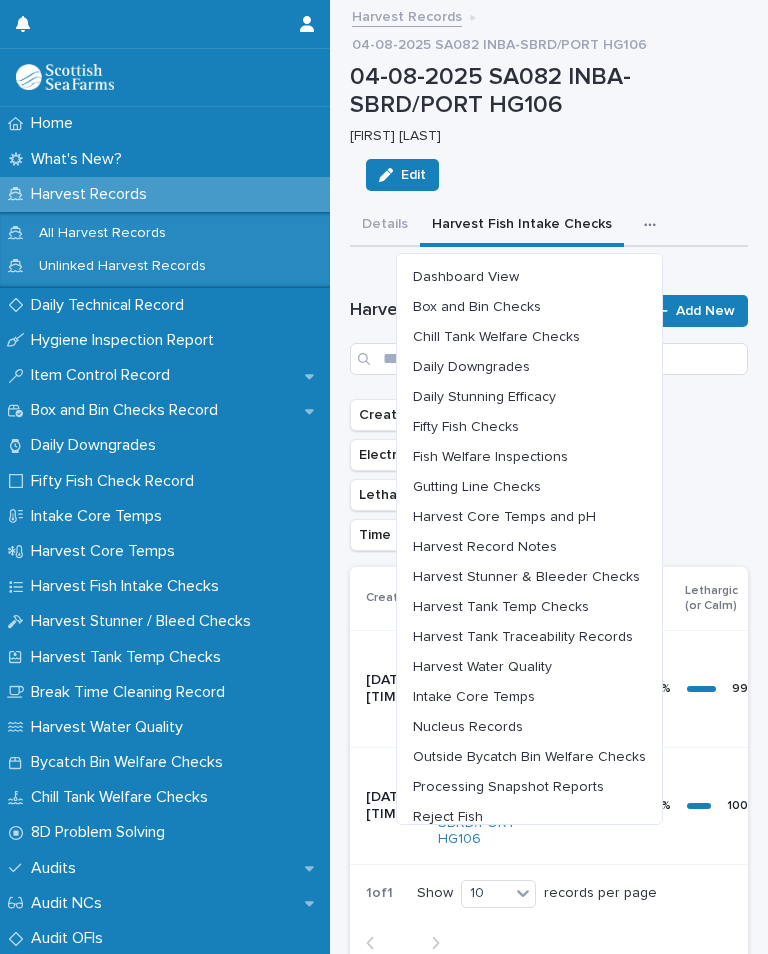 click on "Outside Bycatch Bin Welfare Checks" at bounding box center [529, 757] 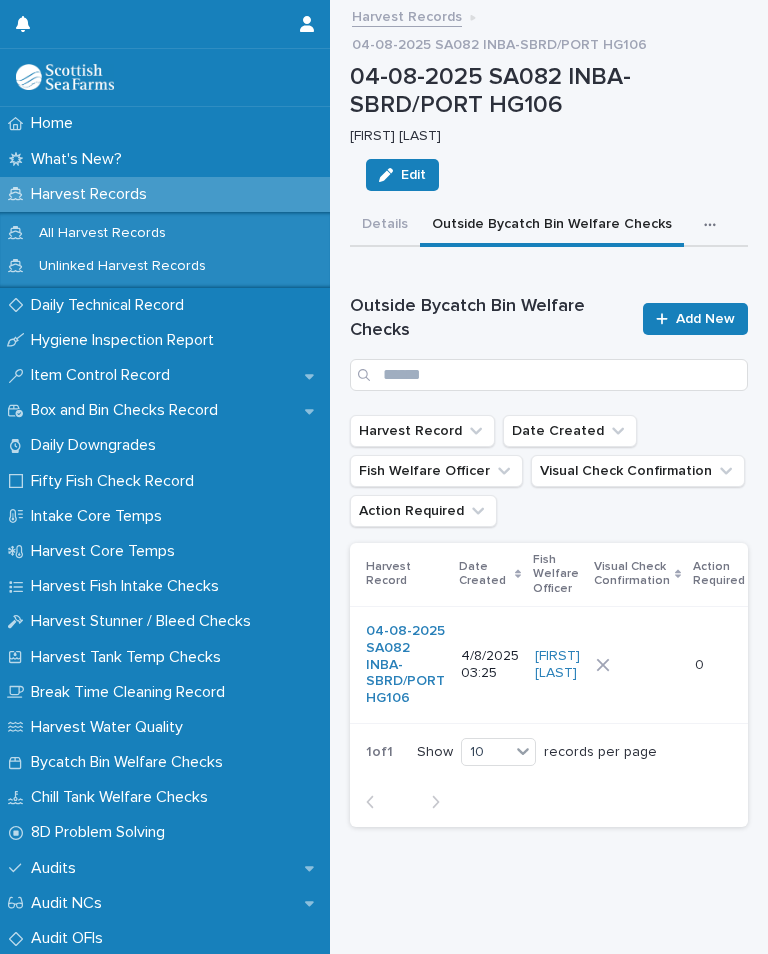 click at bounding box center (637, 665) 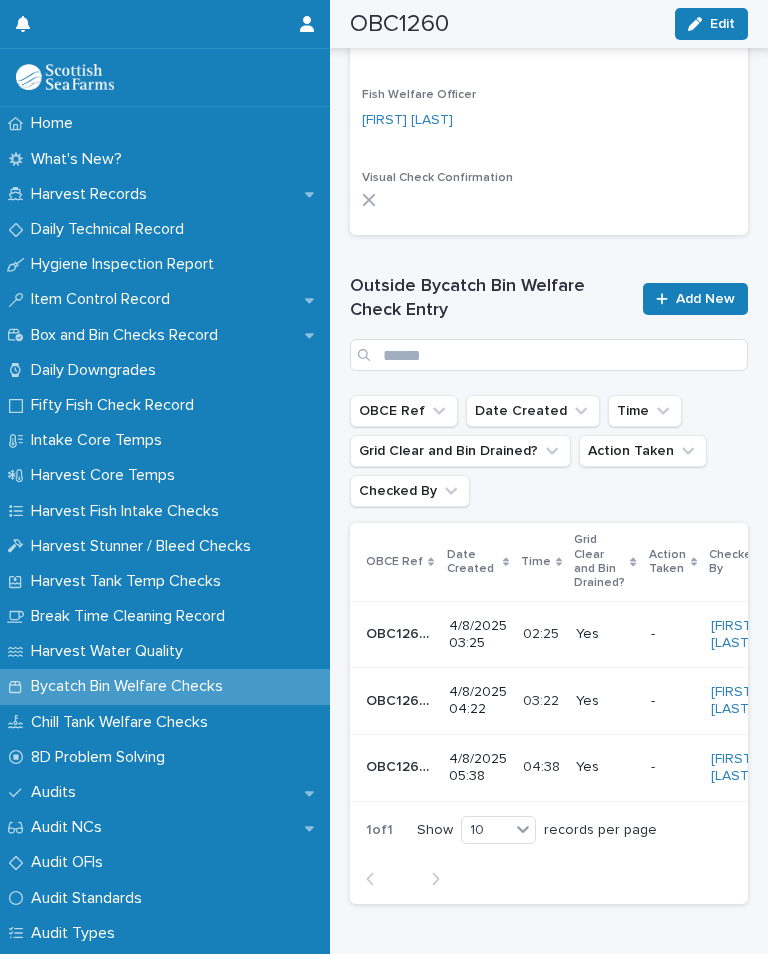 scroll, scrollTop: 764, scrollLeft: 0, axis: vertical 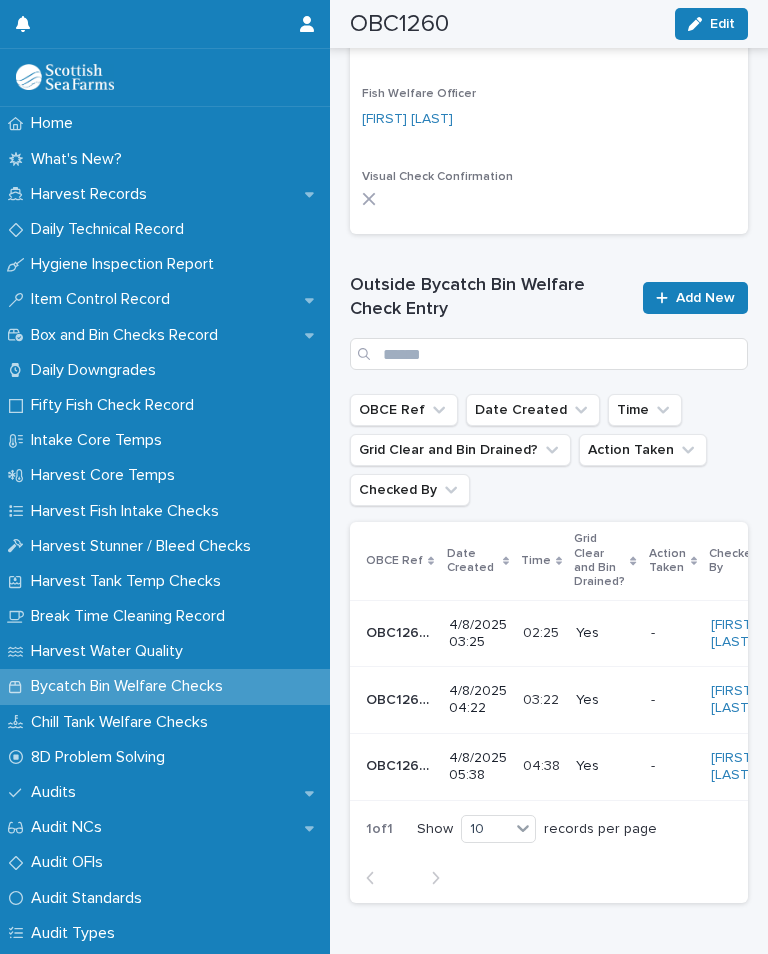 click on "Add New" at bounding box center [705, 298] 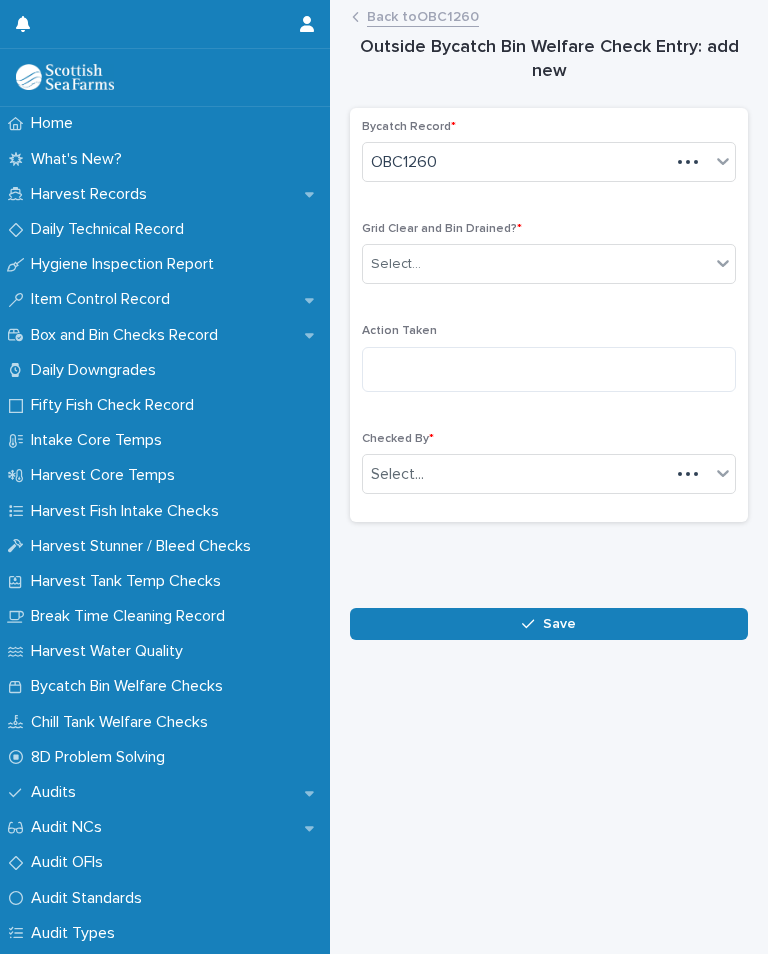 scroll, scrollTop: 0, scrollLeft: 0, axis: both 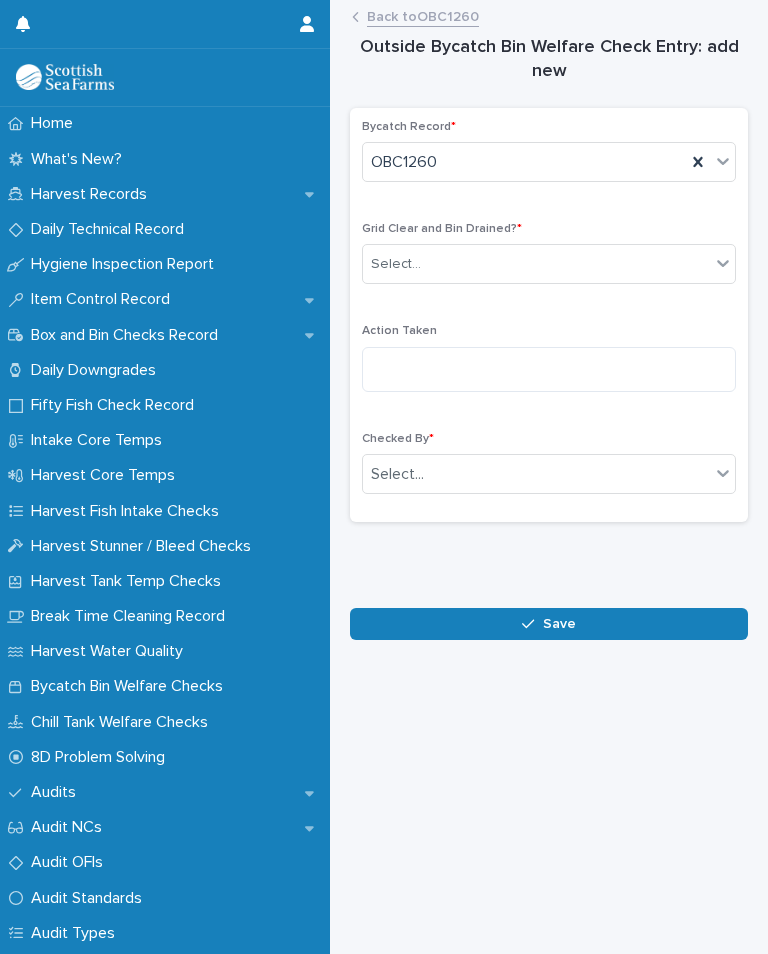 click on "Select..." at bounding box center [536, 264] 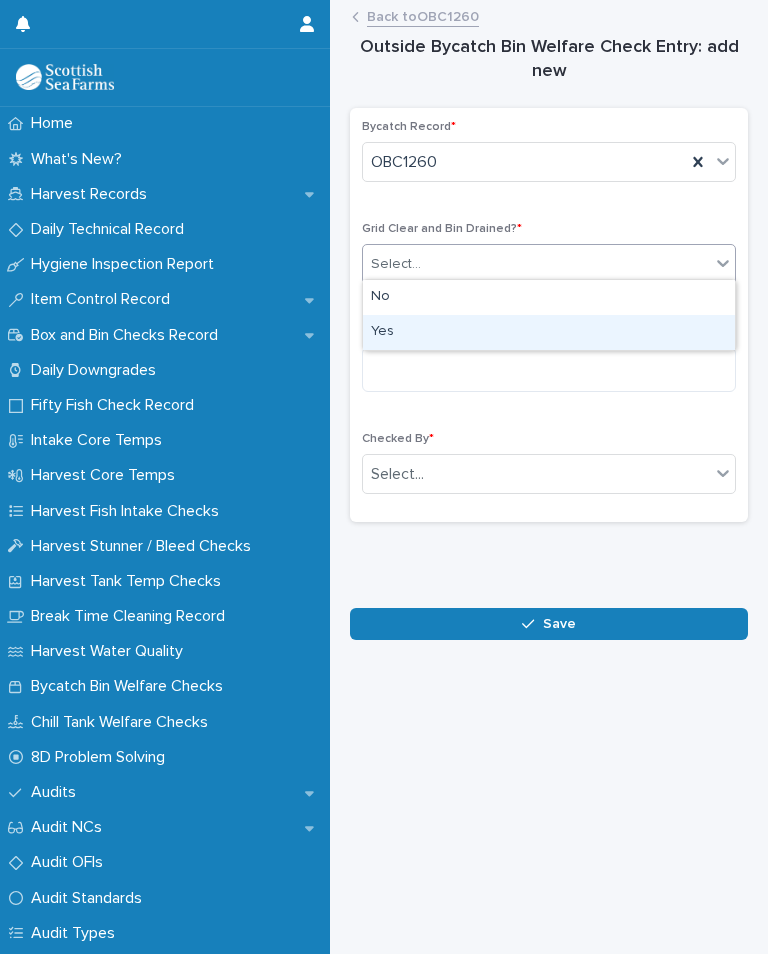 click on "Yes" at bounding box center (549, 332) 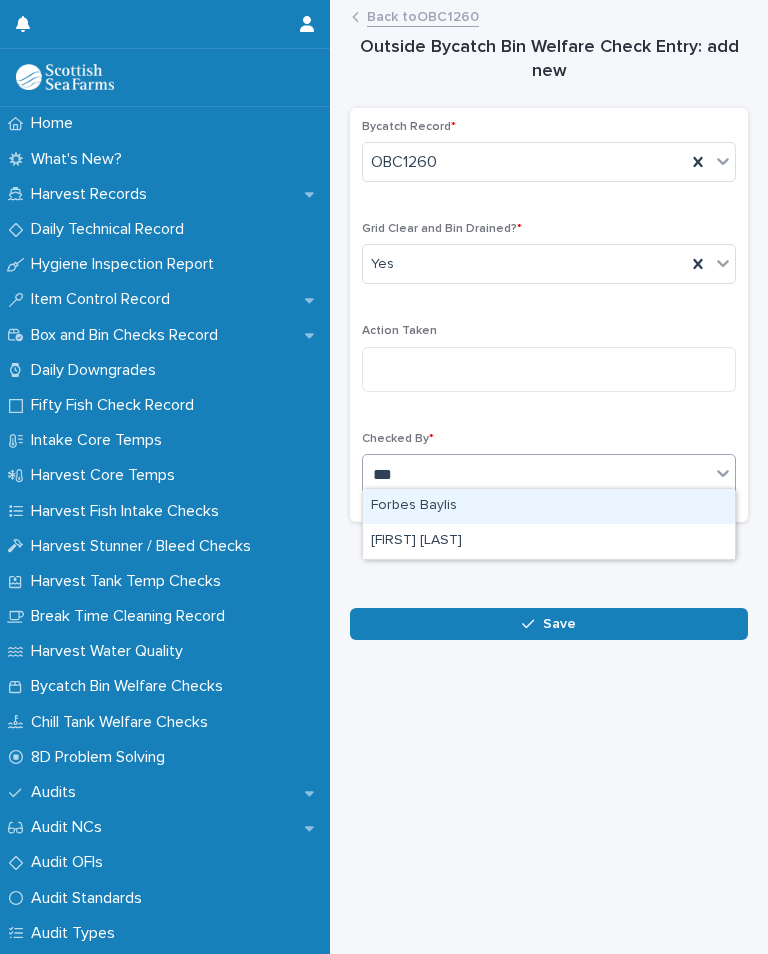 click on "[FIRST] [LAST]" at bounding box center (549, 541) 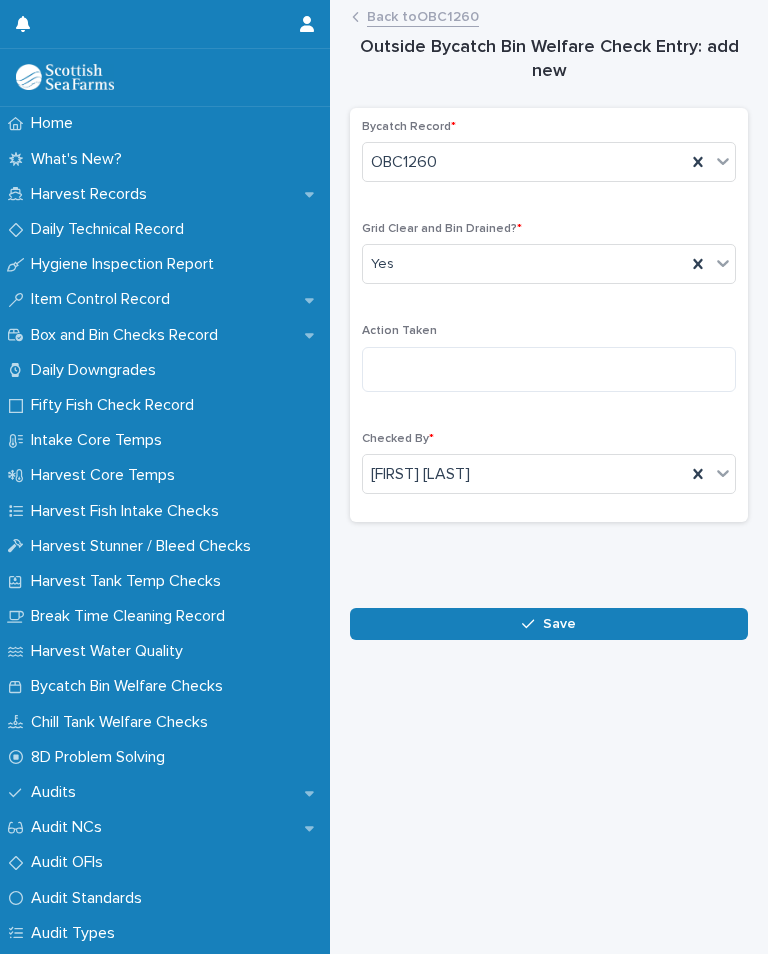 click on "Save" at bounding box center (559, 624) 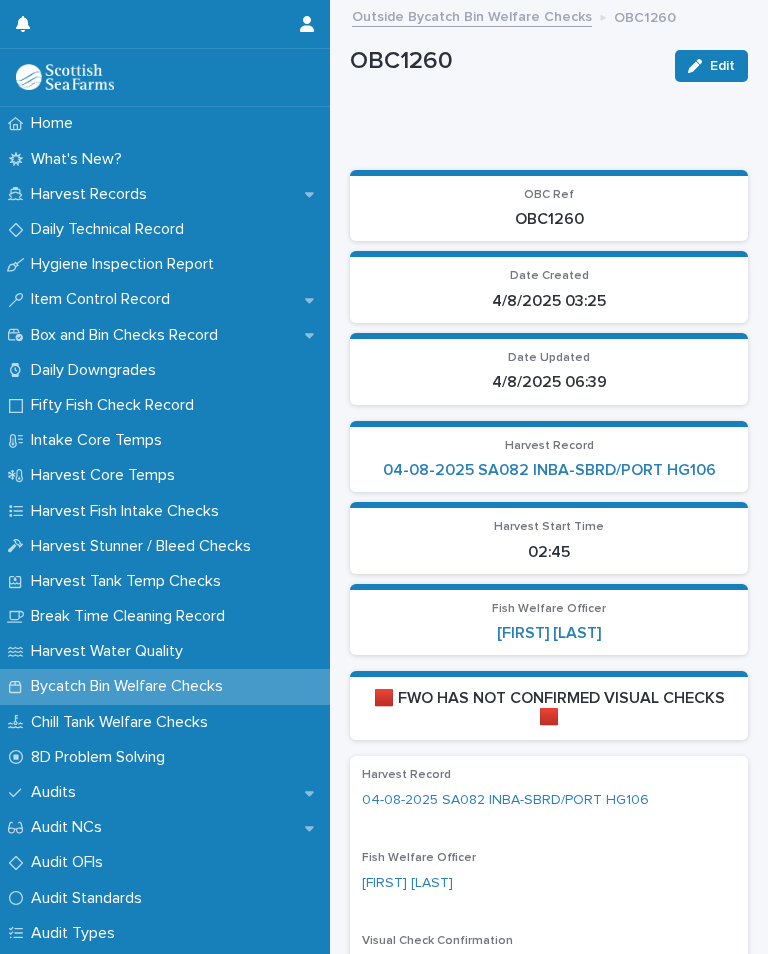 click on "Harvest Record 04-08-2025 SA082 INBA-SBRD/PORT HG106" at bounding box center [549, 460] 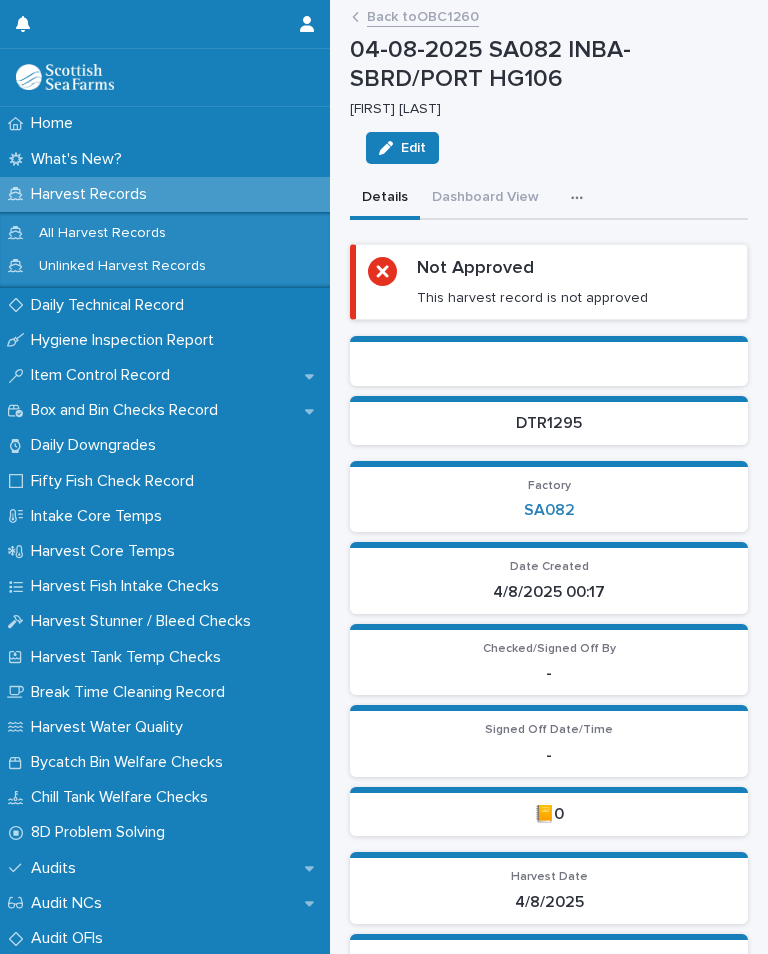 click 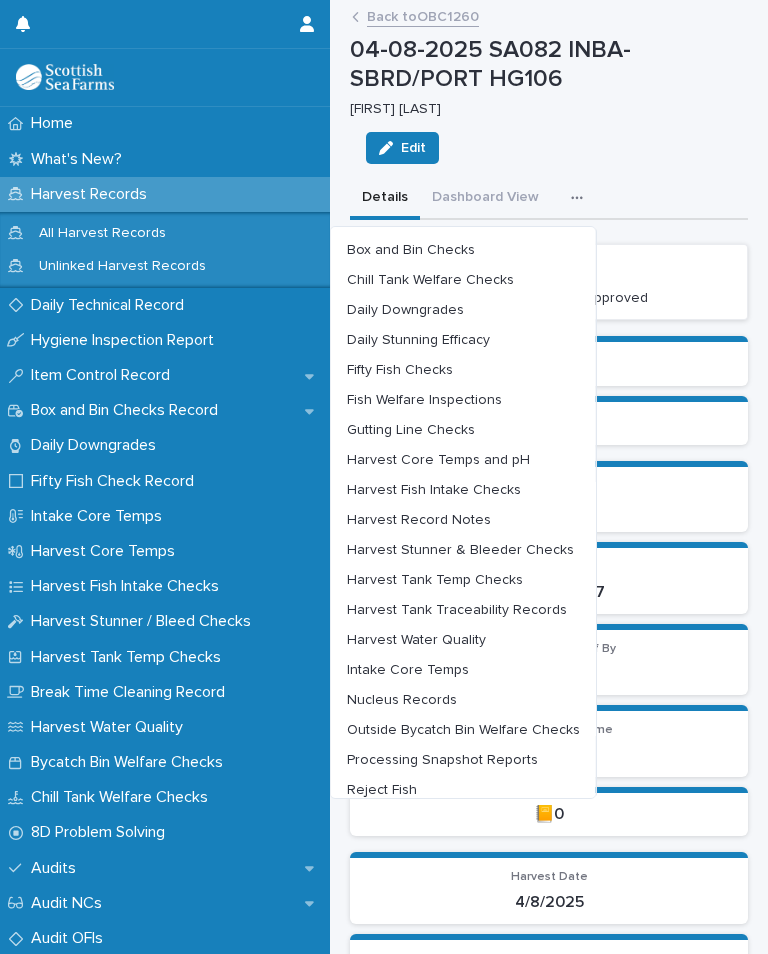 click on "Harvest Tank Temp Checks" at bounding box center (435, 580) 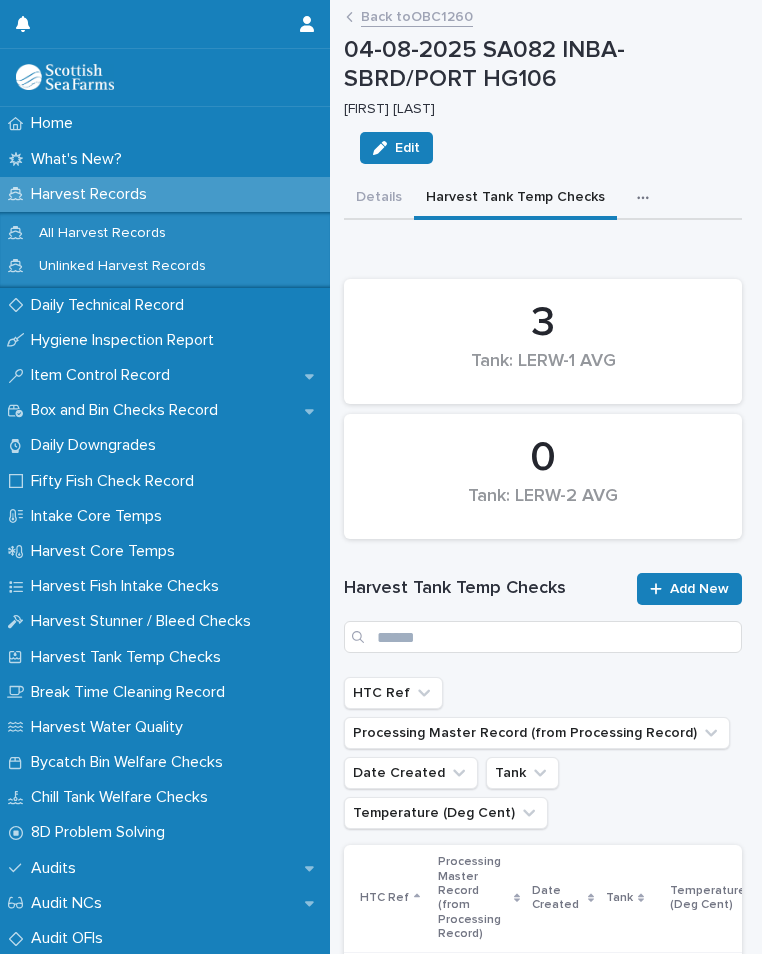 scroll, scrollTop: 0, scrollLeft: 6, axis: horizontal 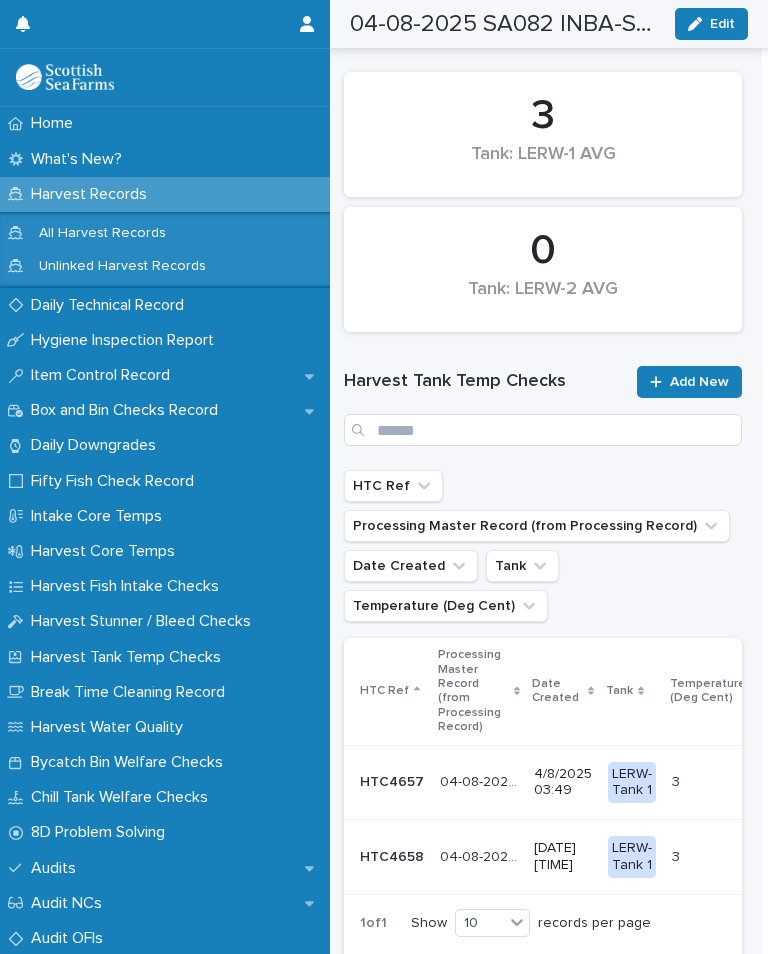 click on "Add New" at bounding box center [699, 382] 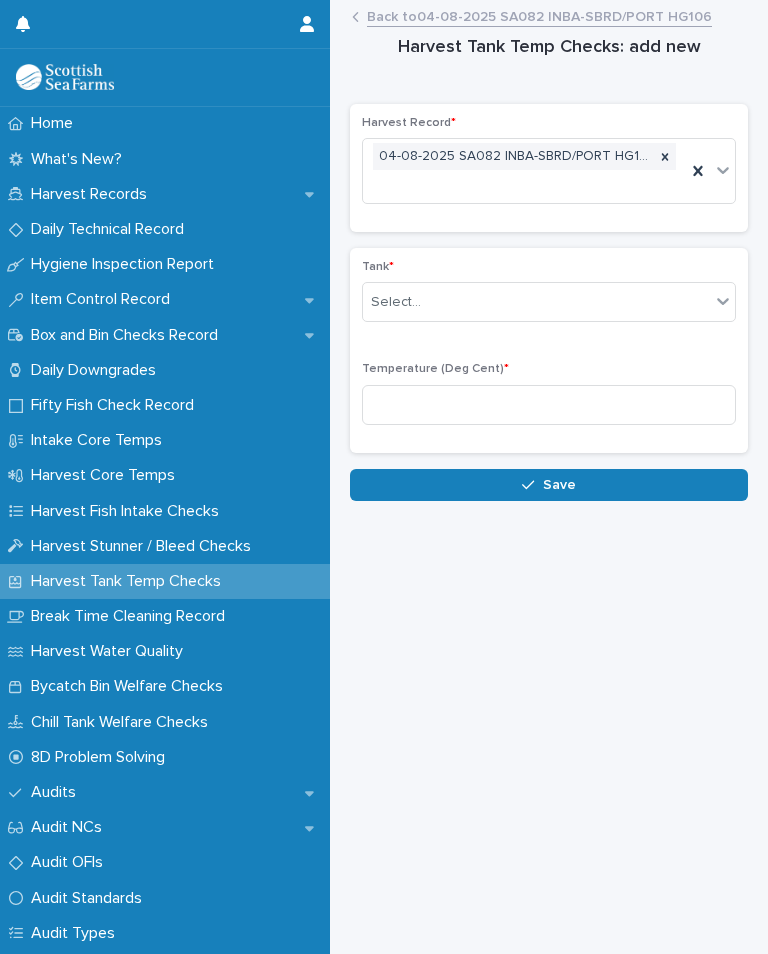 scroll, scrollTop: 0, scrollLeft: 0, axis: both 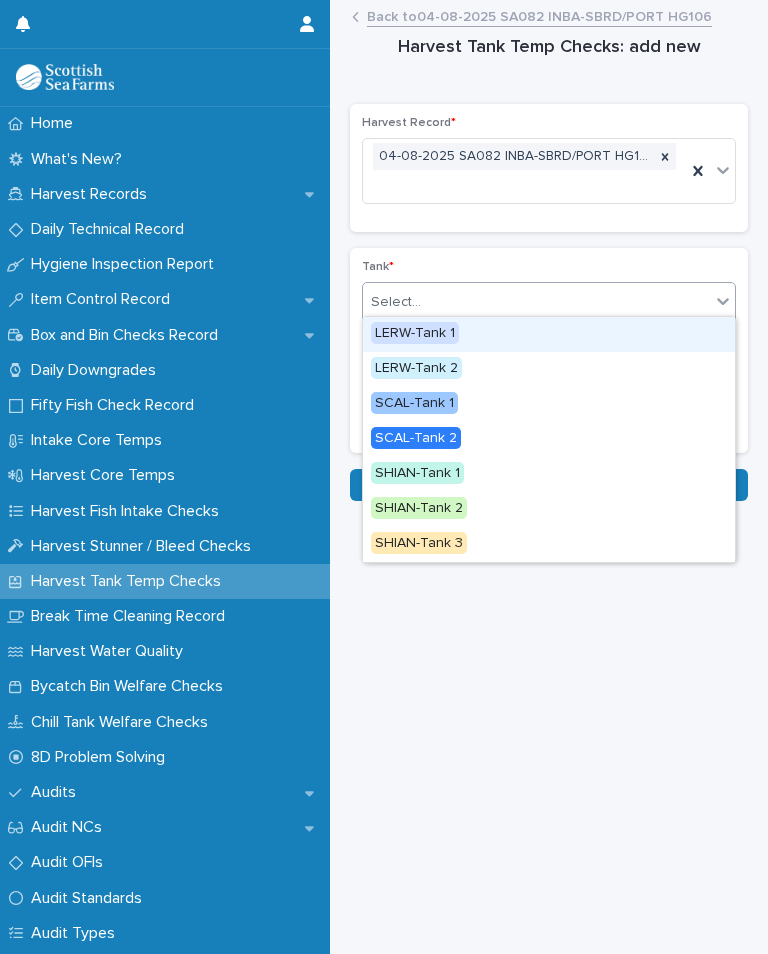 click on "LERW-Tank 1" at bounding box center [415, 333] 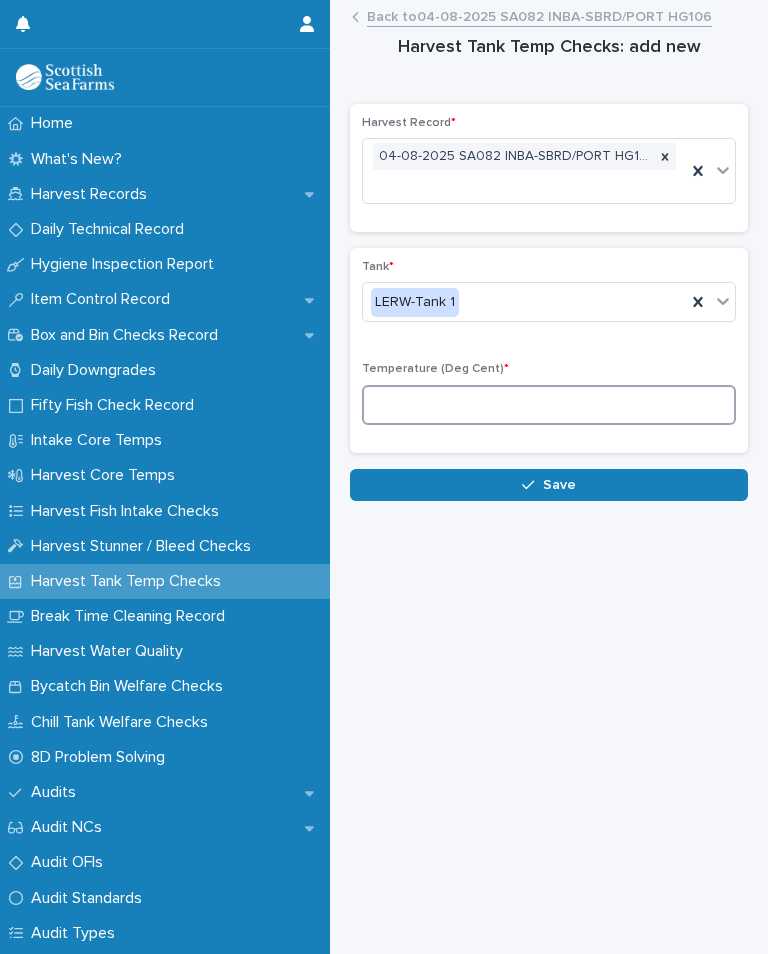 click at bounding box center [549, 405] 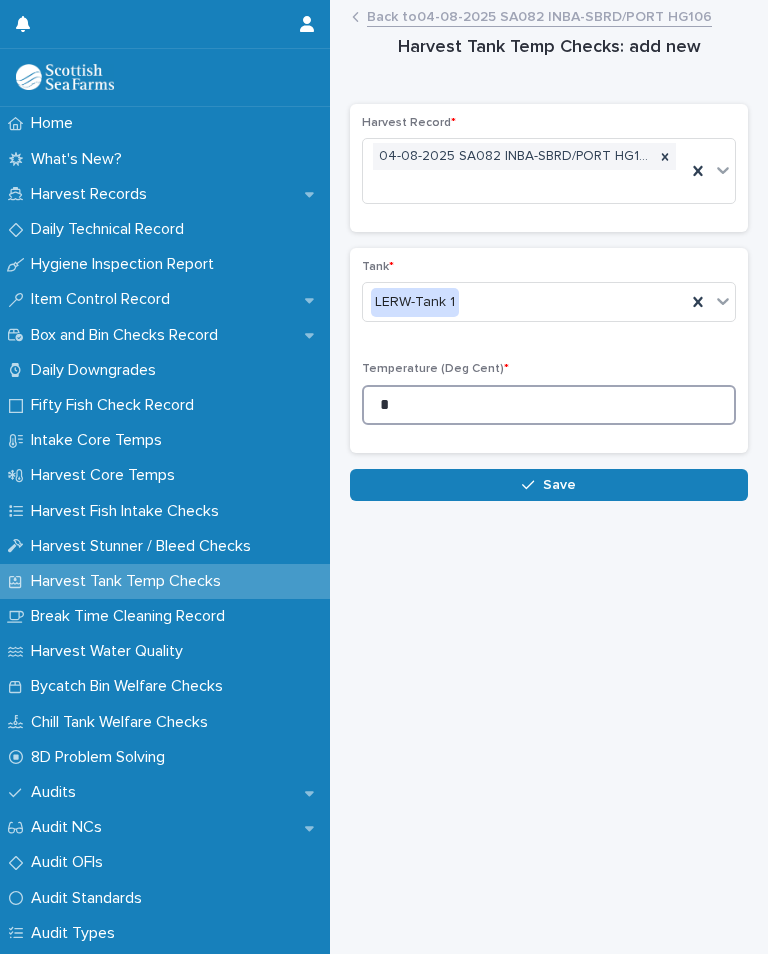 type on "*" 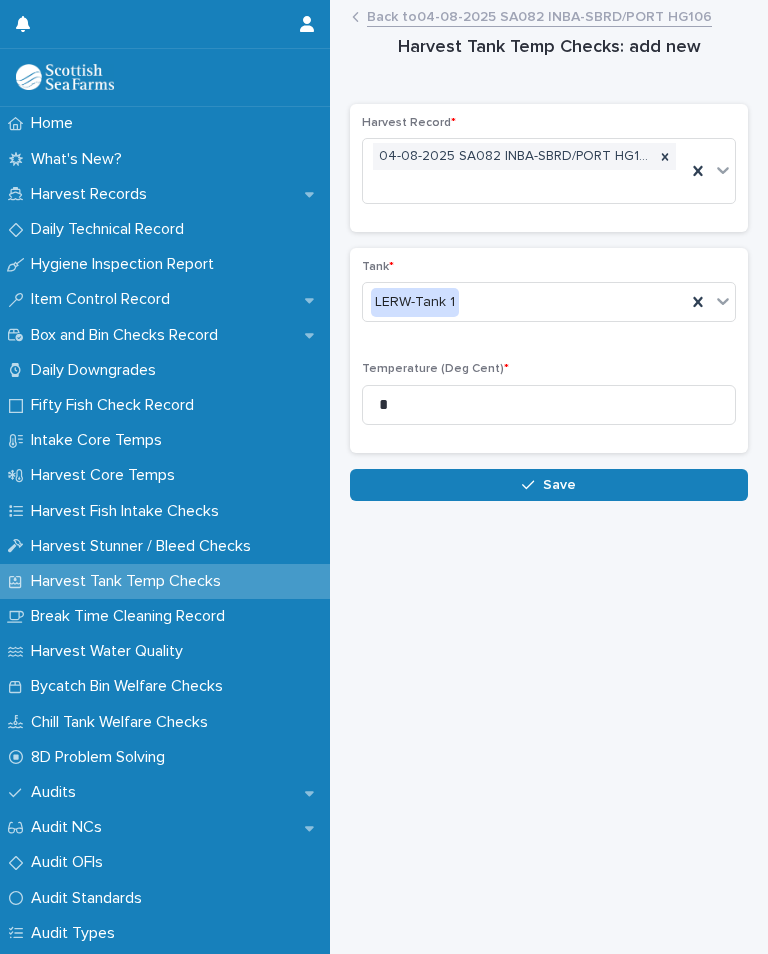 click on "Save" at bounding box center [559, 485] 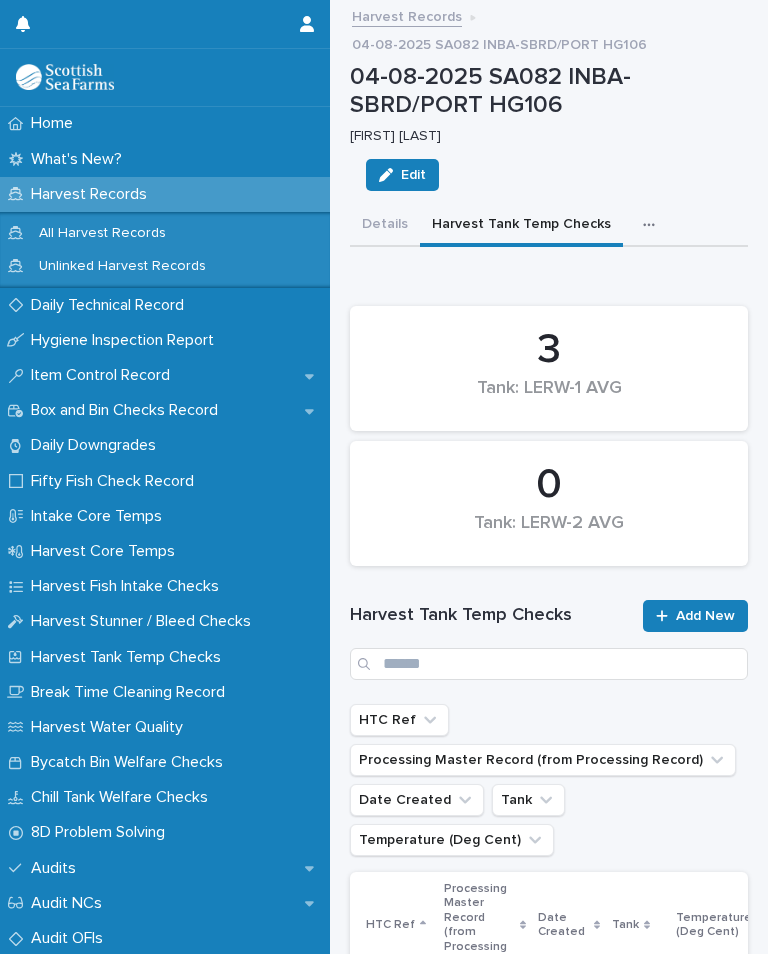 click on "Add New" at bounding box center [705, 616] 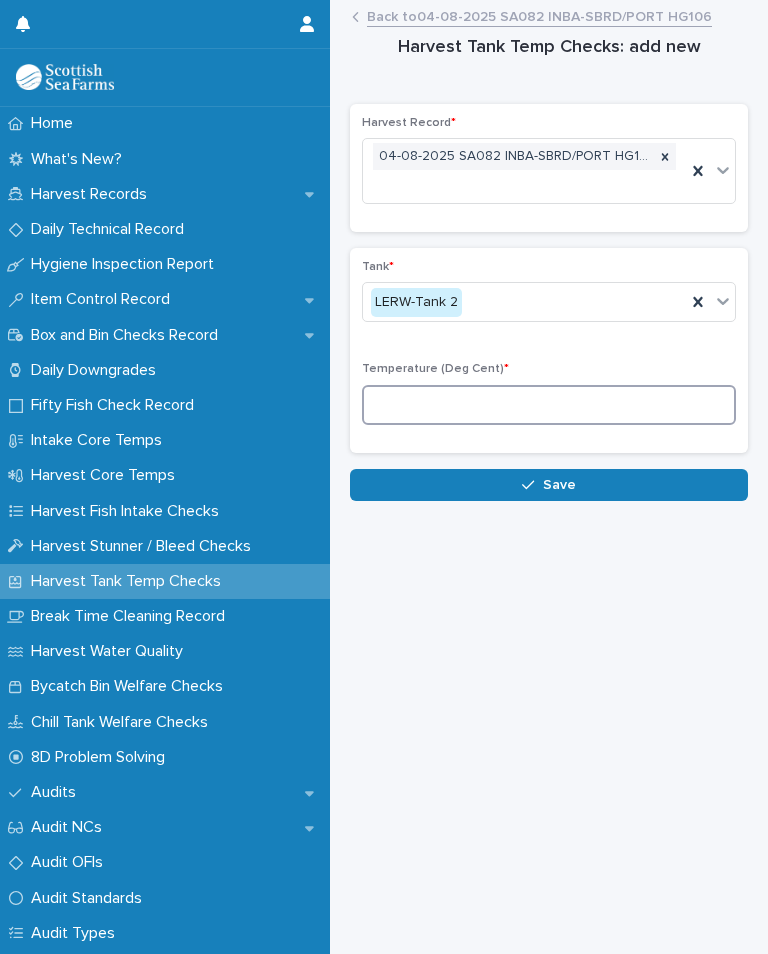 click at bounding box center (549, 405) 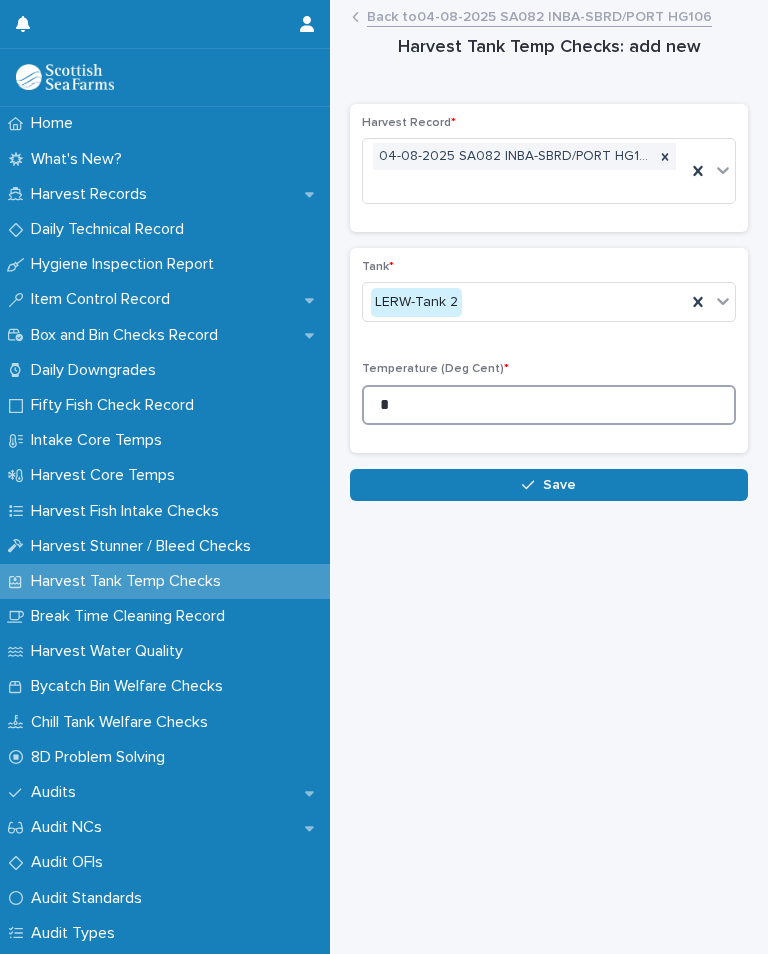 type on "*" 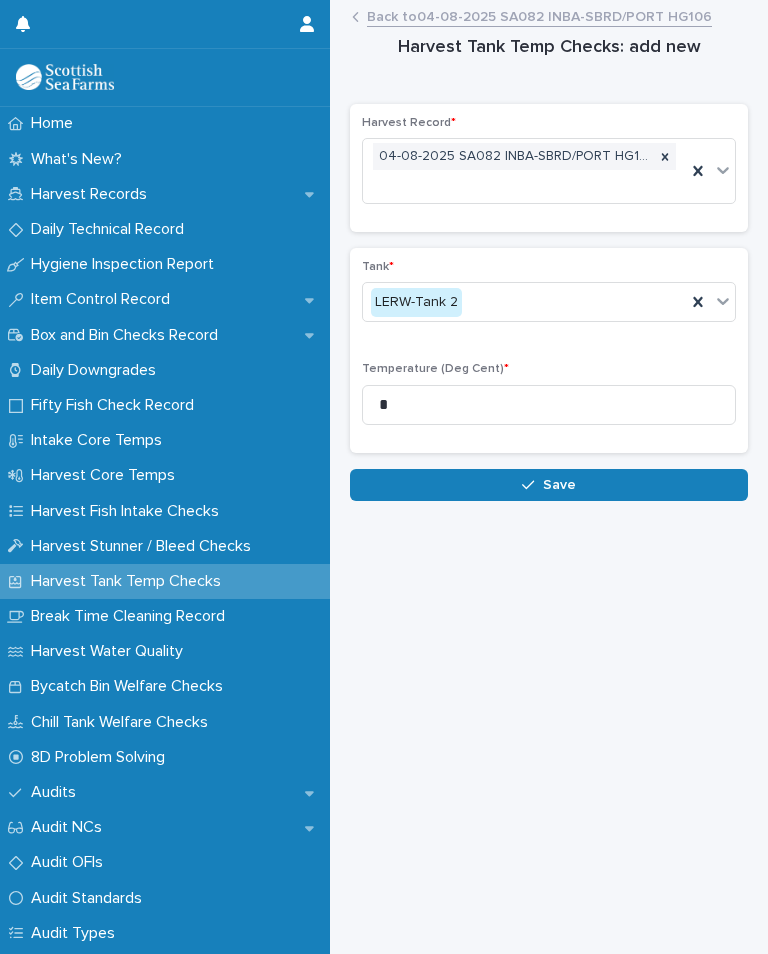 click on "Save" at bounding box center (549, 485) 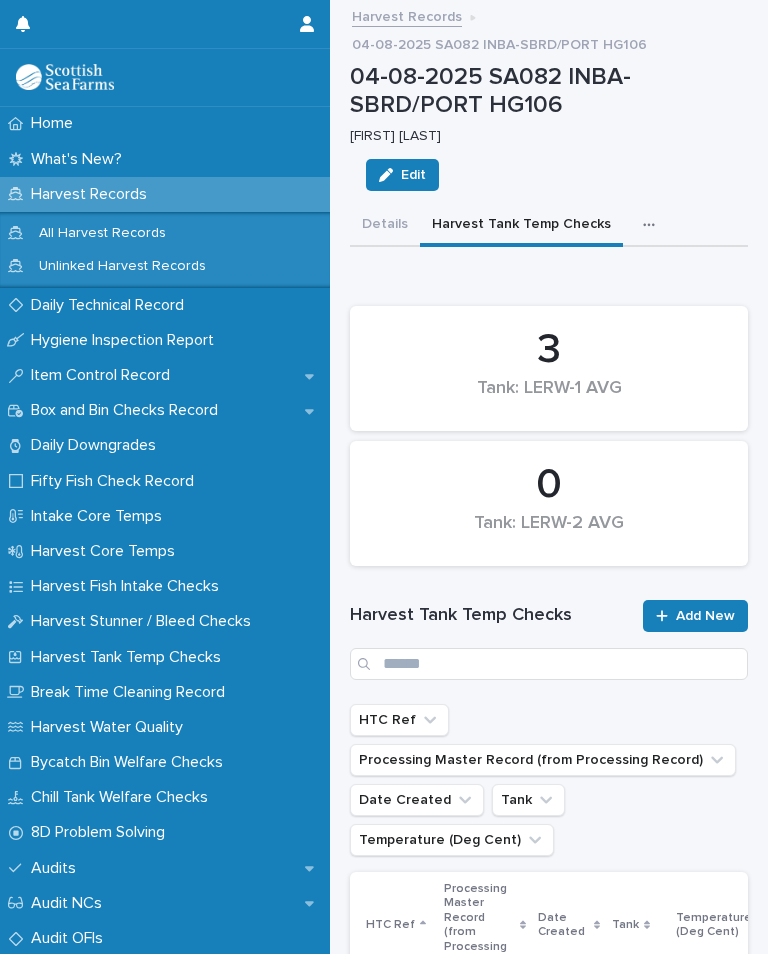 click at bounding box center (653, 225) 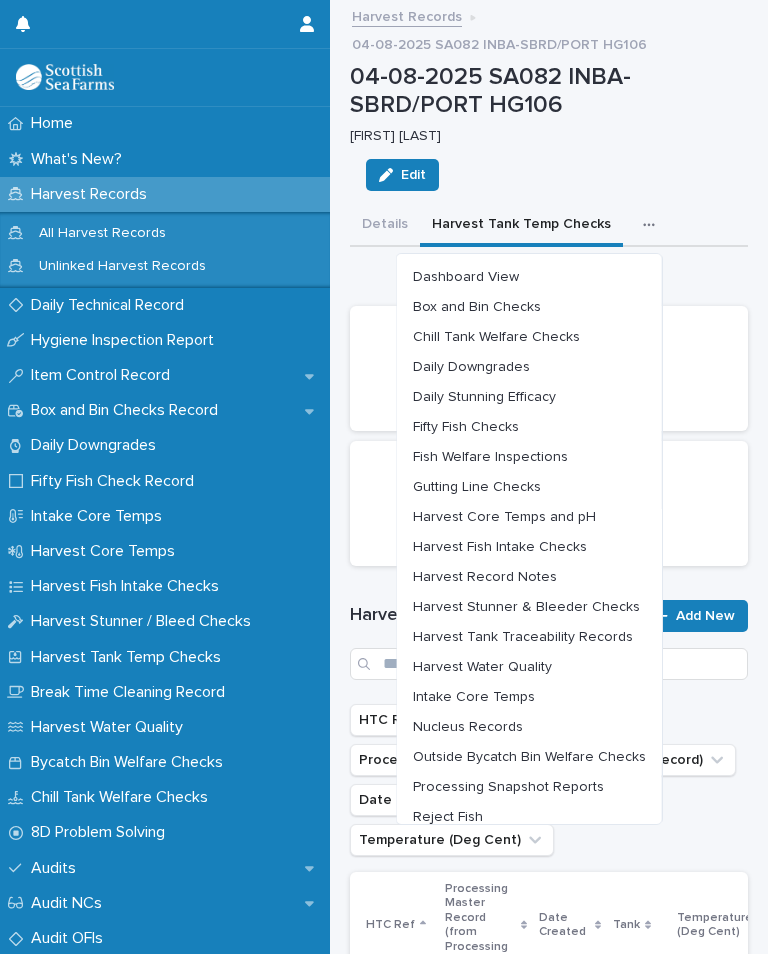 click on "Chill Tank Welfare Checks" at bounding box center [496, 337] 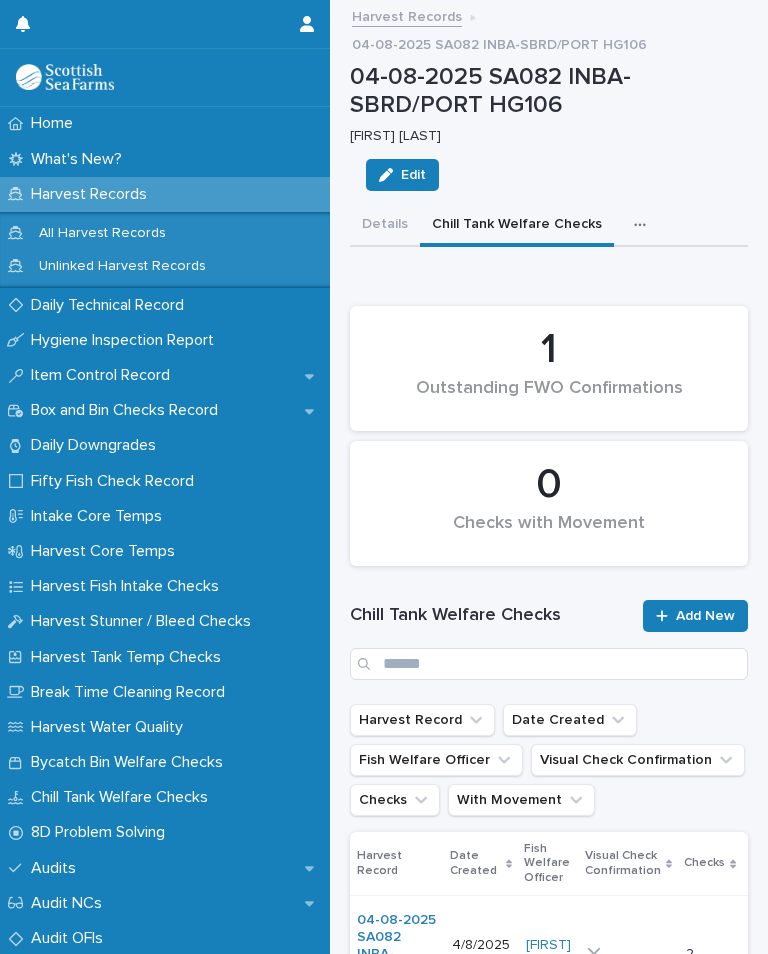 scroll, scrollTop: 0, scrollLeft: 7, axis: horizontal 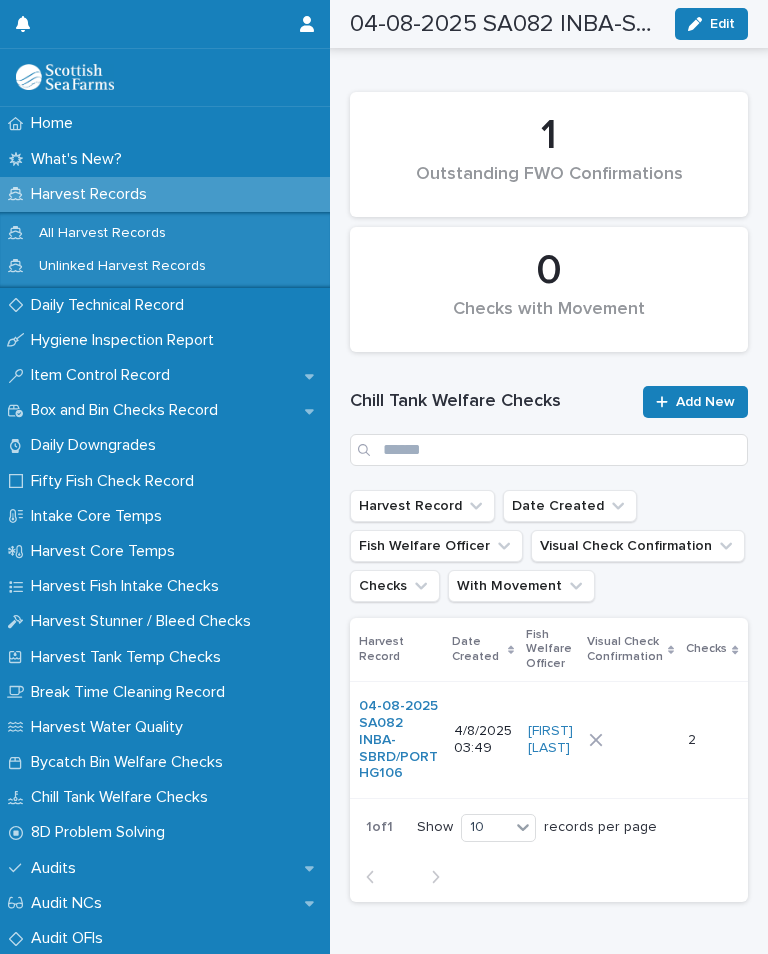 click at bounding box center (630, 740) 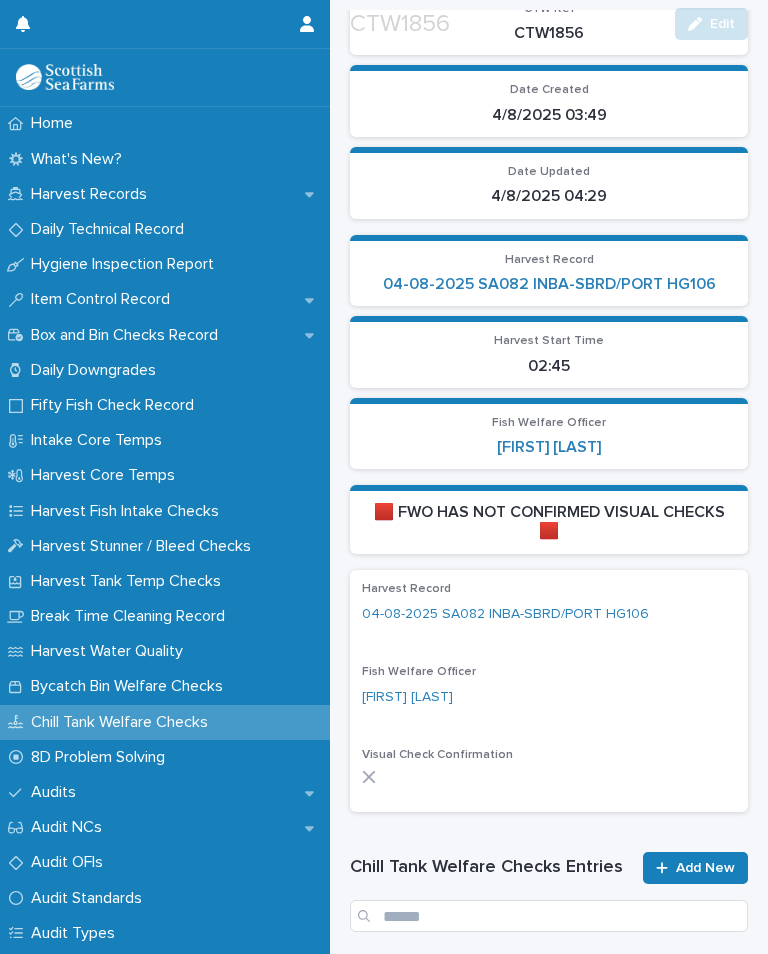 scroll, scrollTop: 593, scrollLeft: 0, axis: vertical 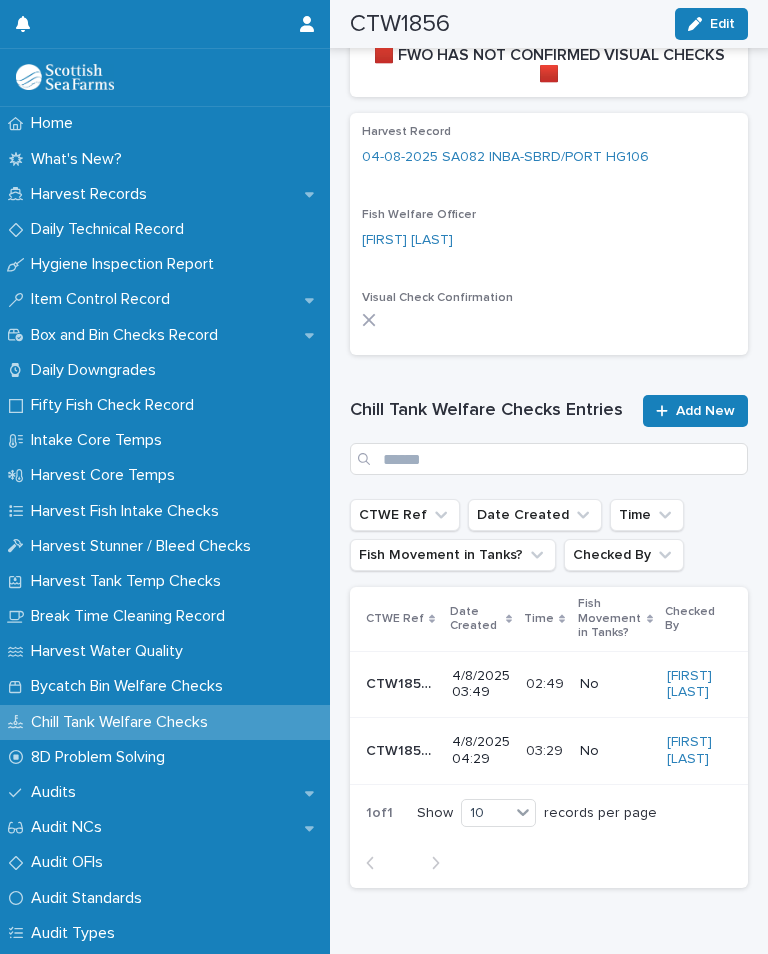 click on "Add New" at bounding box center [705, 411] 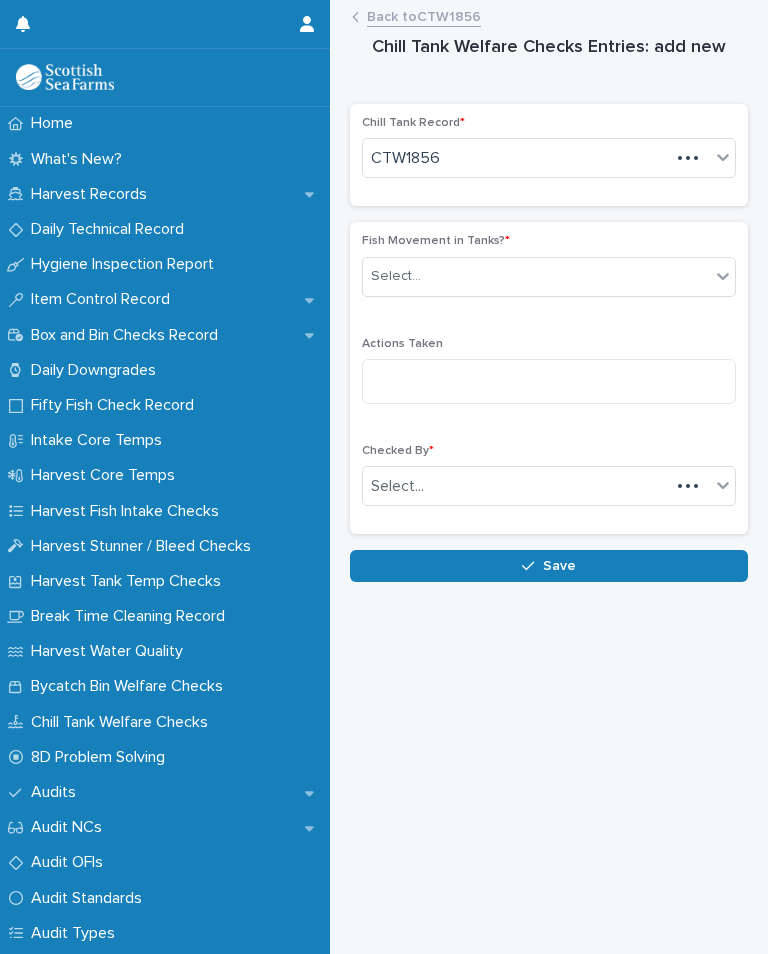 scroll, scrollTop: 0, scrollLeft: 0, axis: both 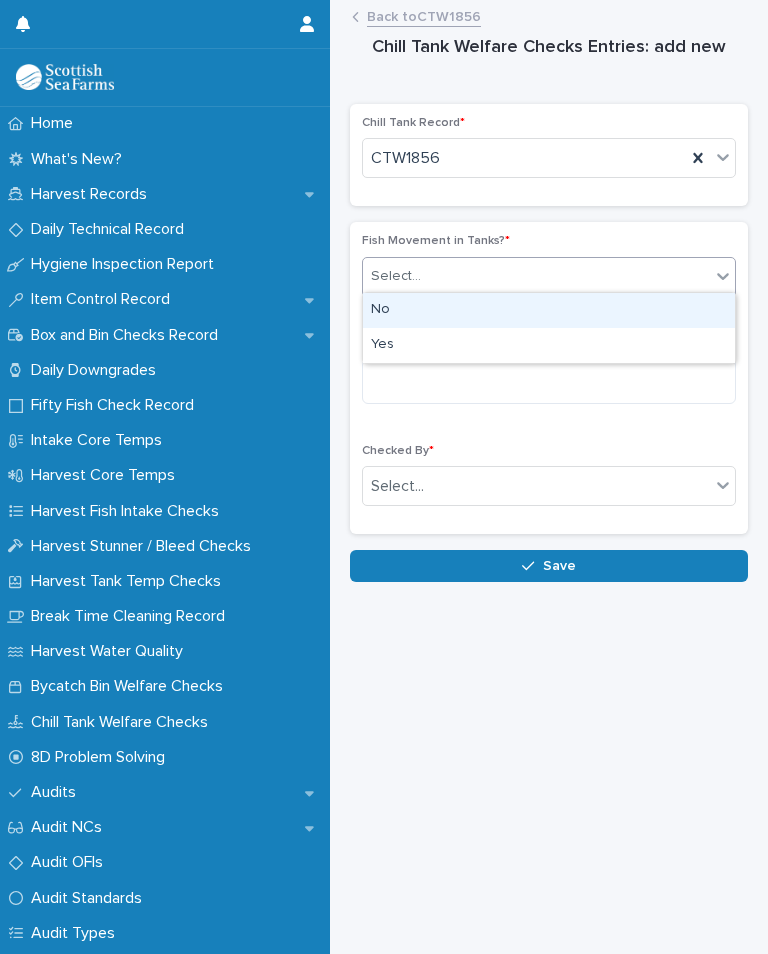 click on "No" at bounding box center [549, 310] 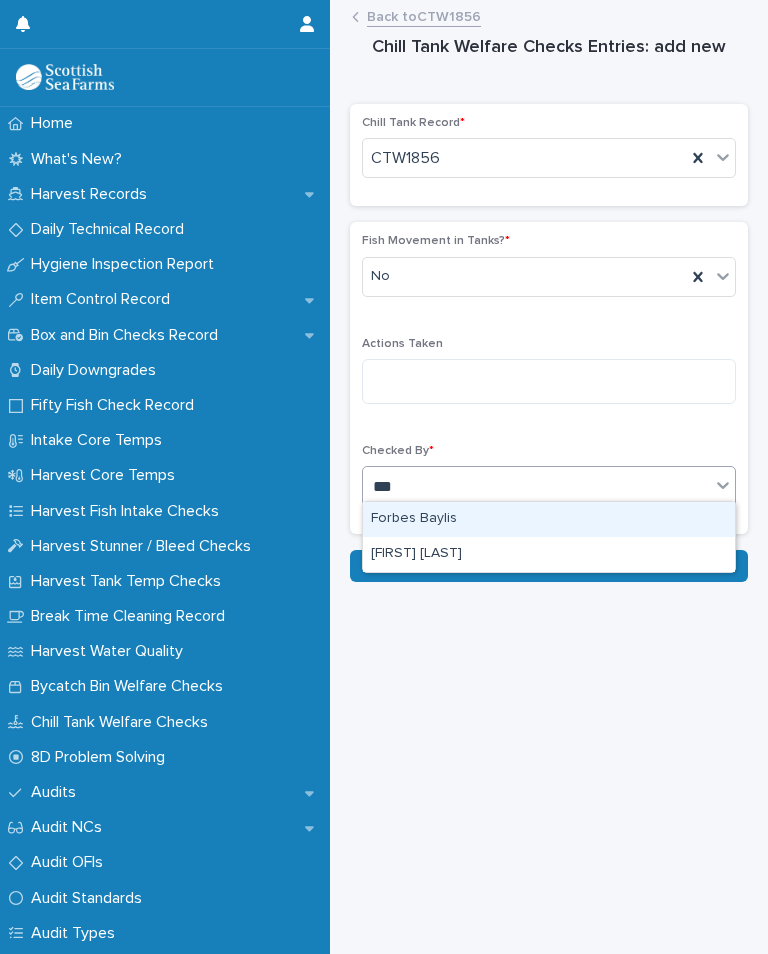 click on "[FIRST] [LAST]" at bounding box center [549, 554] 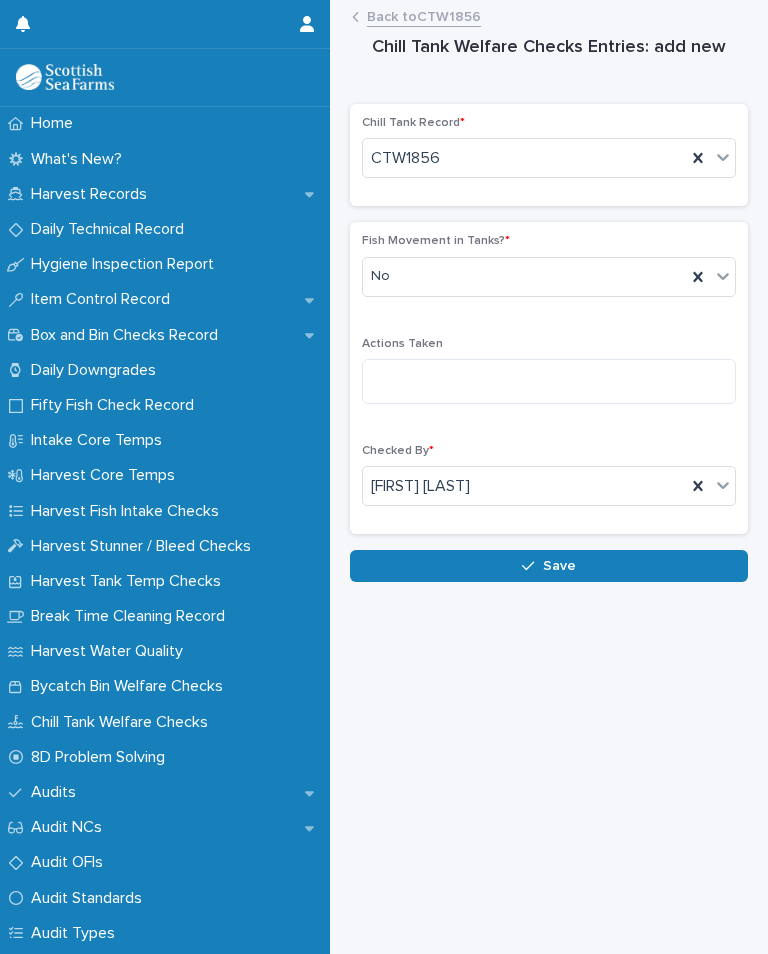 click on "Save" at bounding box center [559, 566] 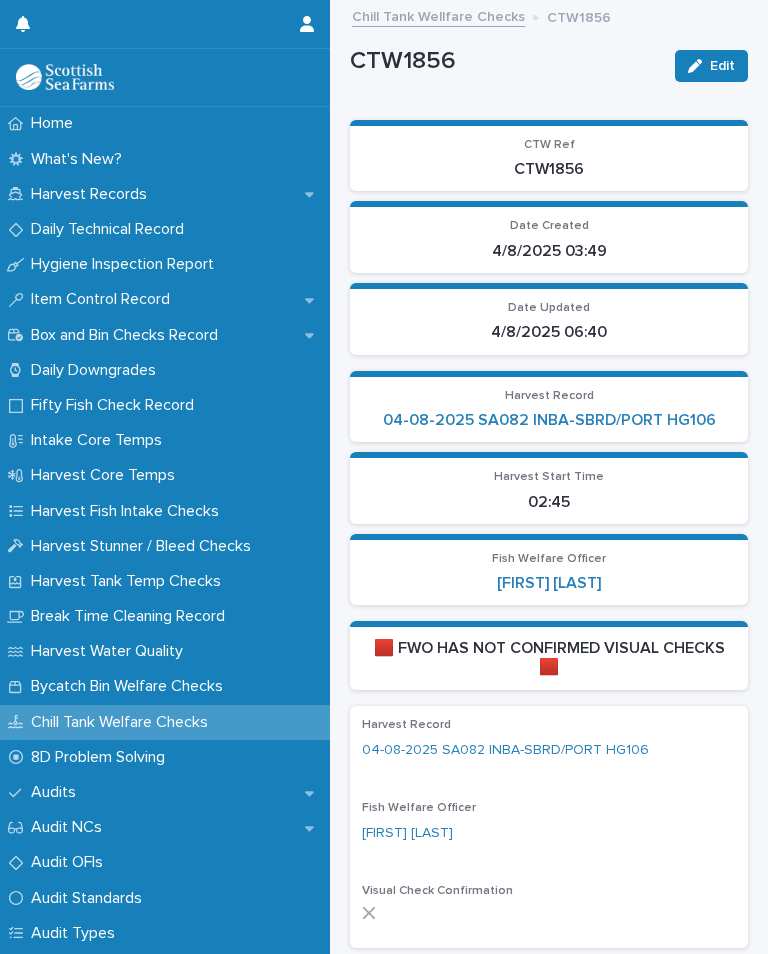 click on "04-08-2025 SA082 INBA-SBRD/PORT HG106" at bounding box center [549, 420] 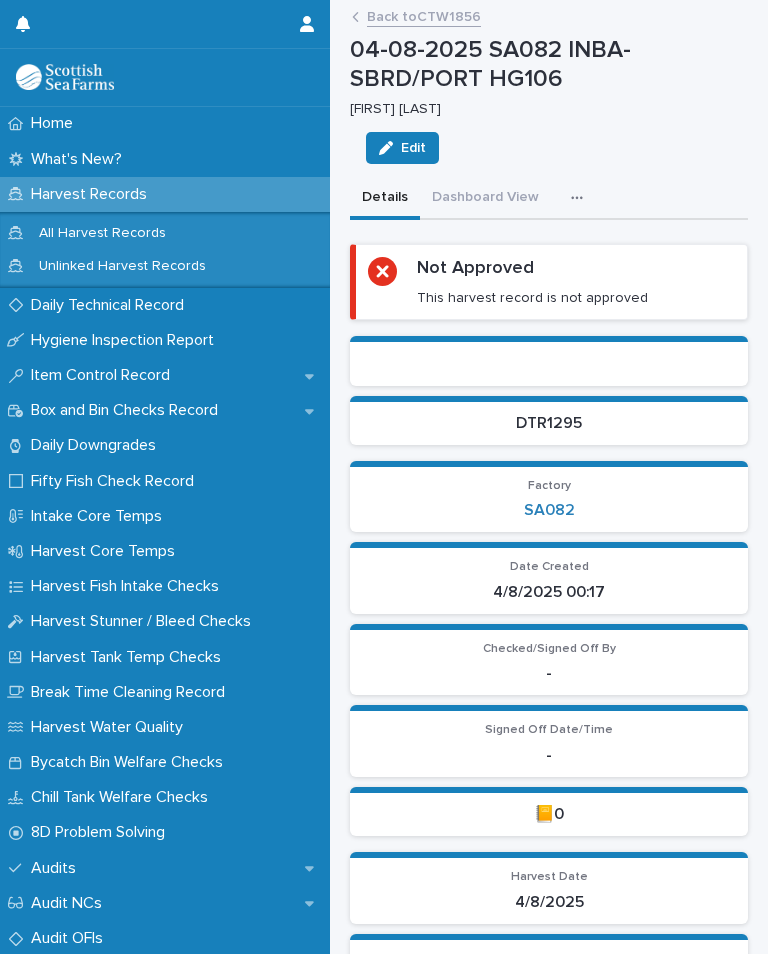 click at bounding box center (581, 198) 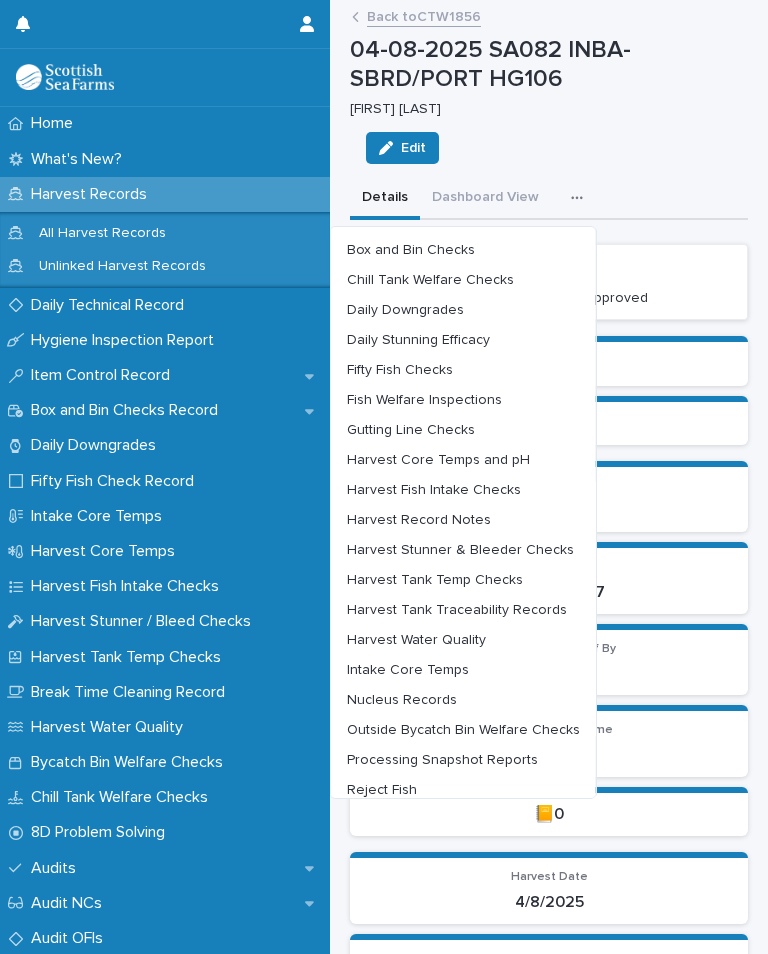 click on "Harvest Core Temps and pH" at bounding box center (438, 460) 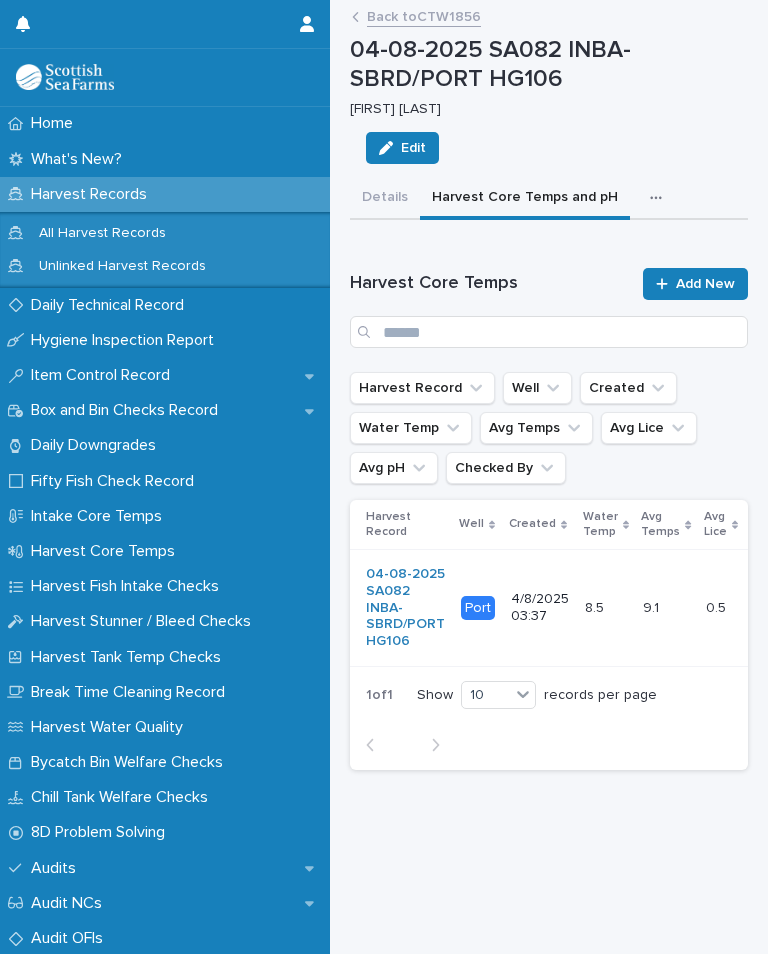 click on "Add New" at bounding box center (705, 284) 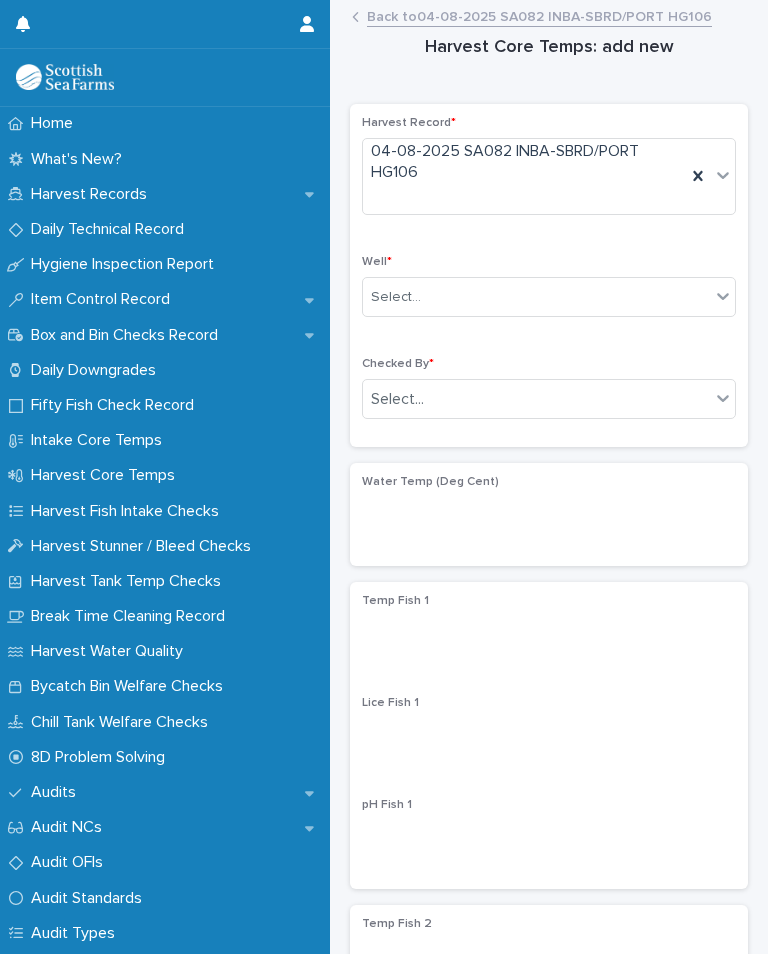scroll, scrollTop: 0, scrollLeft: 0, axis: both 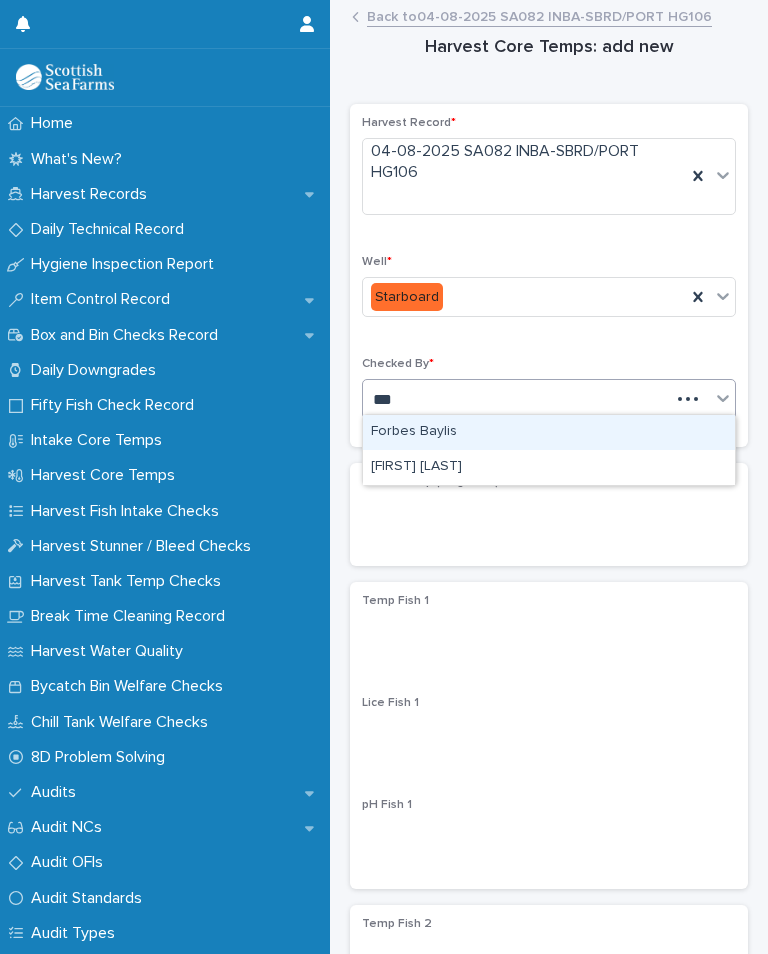 click on "[FIRST] [LAST]" at bounding box center (549, 467) 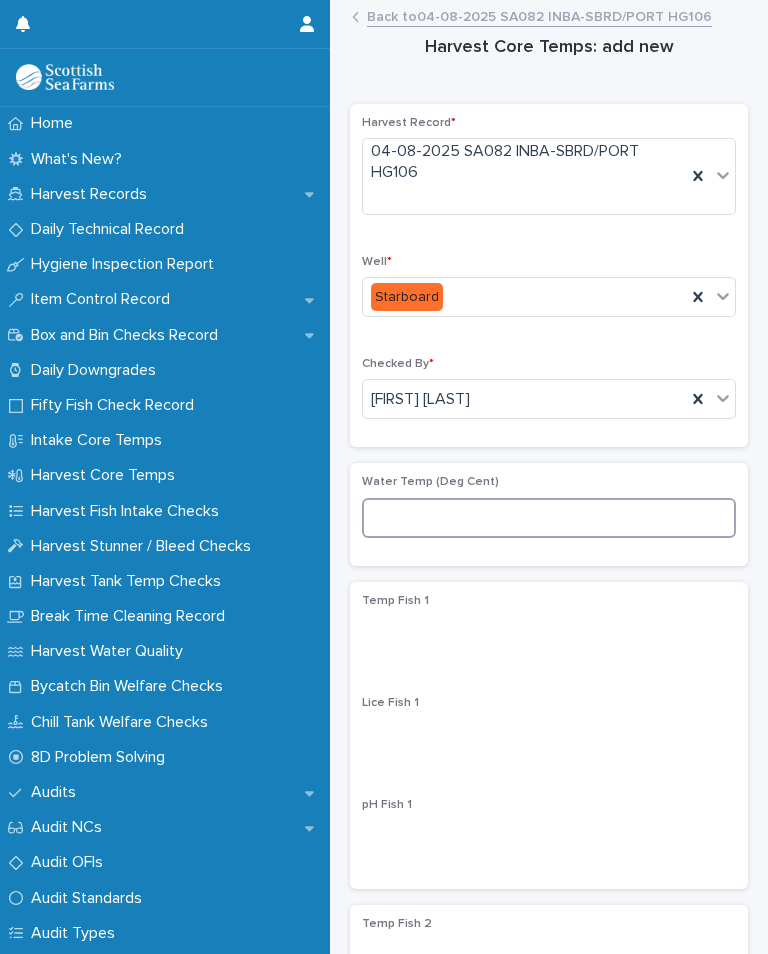click at bounding box center (549, 518) 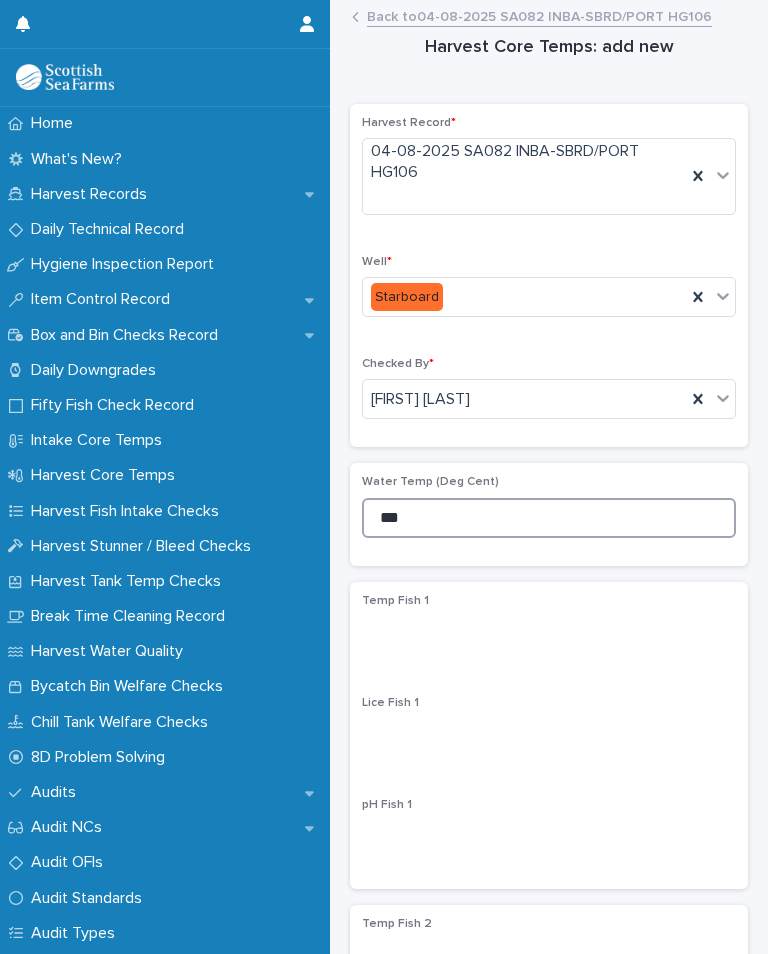 type on "***" 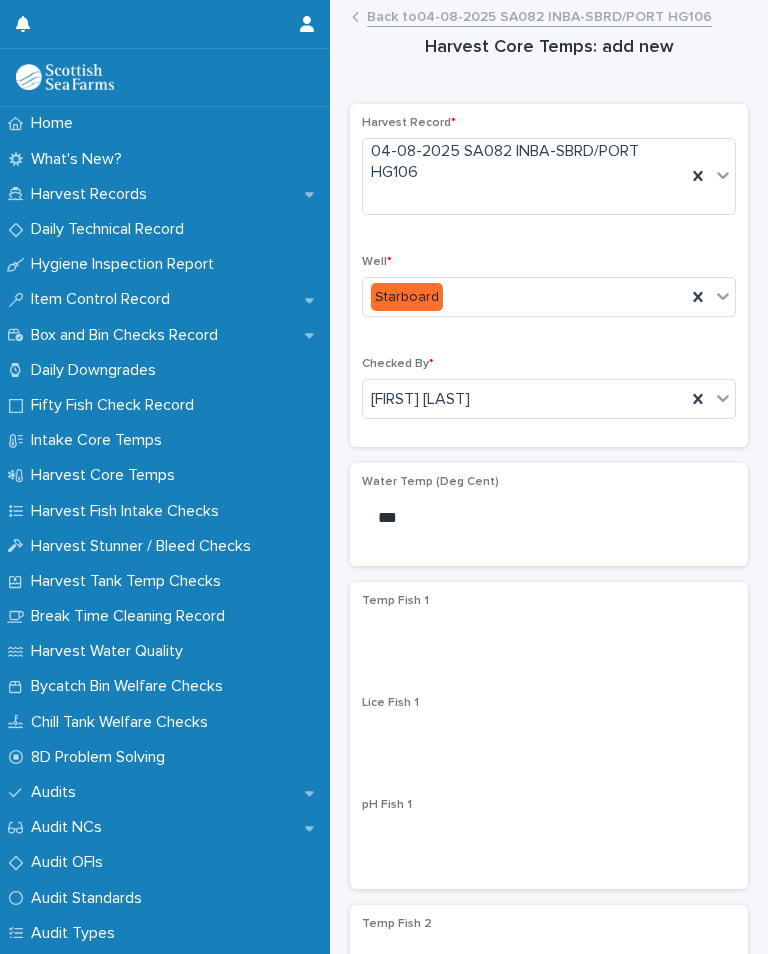 click on "Harvest Record * [DATE] [CODE] [CODE] Well * Starboard Checked By * [FIRST] [LAST] Water Temp (Deg Cent) *** Temp Fish 1 Lice Fish 1 pH Fish 1 Temp Fish 2 Lice Fish 2 pH Fish 2 Temp Fish 3 Lice Fish 3 pH Fish 3 Temp Fish 4 Lice Fish 4 pH Fish 4 Temp Fish 5 Lice Fish 5 pH Fish 5 Temp Fish 6 Lice Fish 6 pH Fish 6 Temp Fish 7 Lice Fish 7 pH Fish 7 Temp Fish 8 Lice Fish 8 pH Fish 8 Temp Fish 9 Lice Fish 9 pH Fish 9 Temp Fish 10 Lice Fish 10 pH Fish 10 Comments                                         •••" at bounding box center [549, 2031] 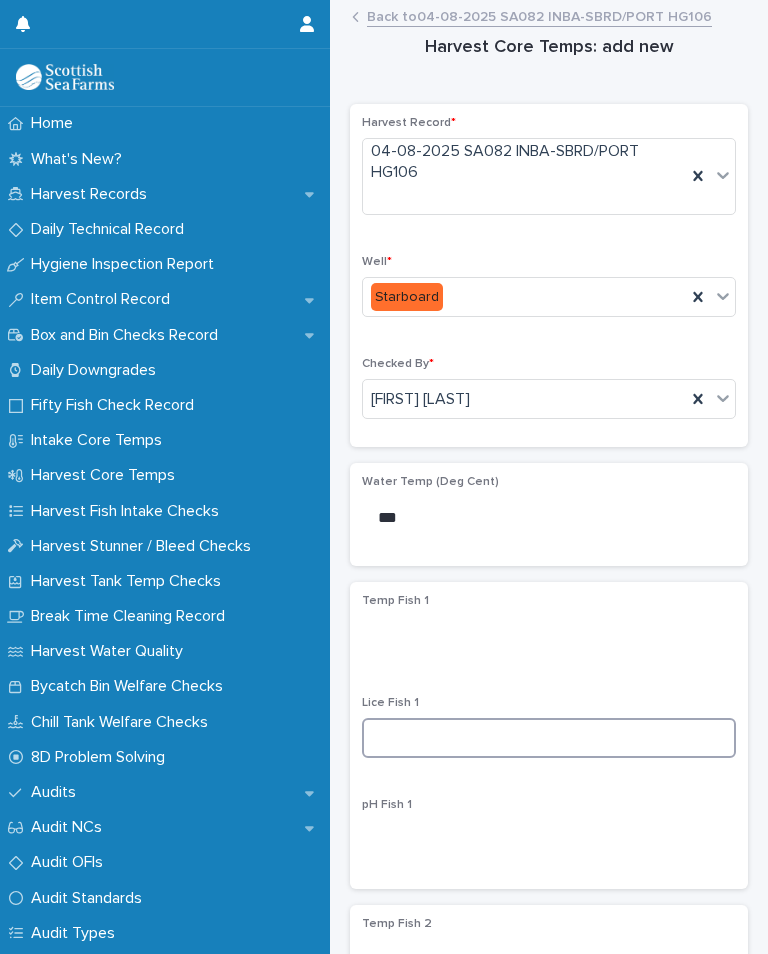 click at bounding box center (549, 738) 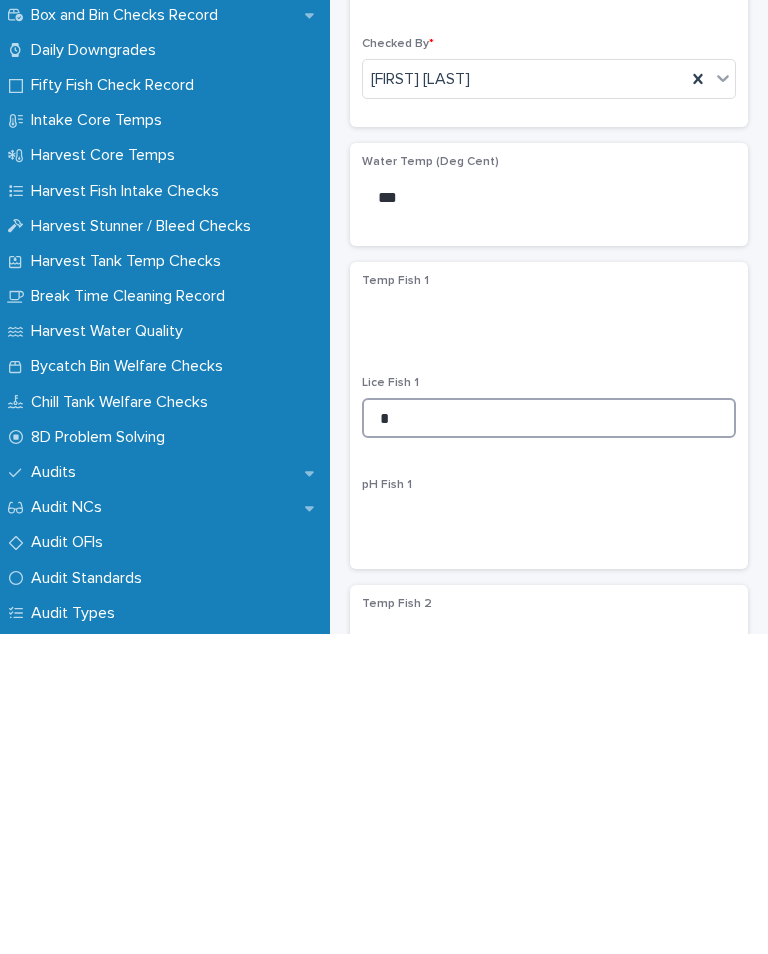 type on "*" 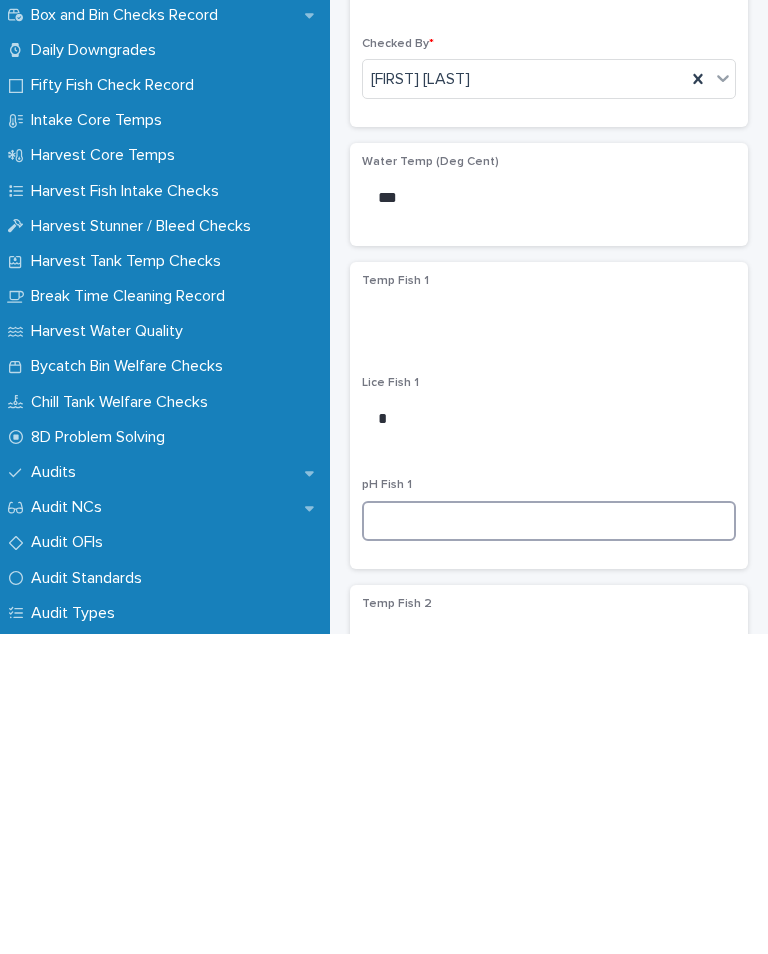 click at bounding box center (549, 841) 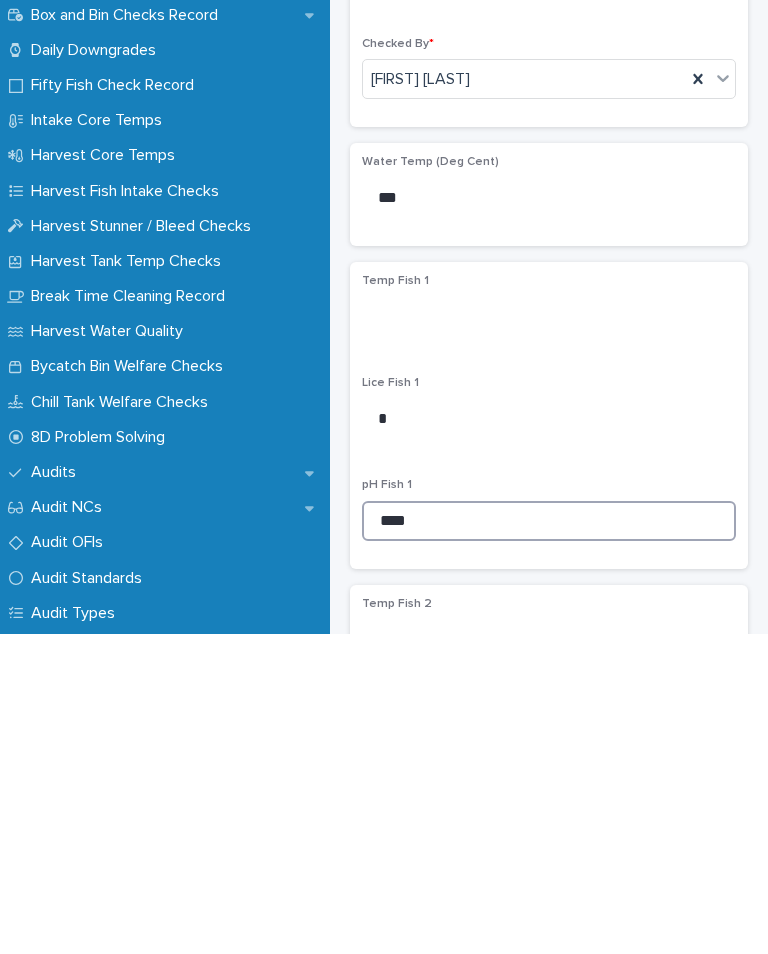 type on "****" 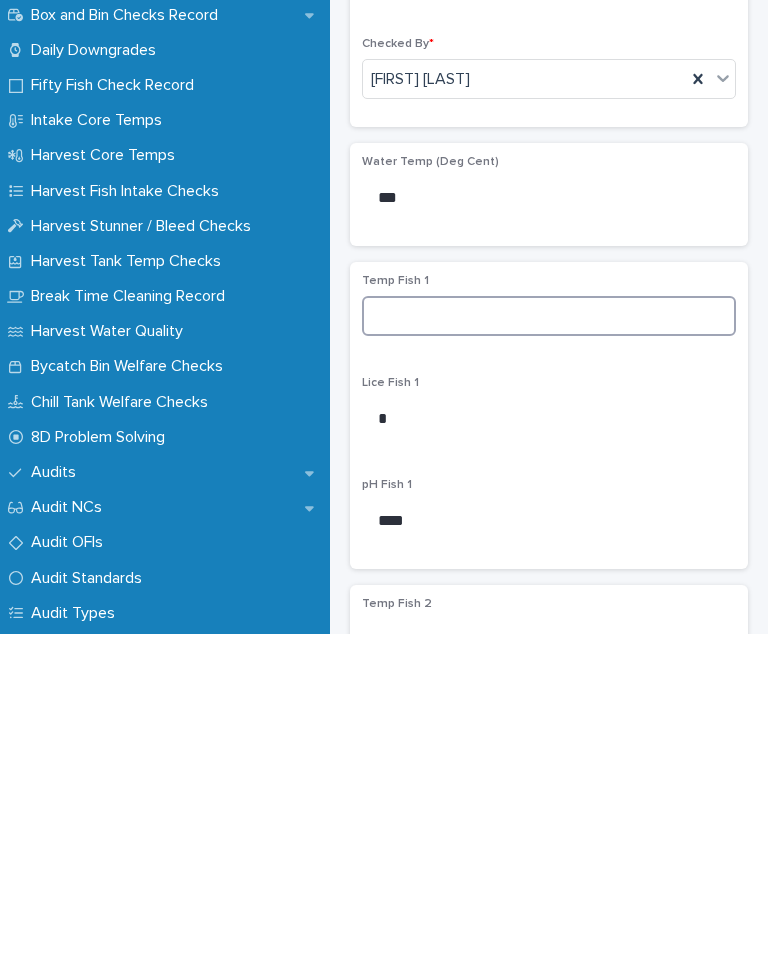 click at bounding box center (549, 636) 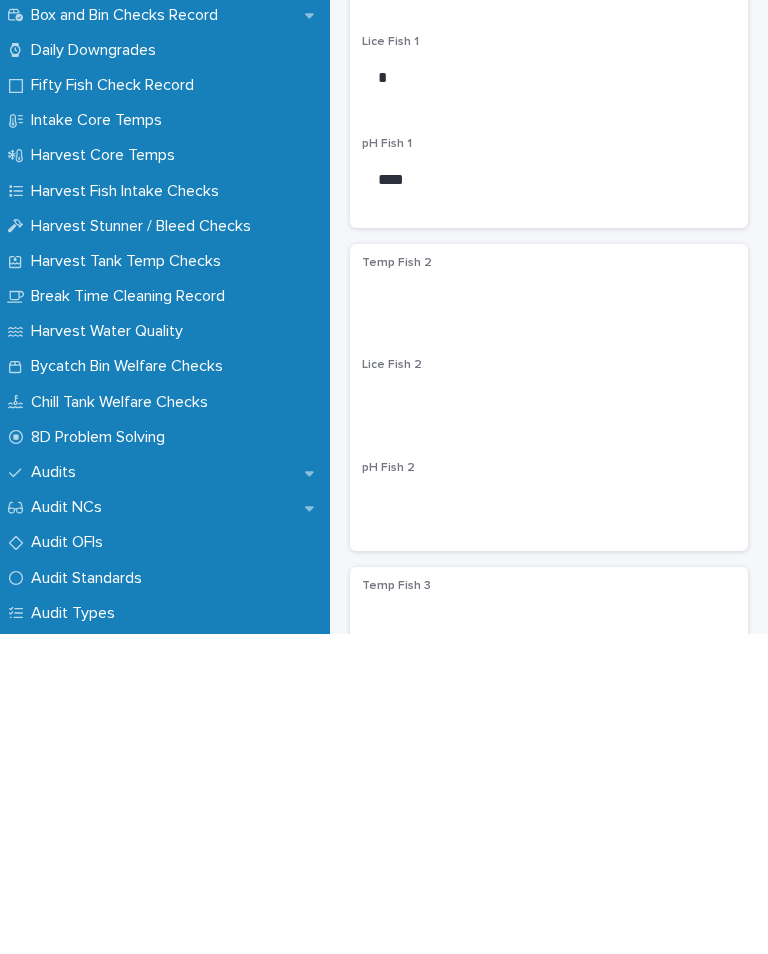 scroll, scrollTop: 336, scrollLeft: 0, axis: vertical 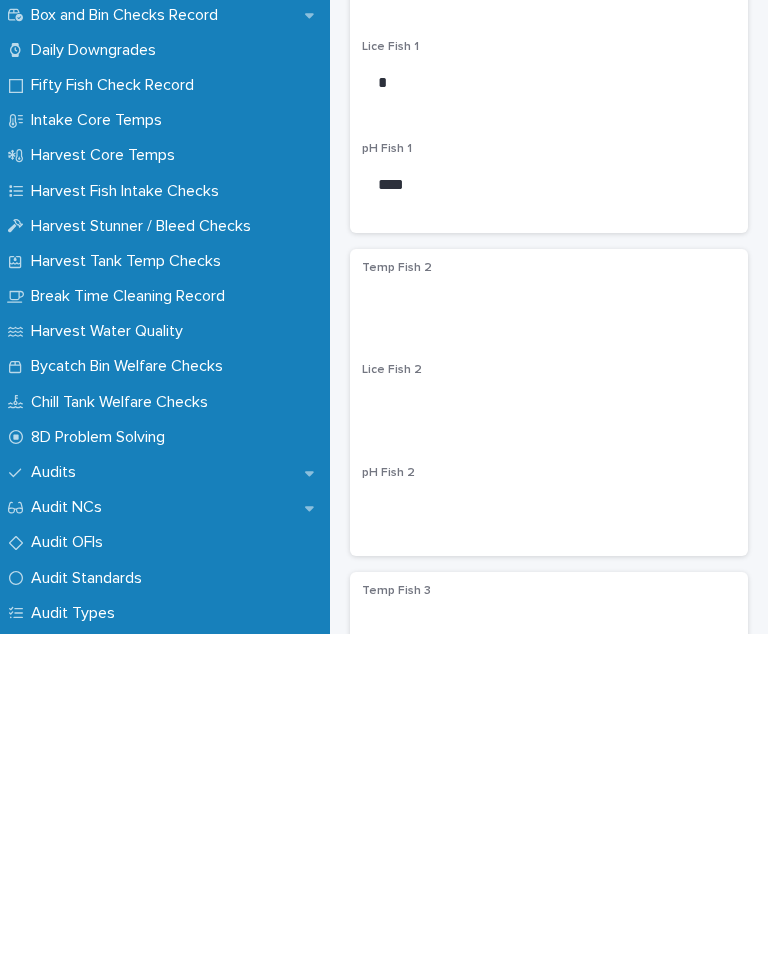 type on "***" 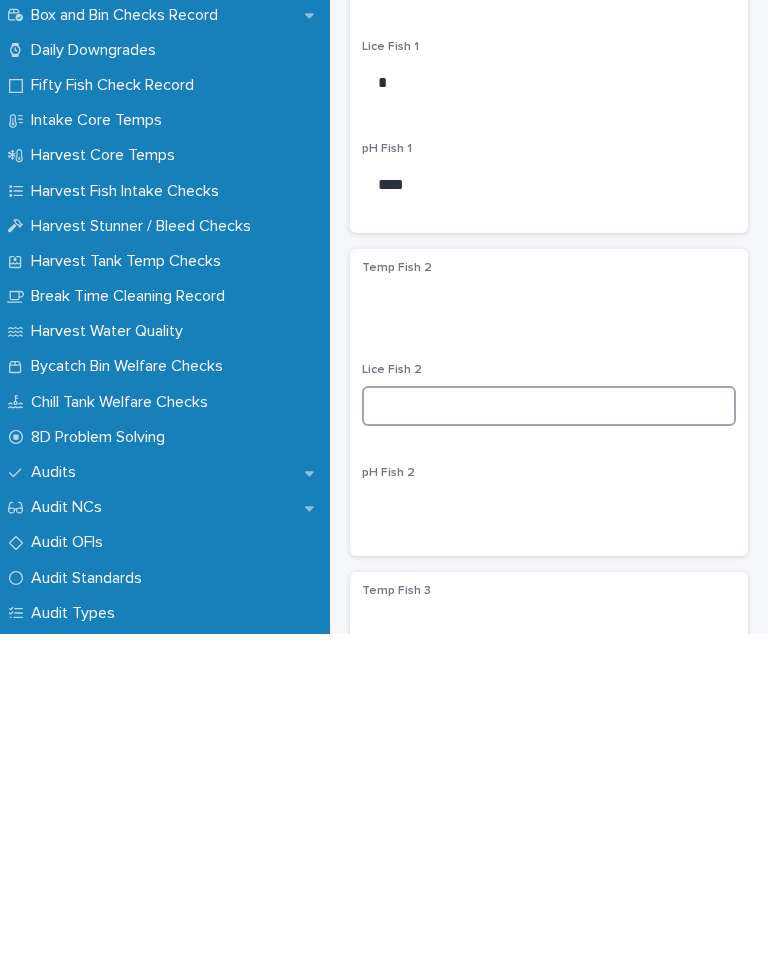 click at bounding box center (549, 726) 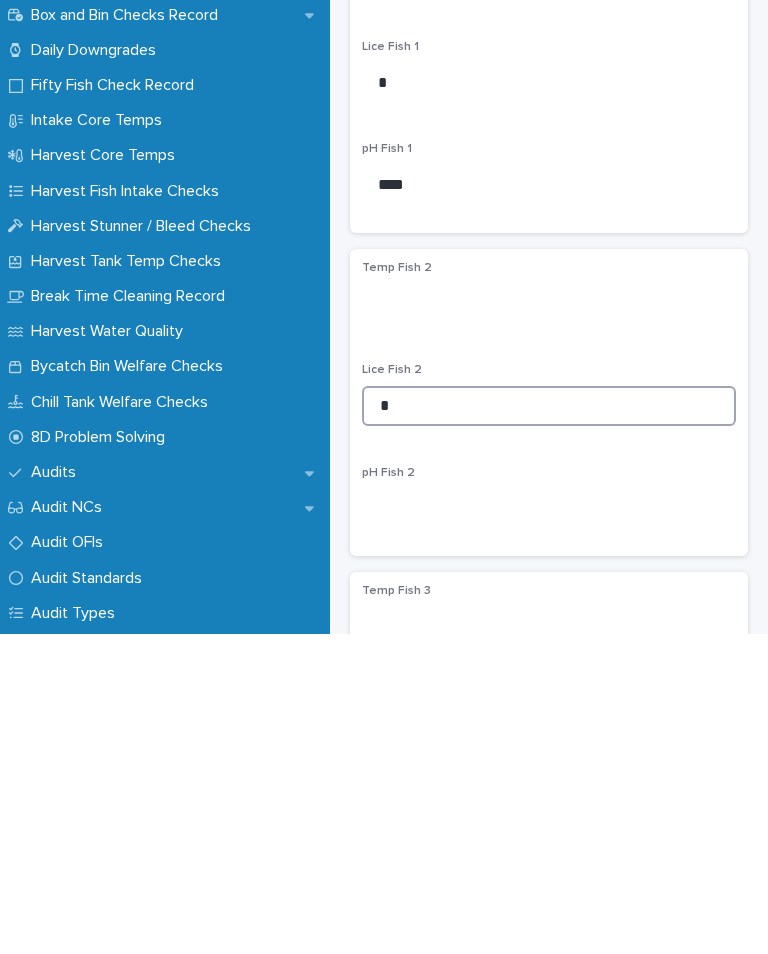 type on "*" 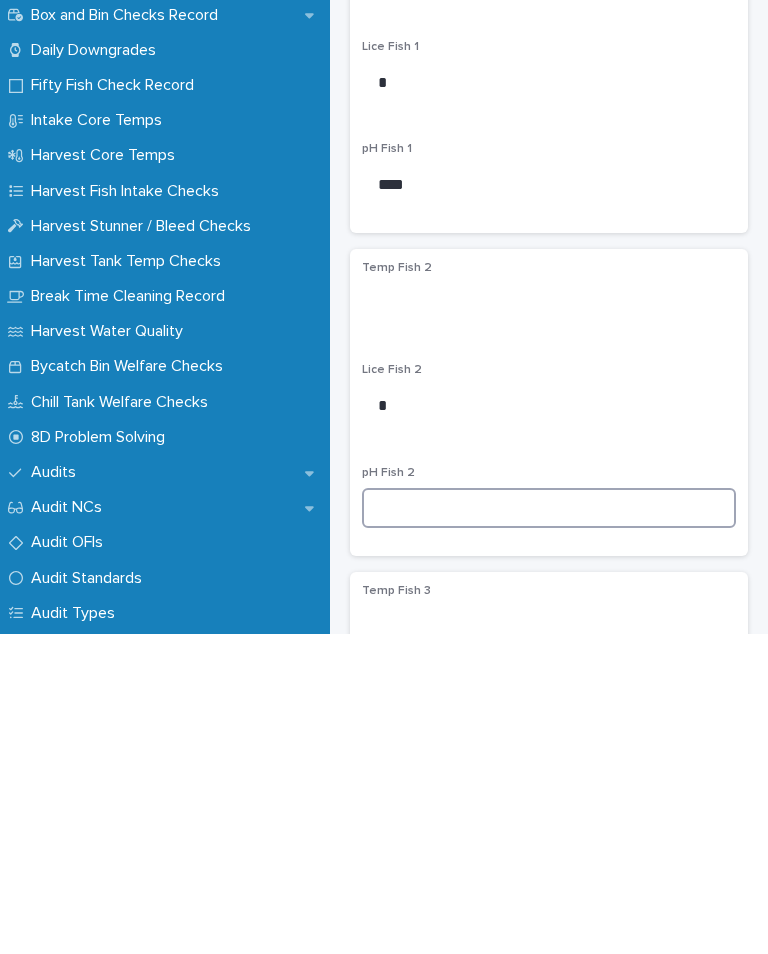click at bounding box center [549, 828] 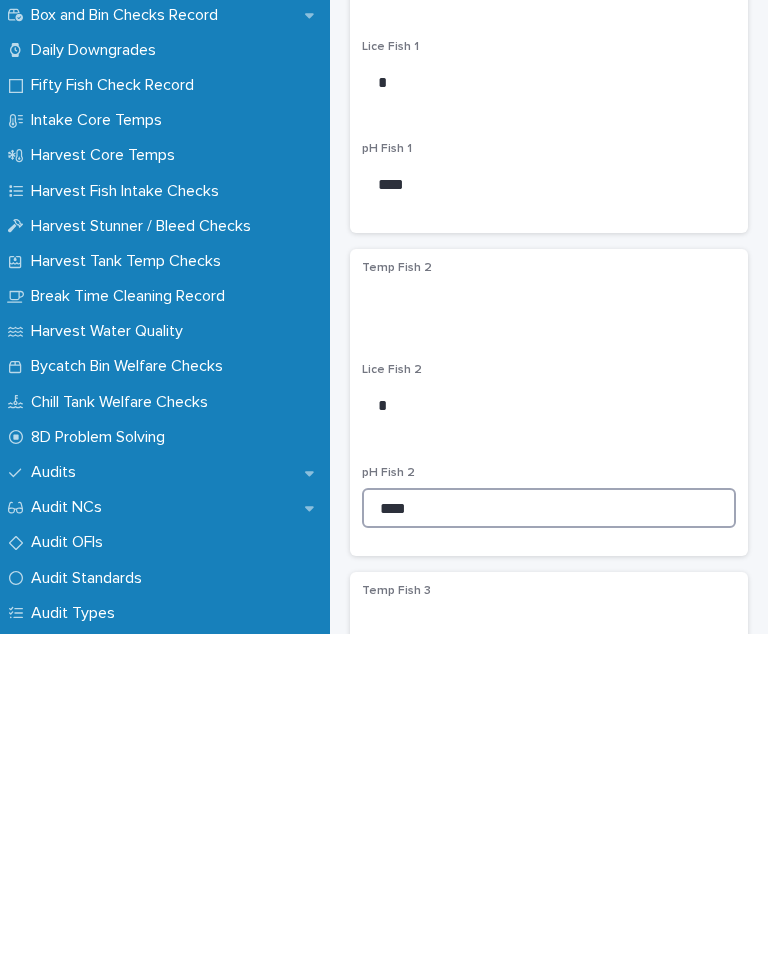 type on "****" 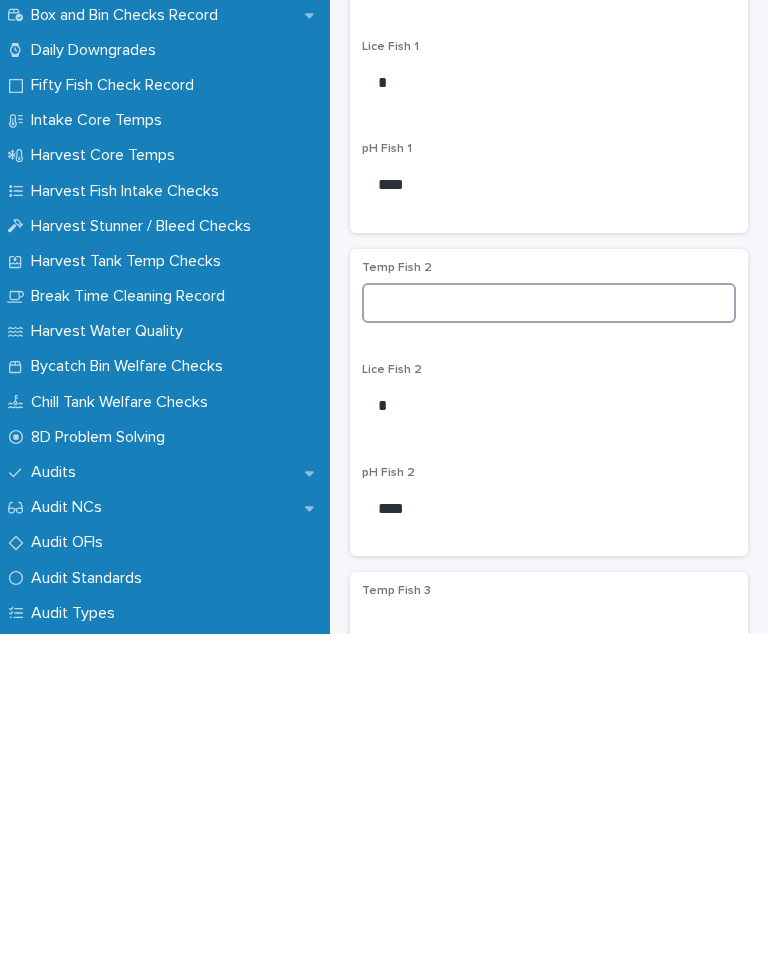 click at bounding box center (549, 623) 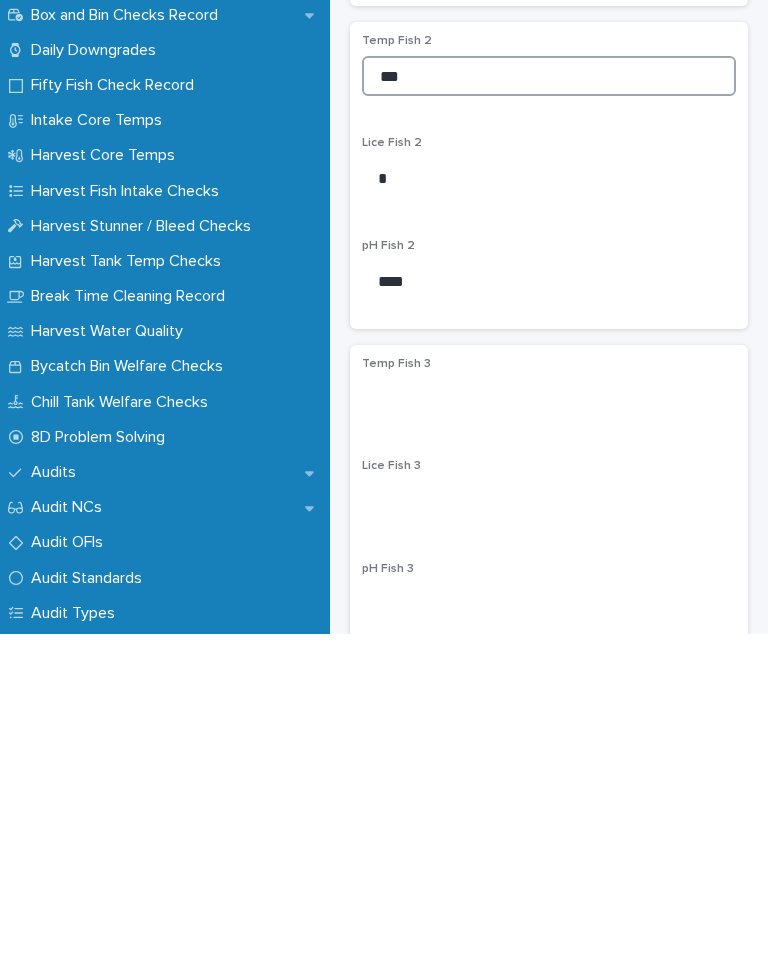 scroll, scrollTop: 621, scrollLeft: 0, axis: vertical 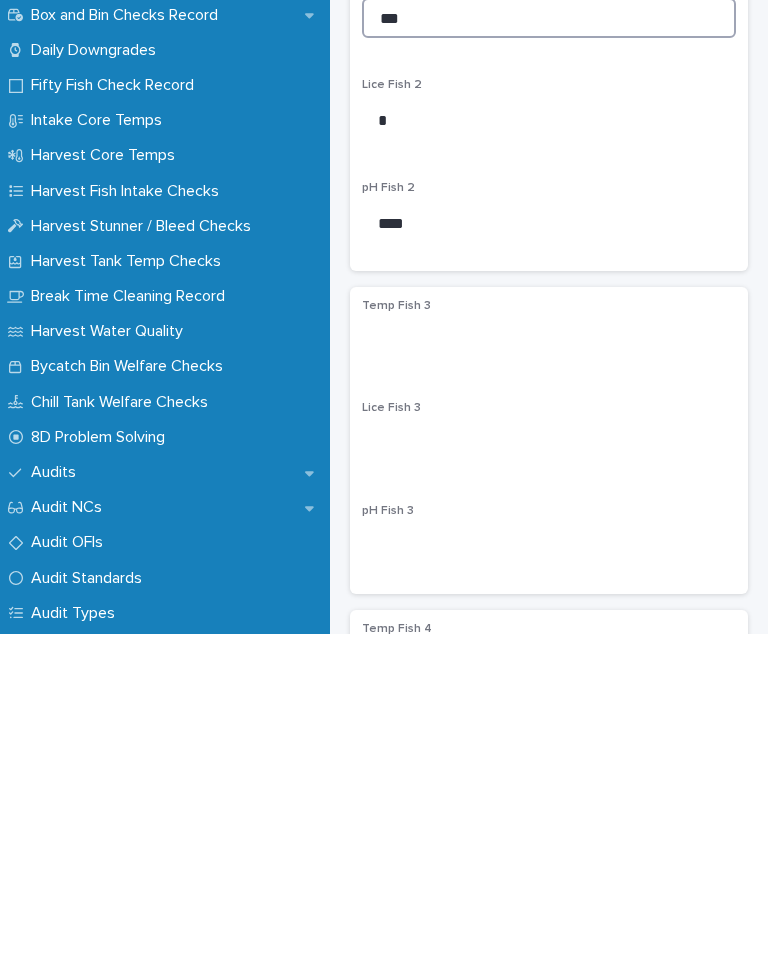 type on "***" 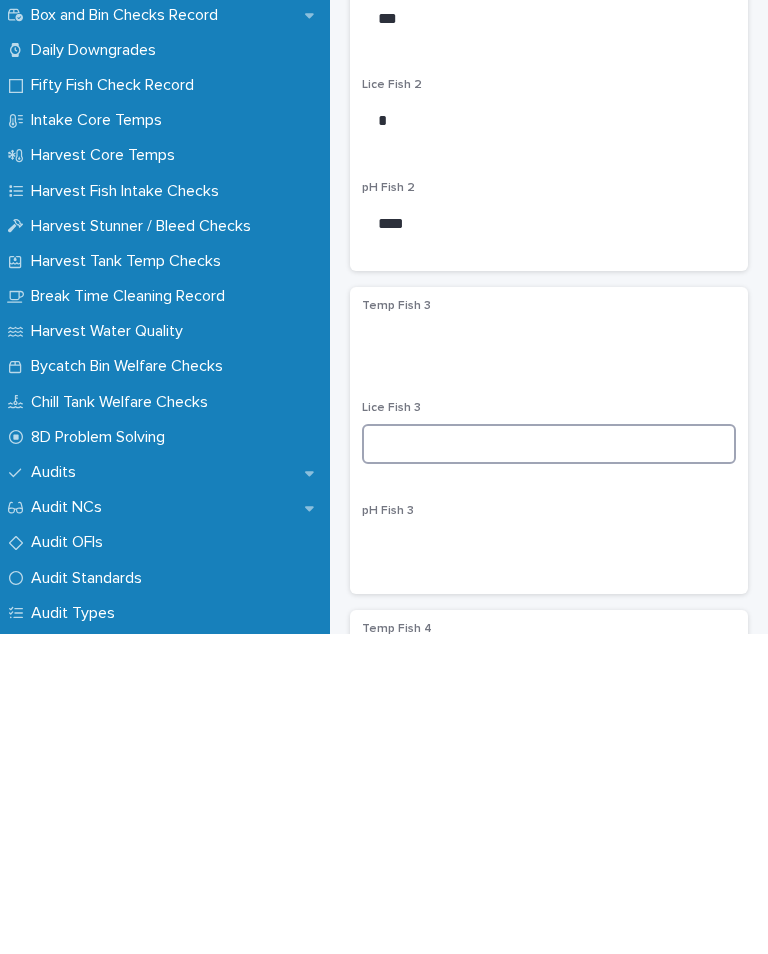 click at bounding box center [549, 764] 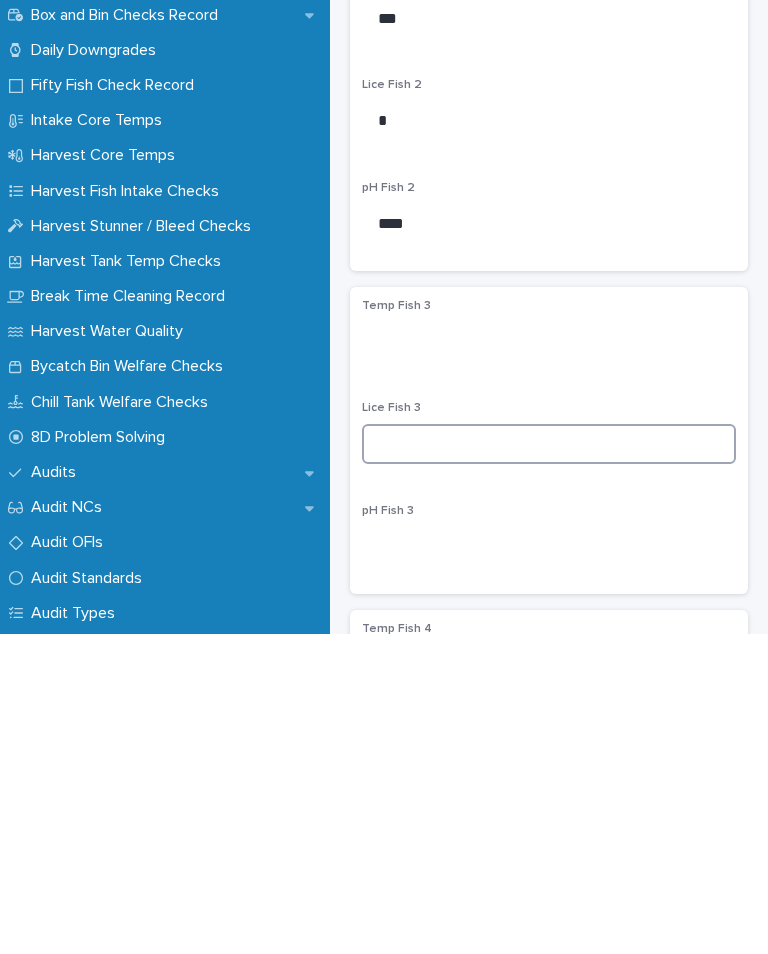 type on "*" 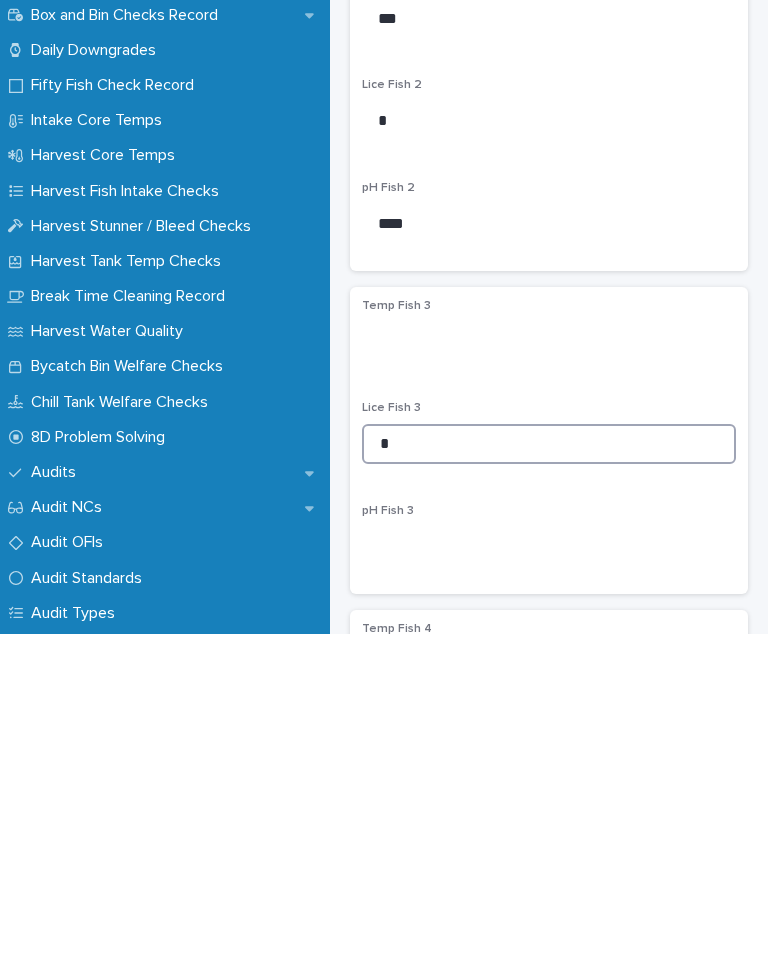 type on "*" 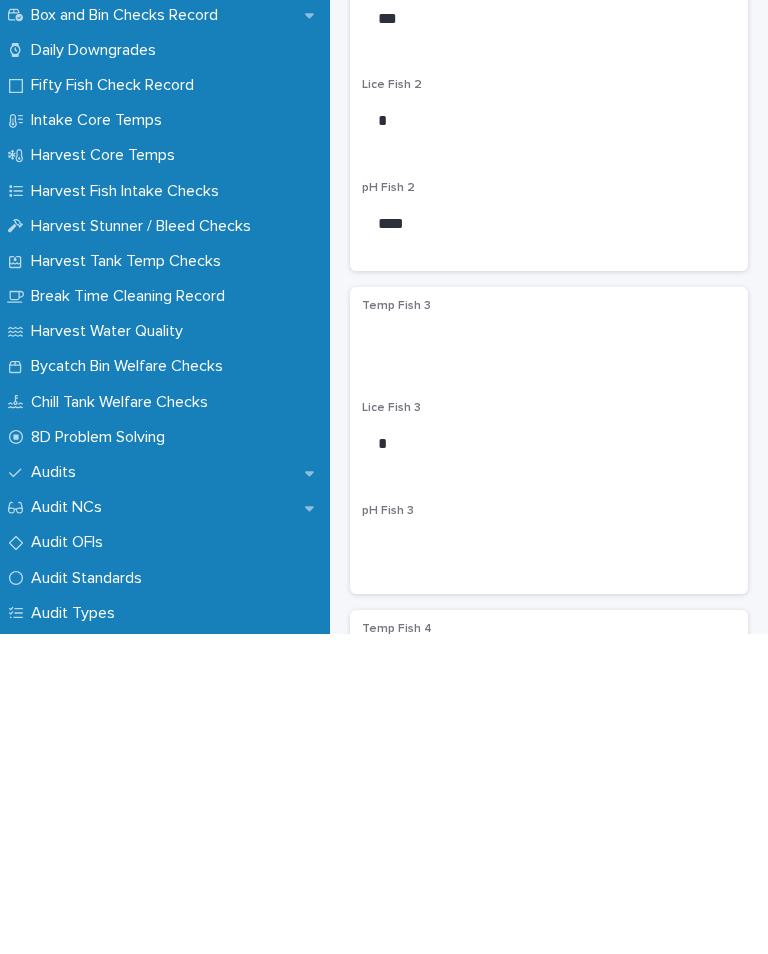 click on "pH Fish 3" at bounding box center (549, 863) 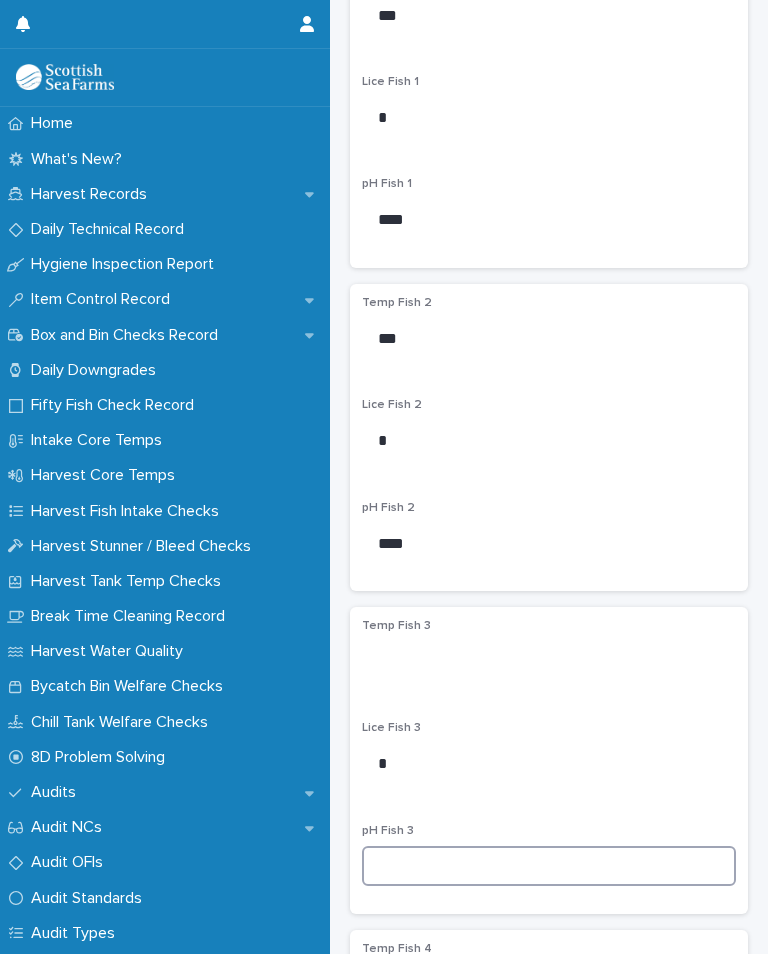 click at bounding box center (549, 866) 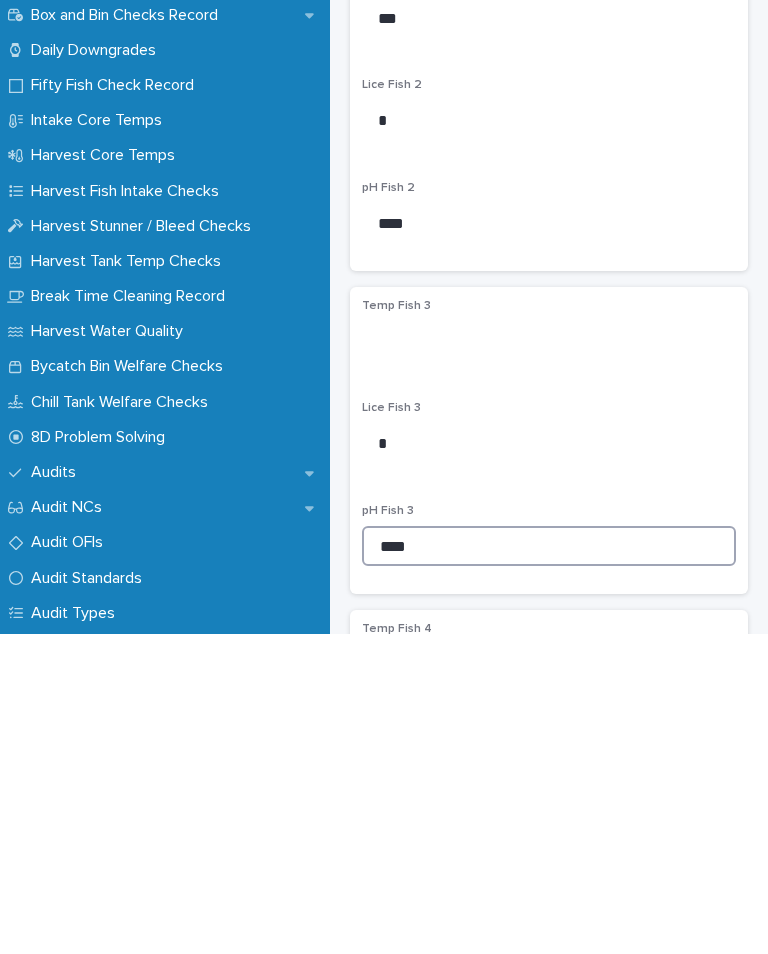 type on "****" 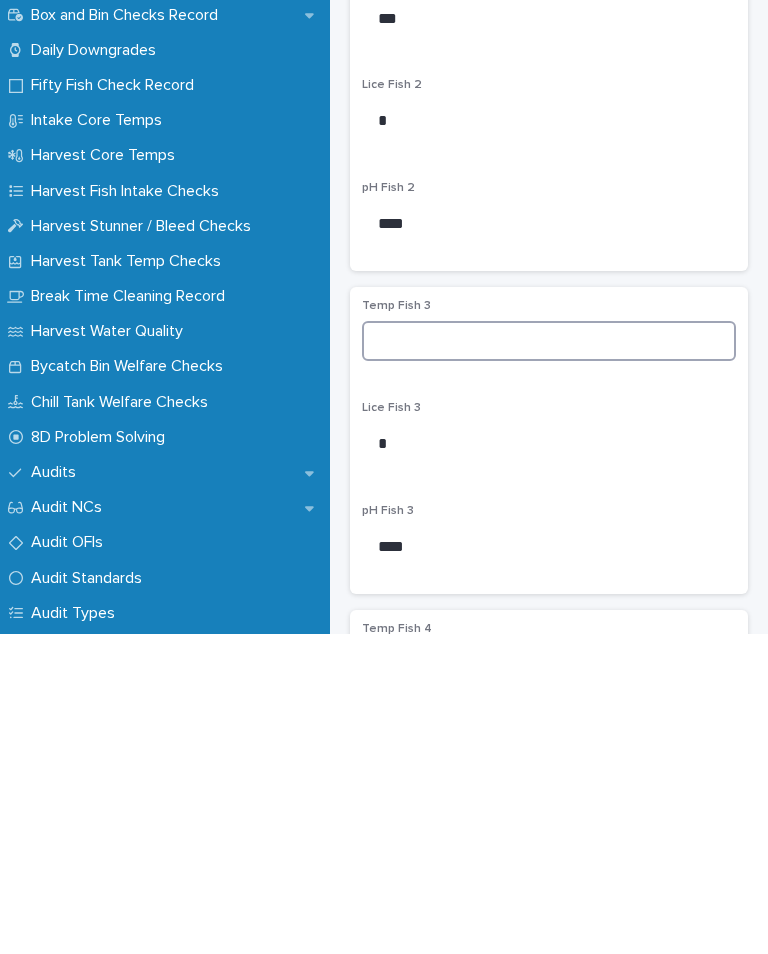 click at bounding box center (549, 661) 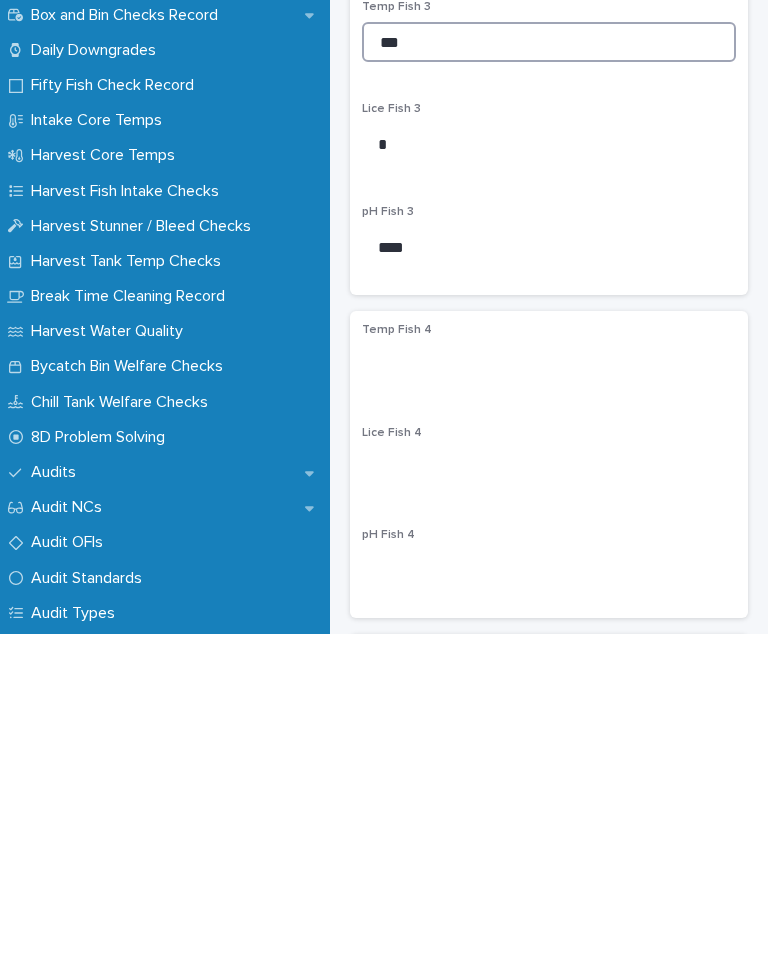 scroll, scrollTop: 976, scrollLeft: 0, axis: vertical 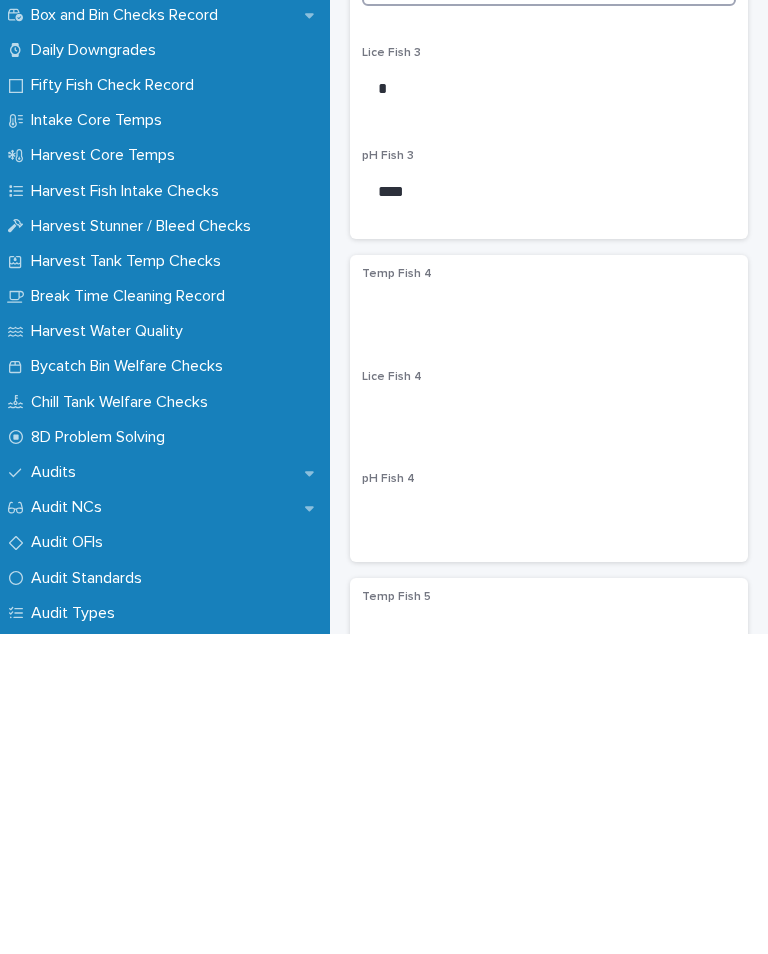 type on "***" 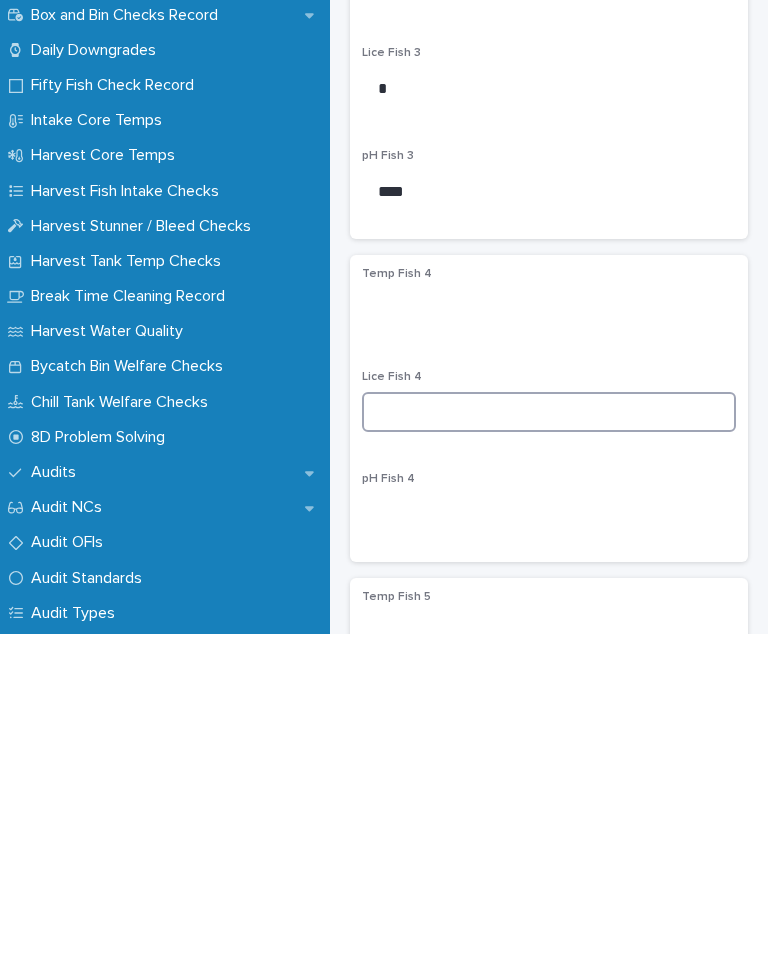 click at bounding box center [549, 732] 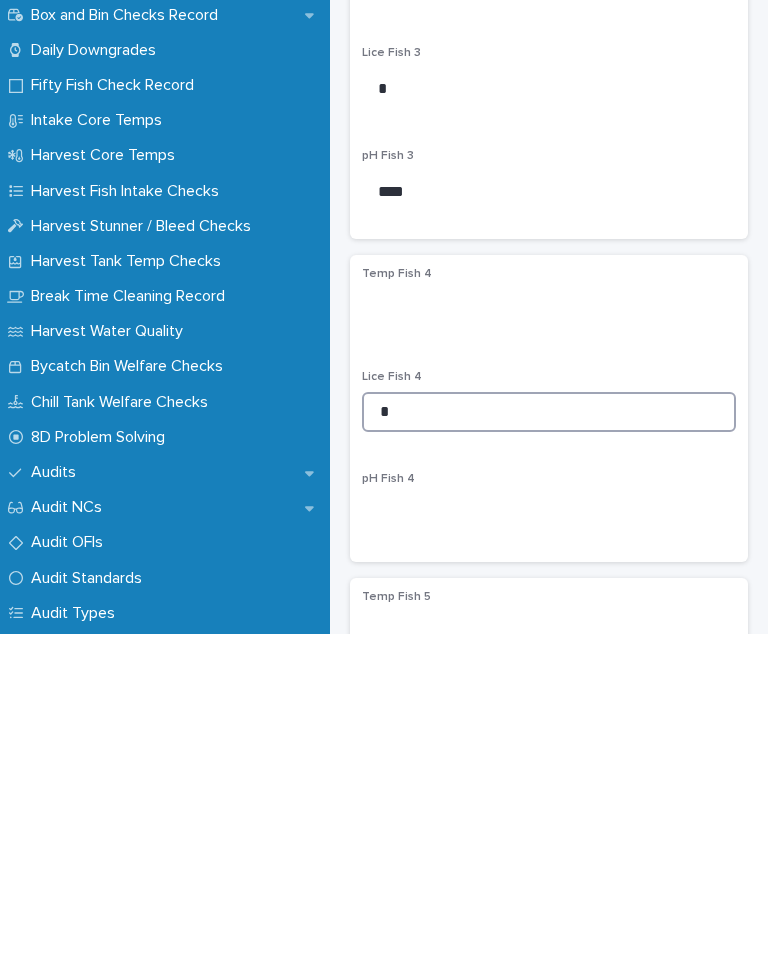 type on "*" 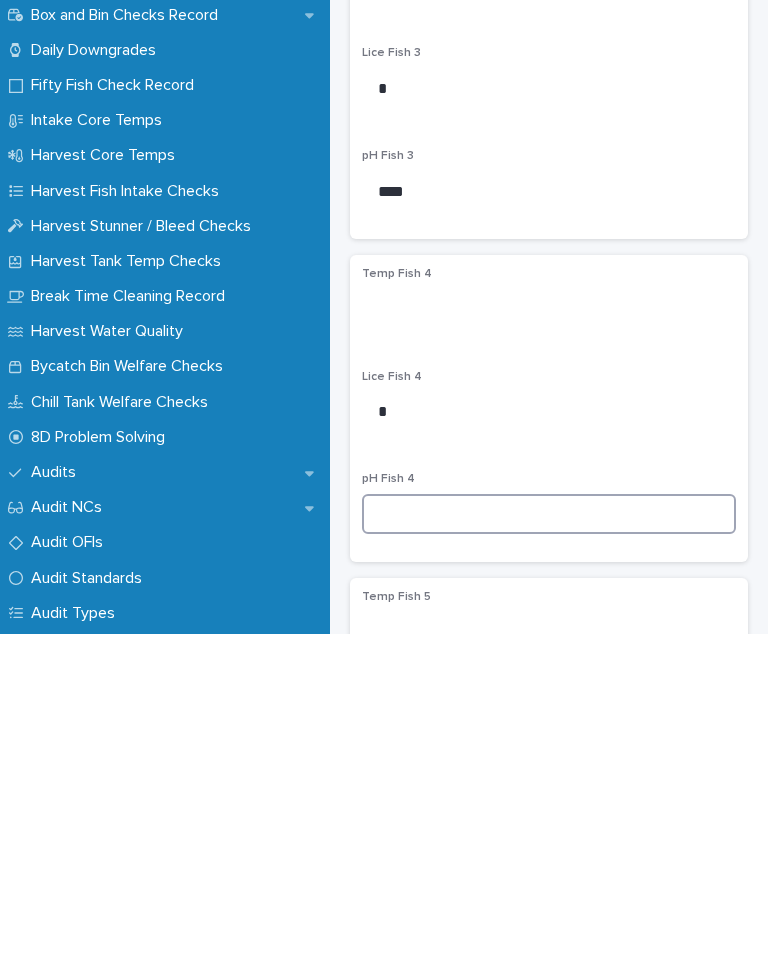 click at bounding box center (549, 834) 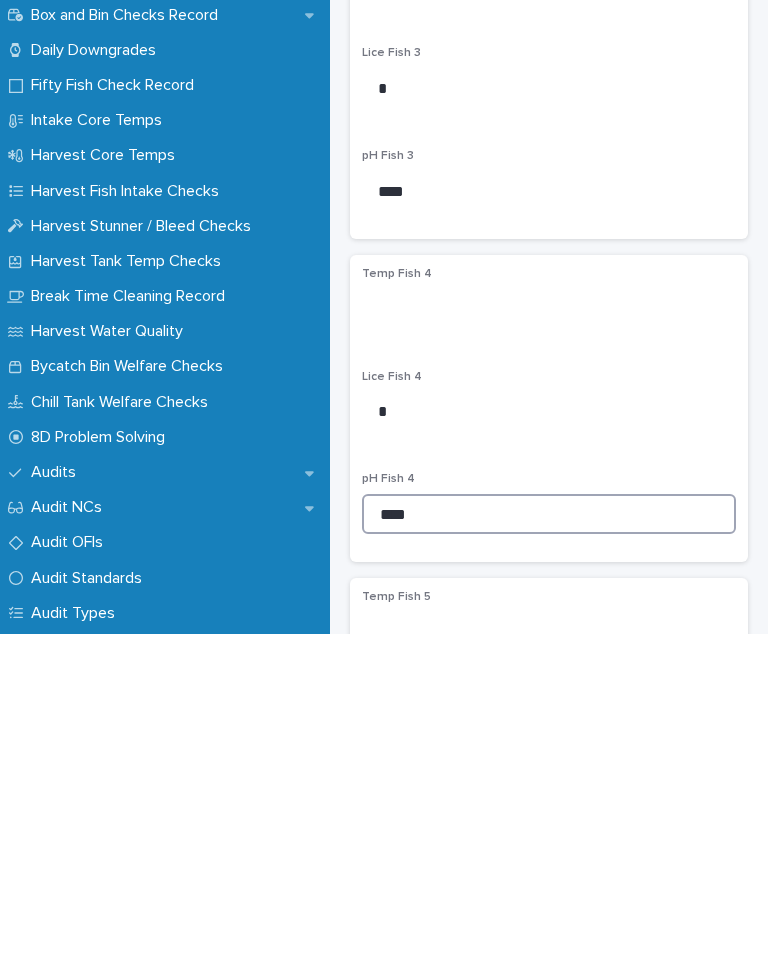 type on "****" 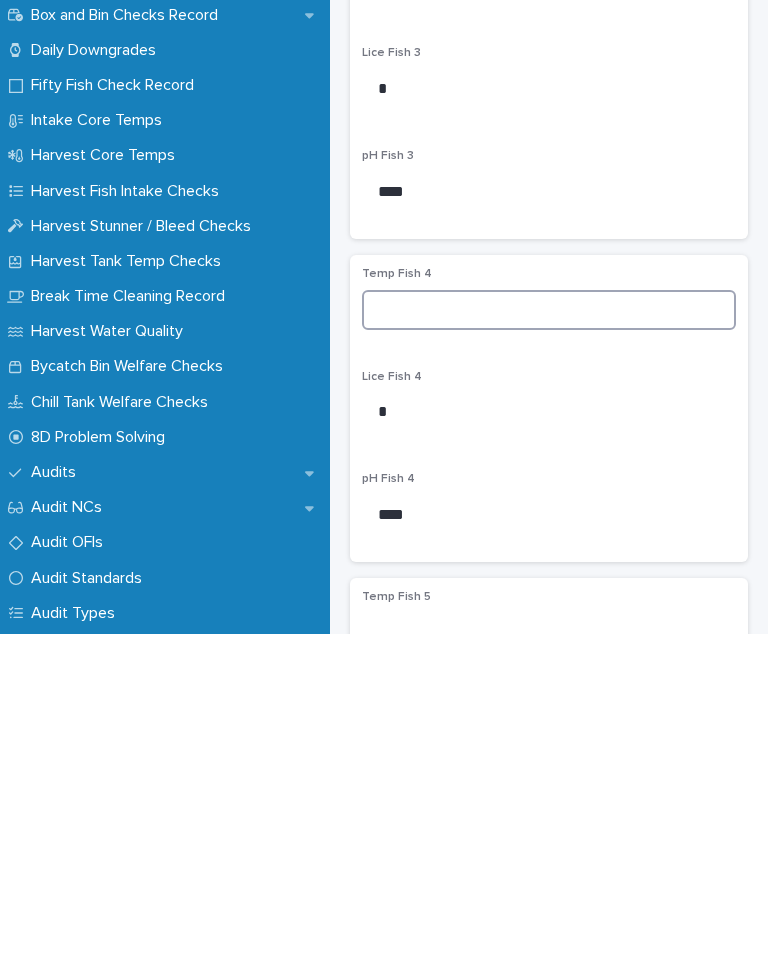 click at bounding box center [549, 630] 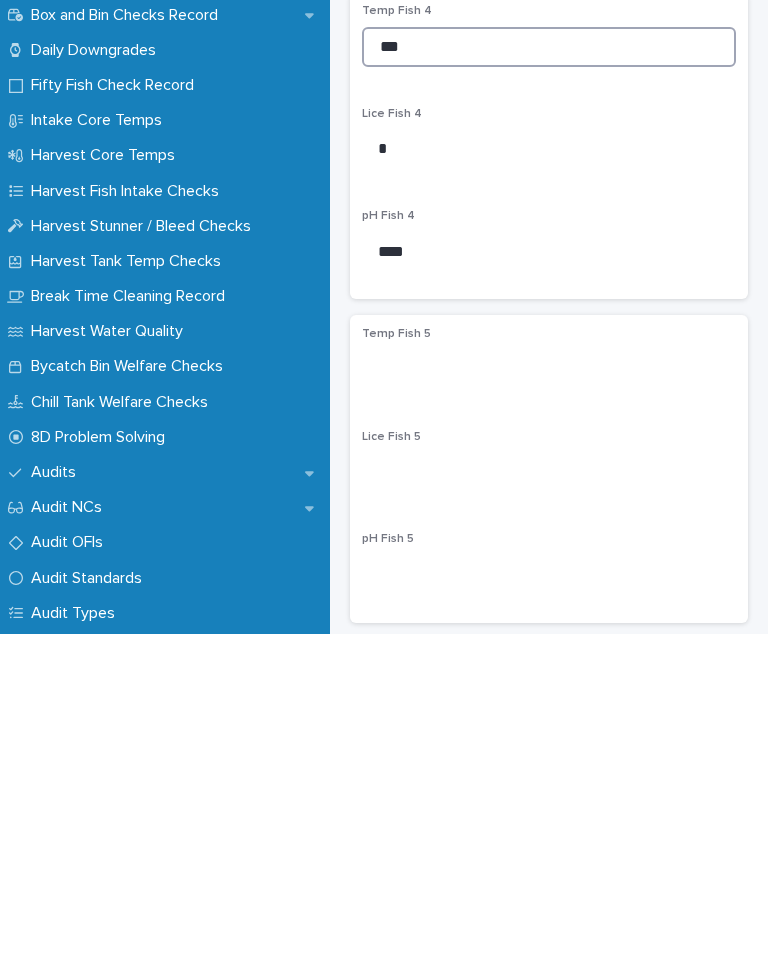scroll, scrollTop: 1303, scrollLeft: 0, axis: vertical 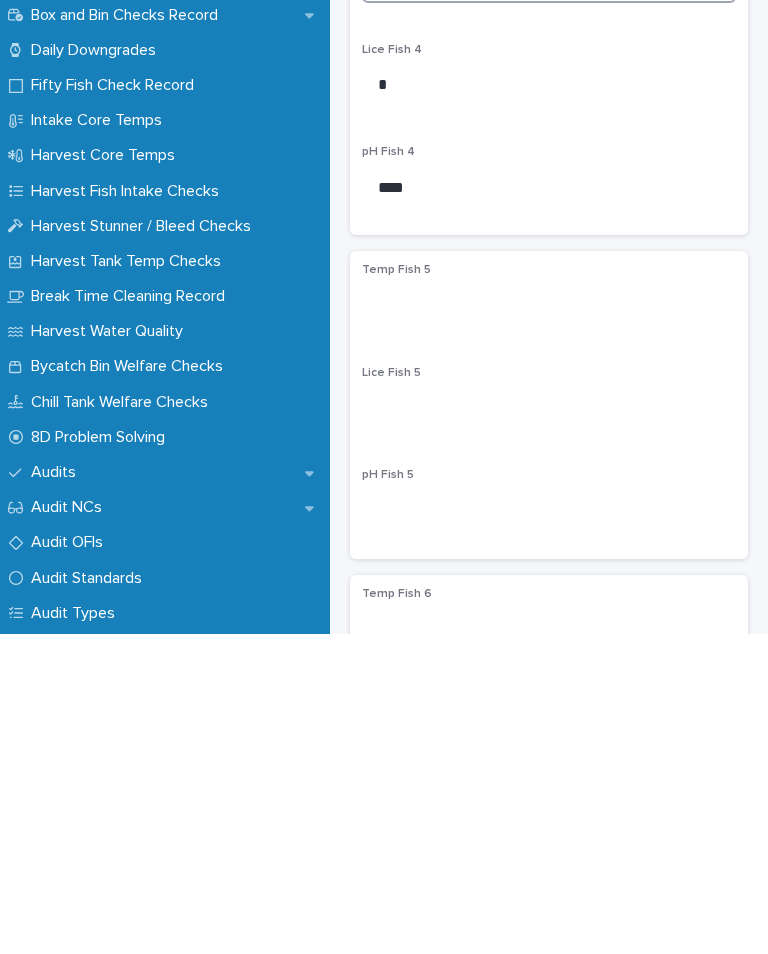 type on "***" 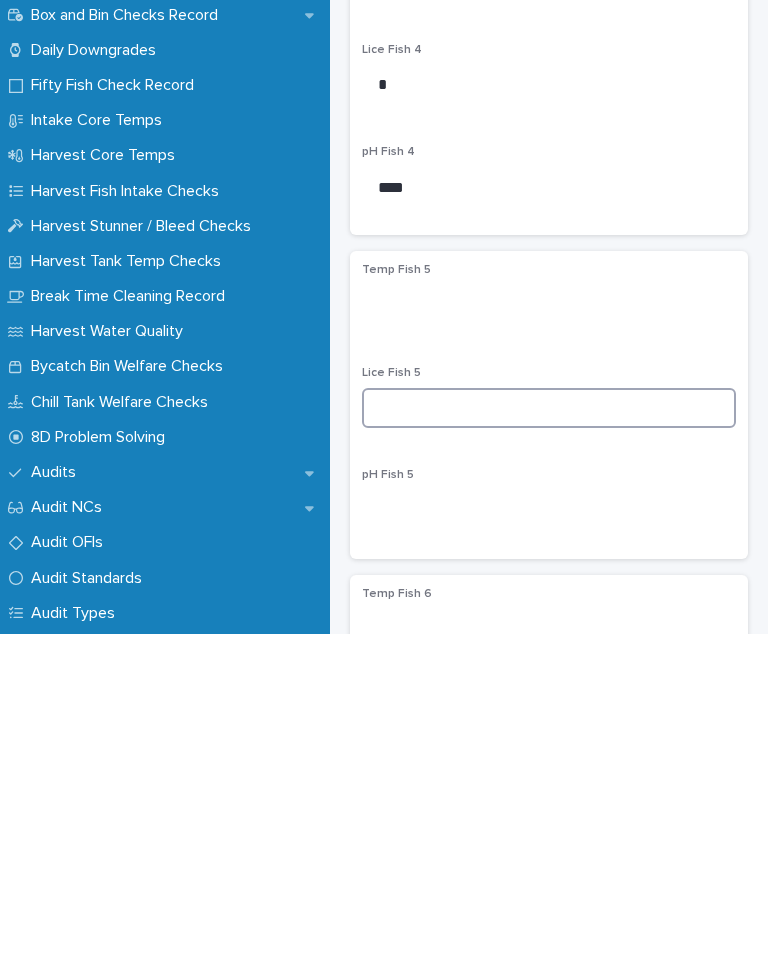 click at bounding box center [549, 728] 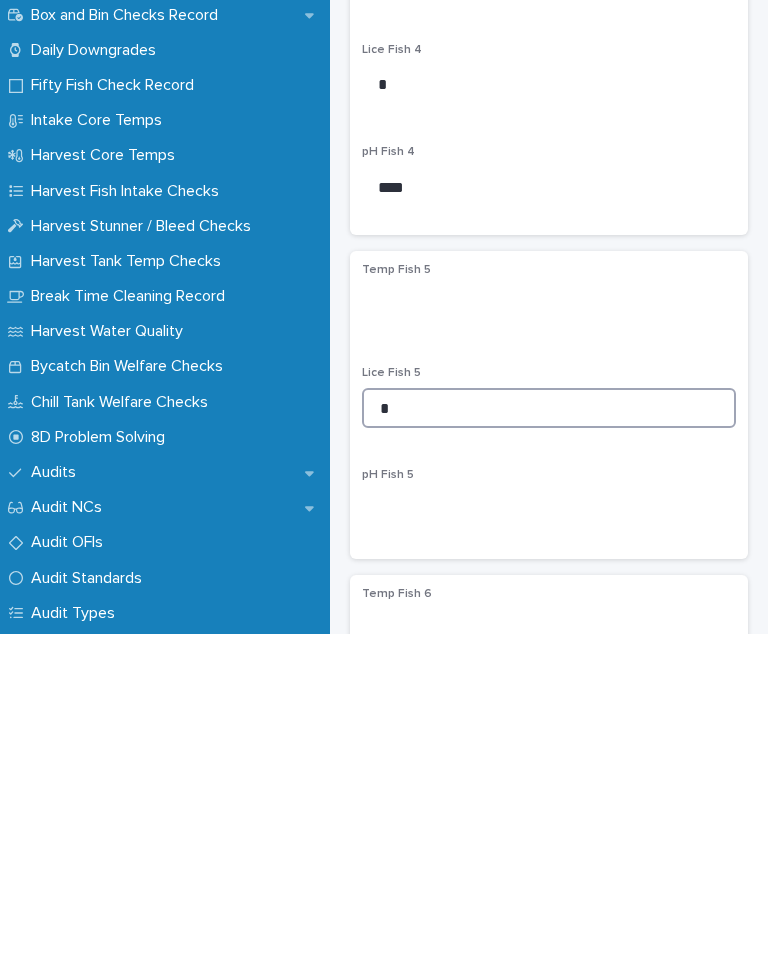 type on "*" 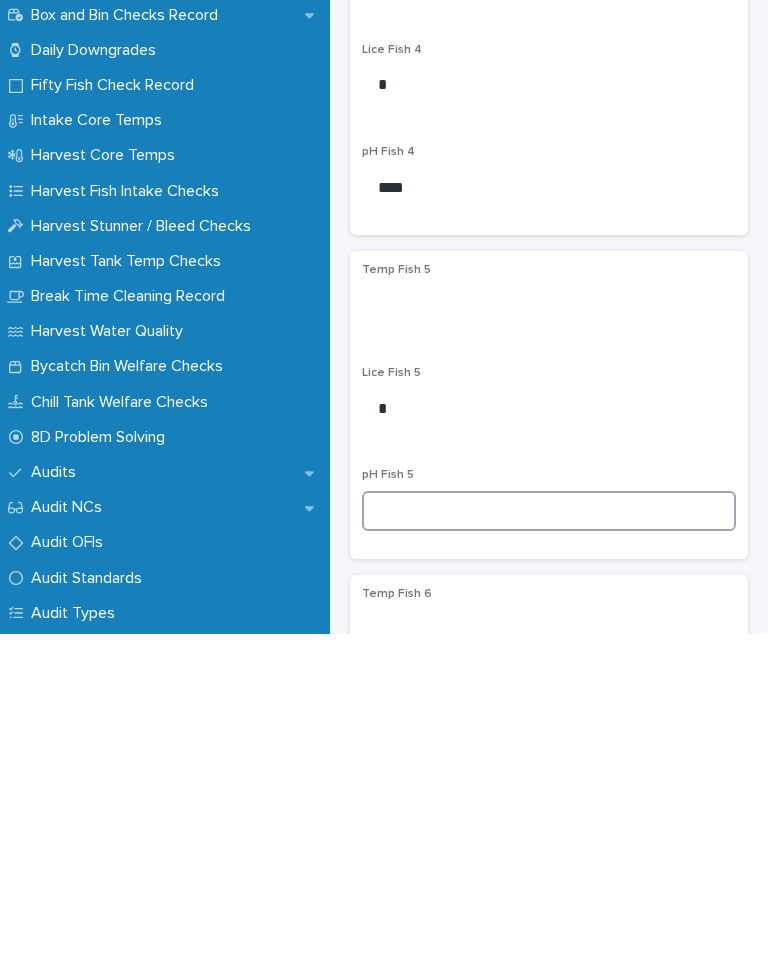 click at bounding box center (549, 831) 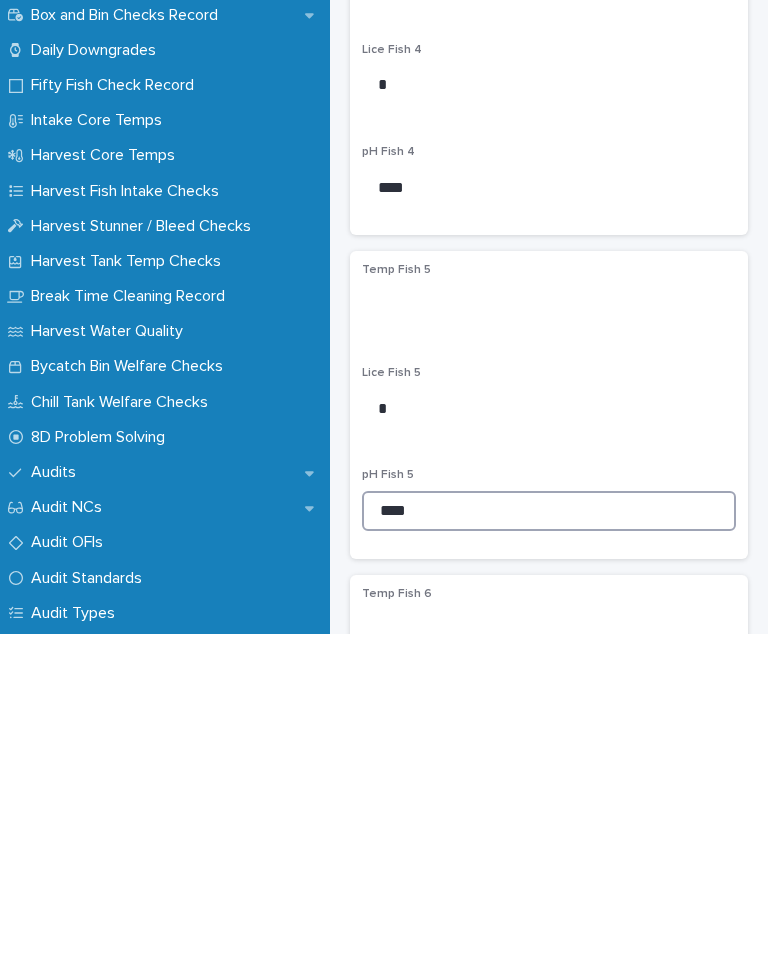 type on "****" 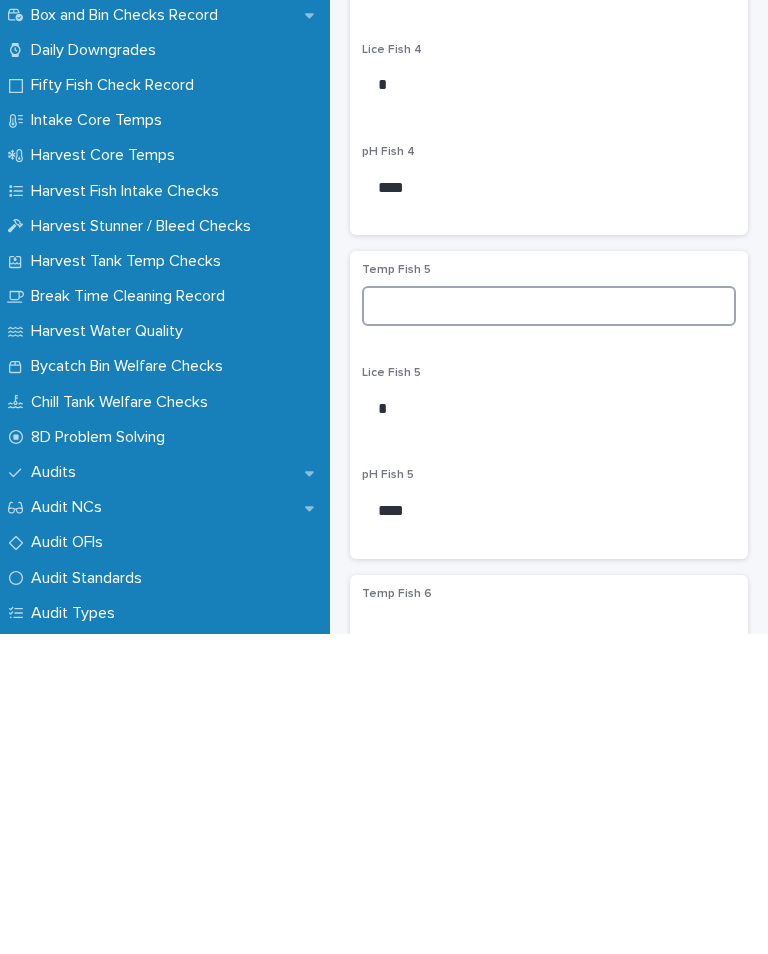 click at bounding box center (549, 626) 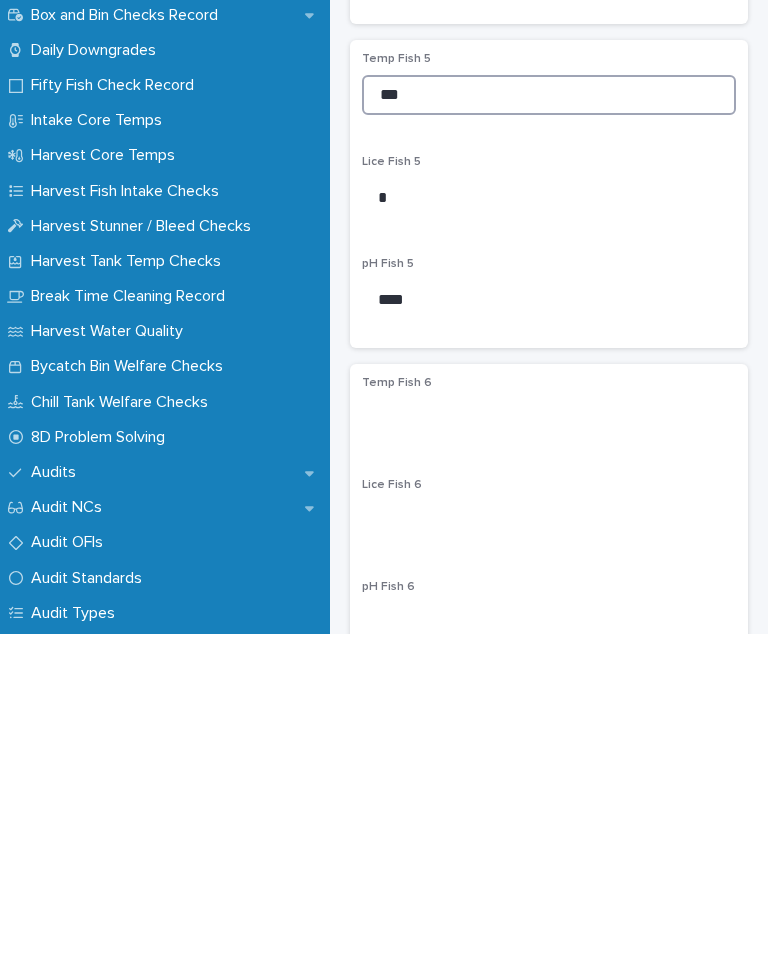 scroll, scrollTop: 1515, scrollLeft: 0, axis: vertical 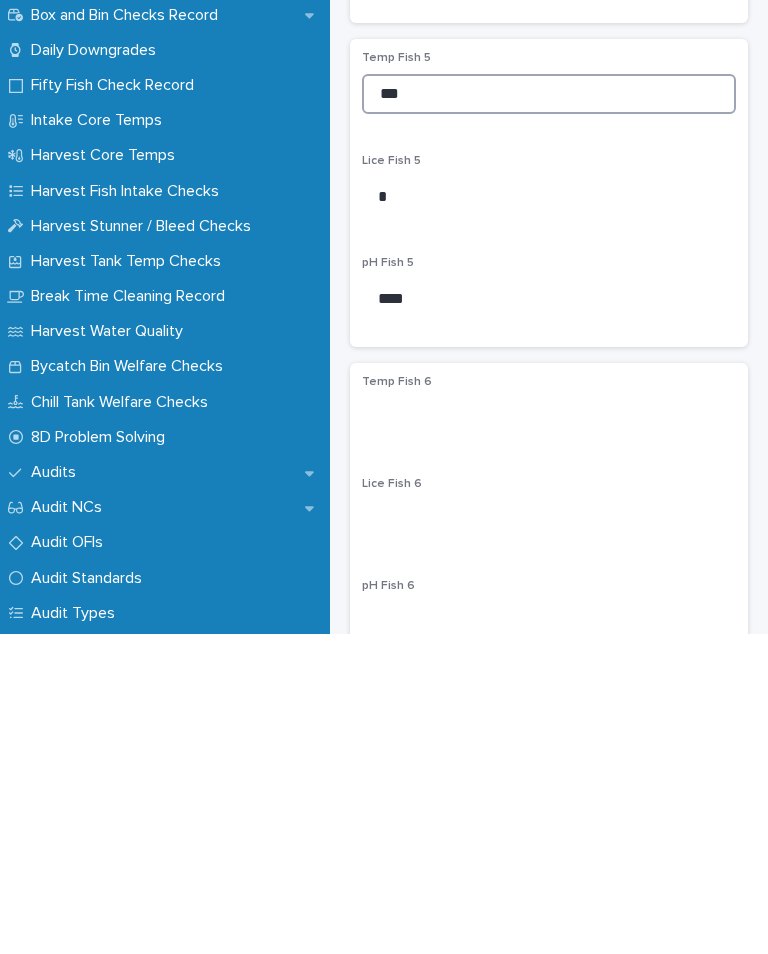 type on "***" 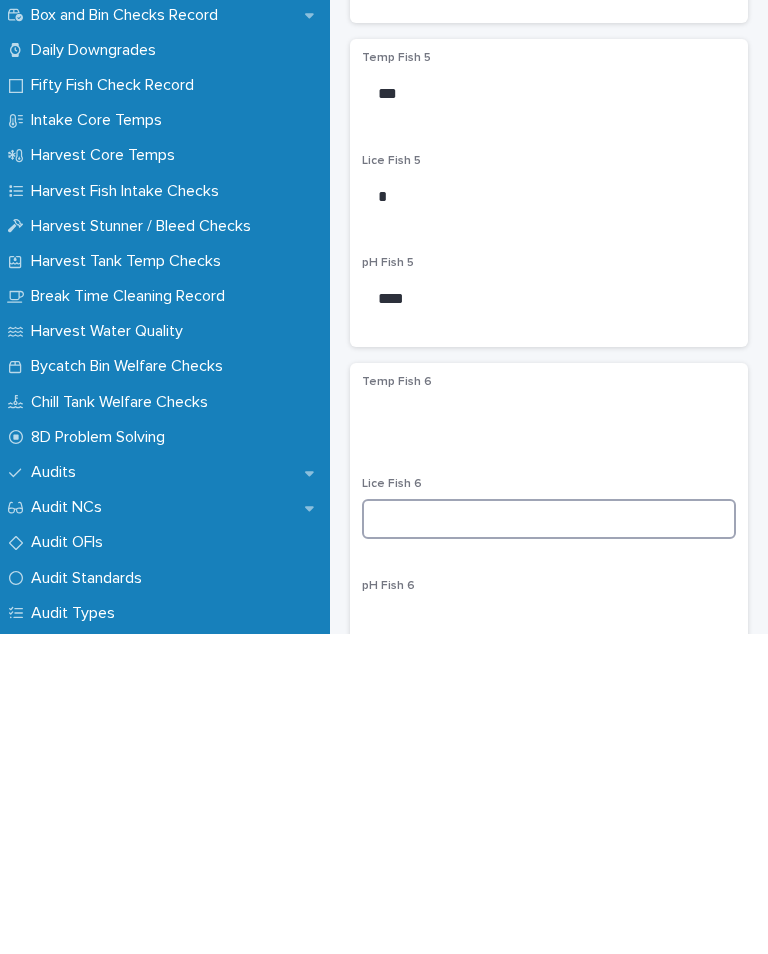 click at bounding box center (549, 839) 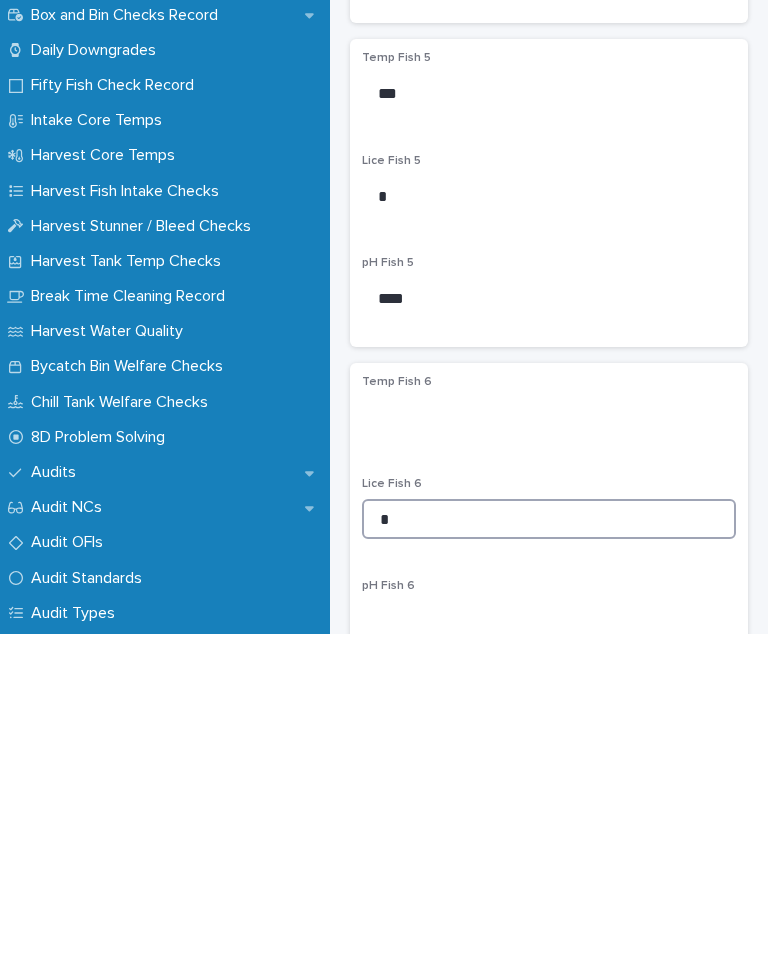 type on "*" 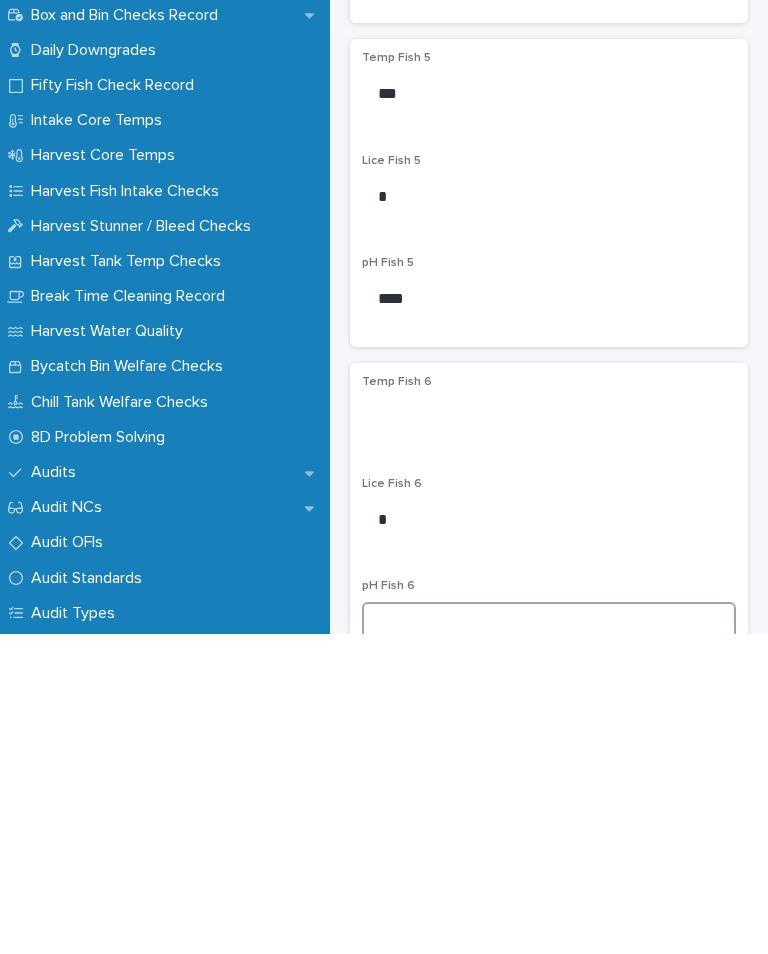 click at bounding box center [549, 942] 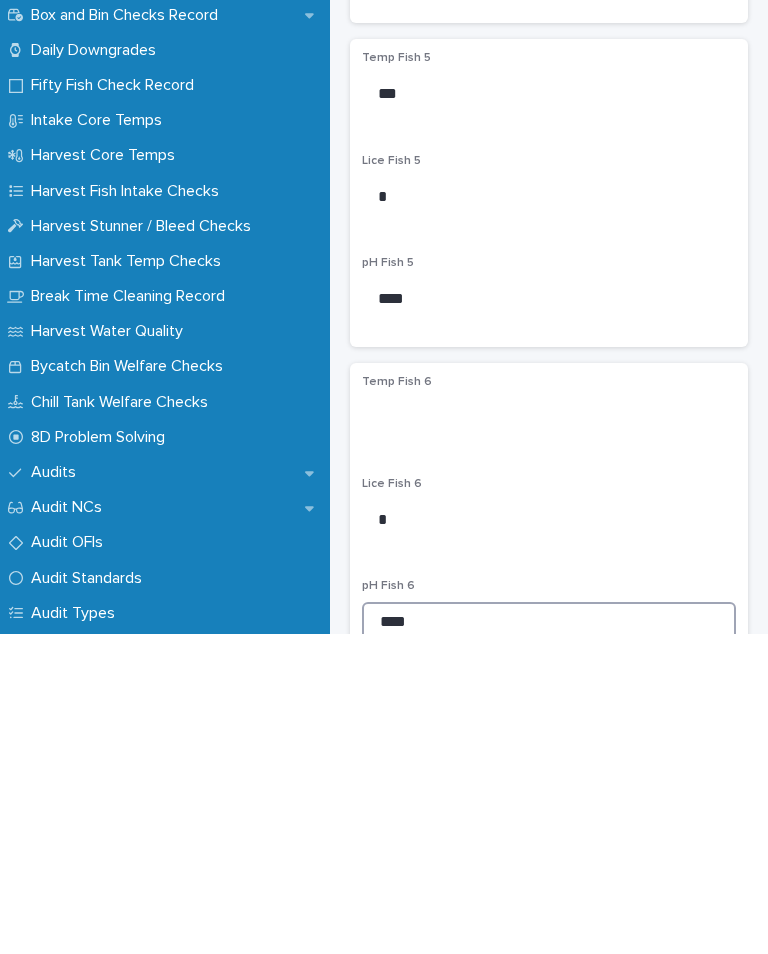 type on "****" 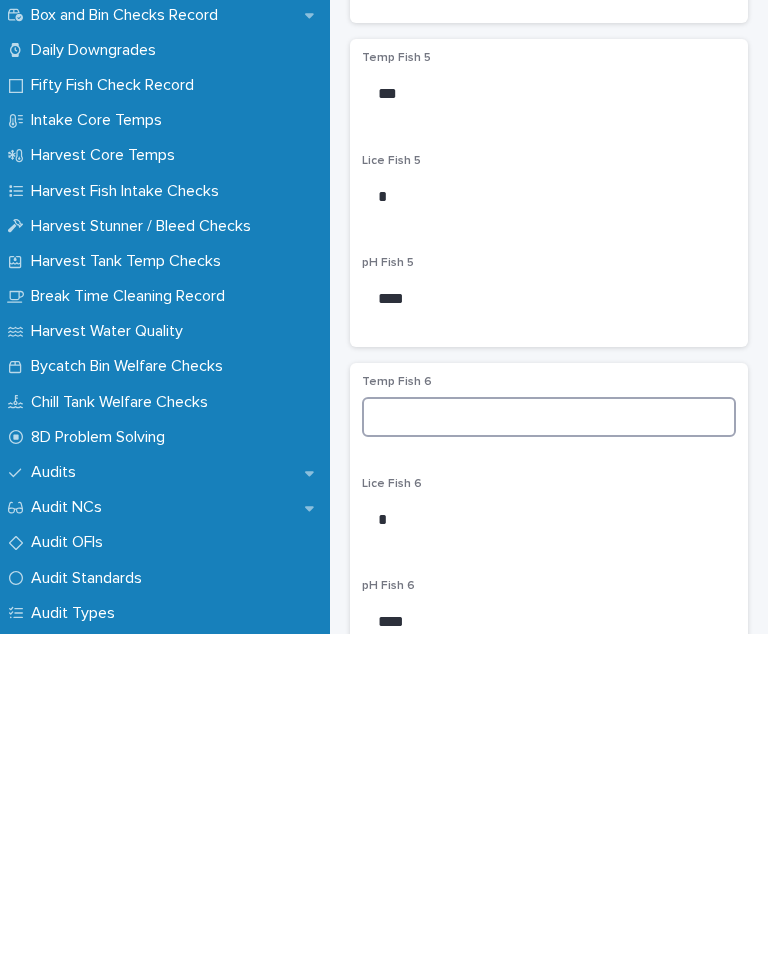 click at bounding box center (549, 737) 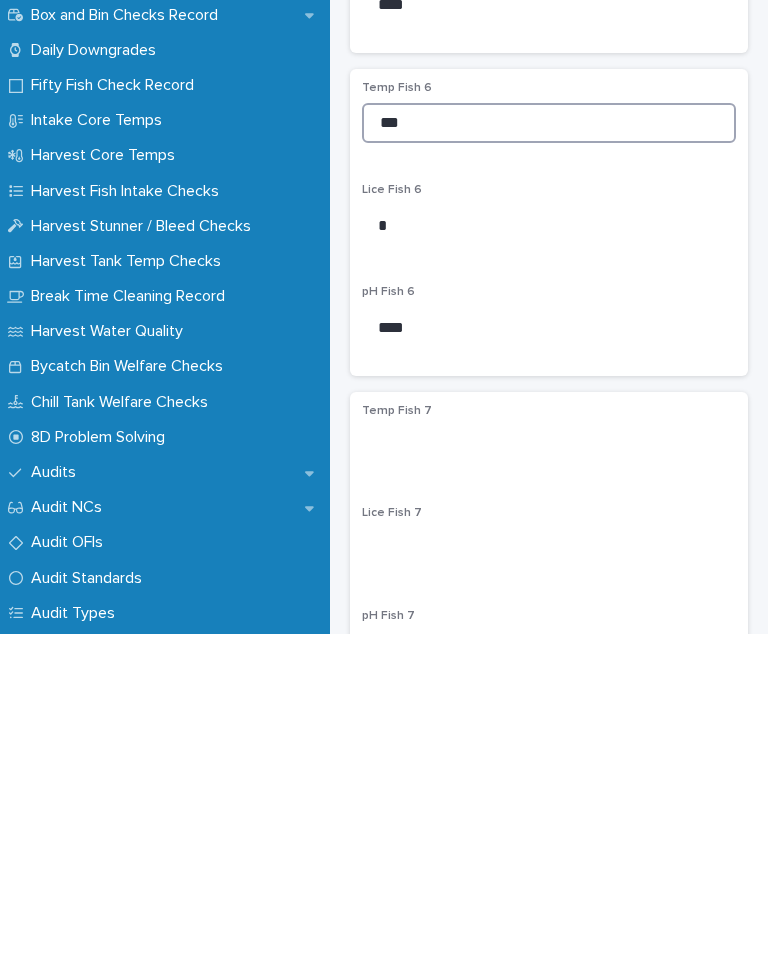 scroll, scrollTop: 1819, scrollLeft: 0, axis: vertical 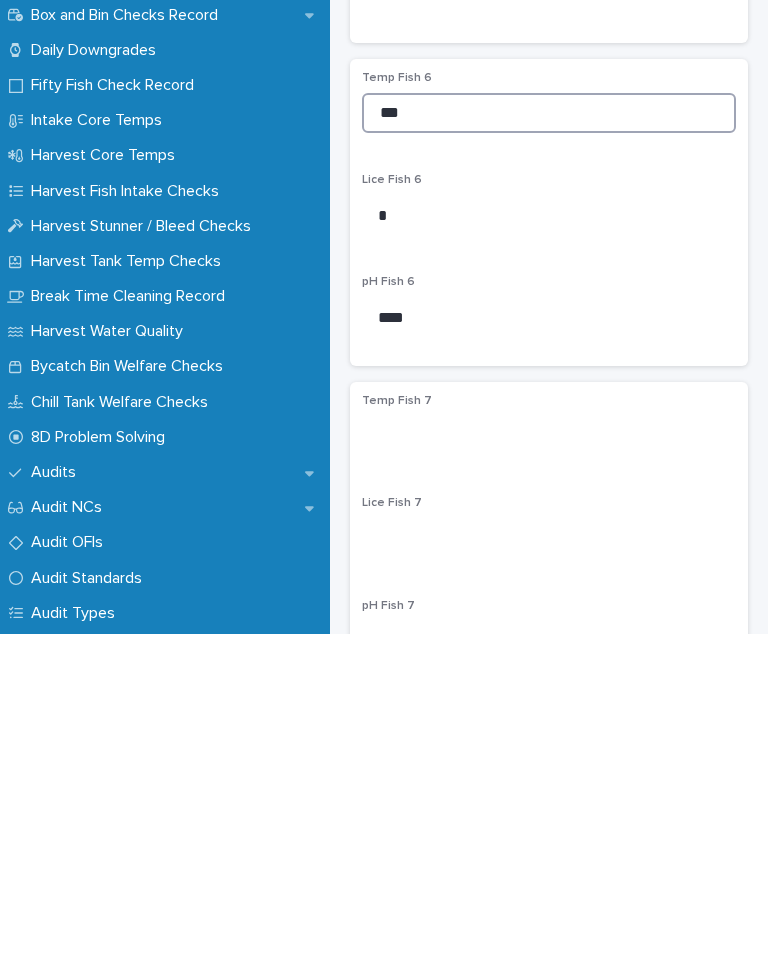 type on "***" 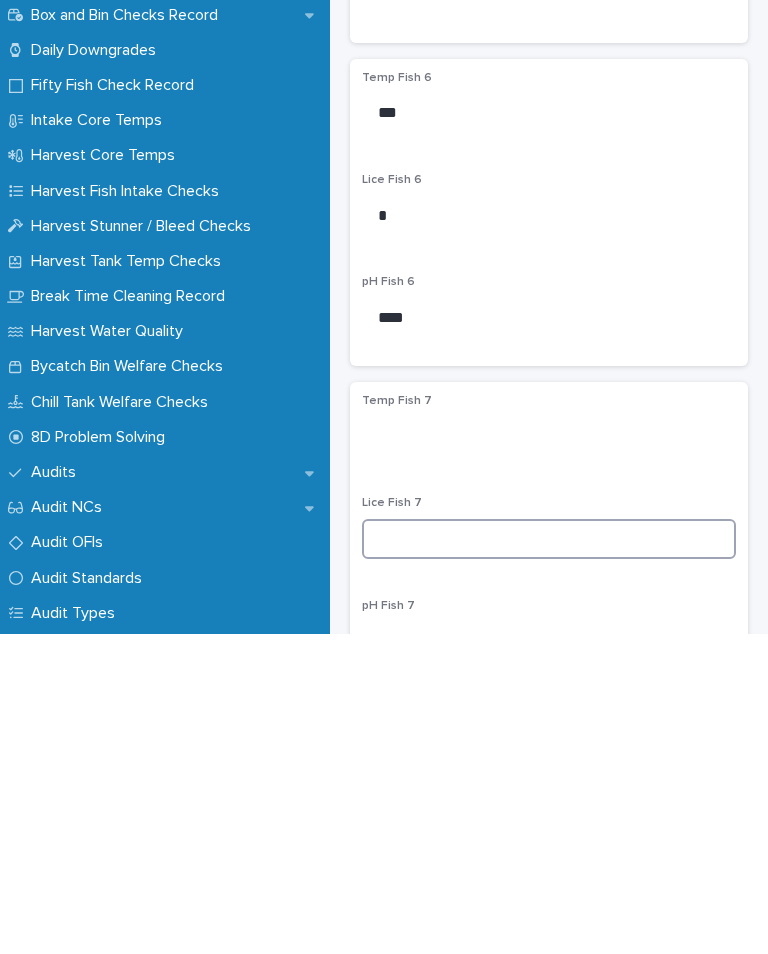 click at bounding box center (549, 859) 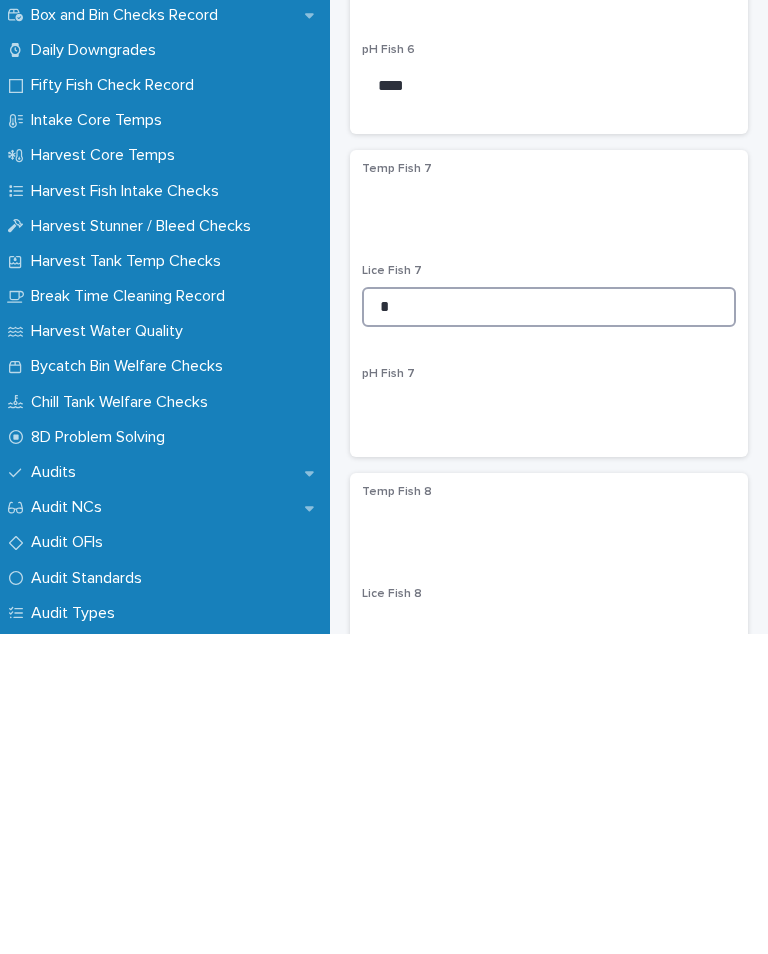 scroll, scrollTop: 2047, scrollLeft: 0, axis: vertical 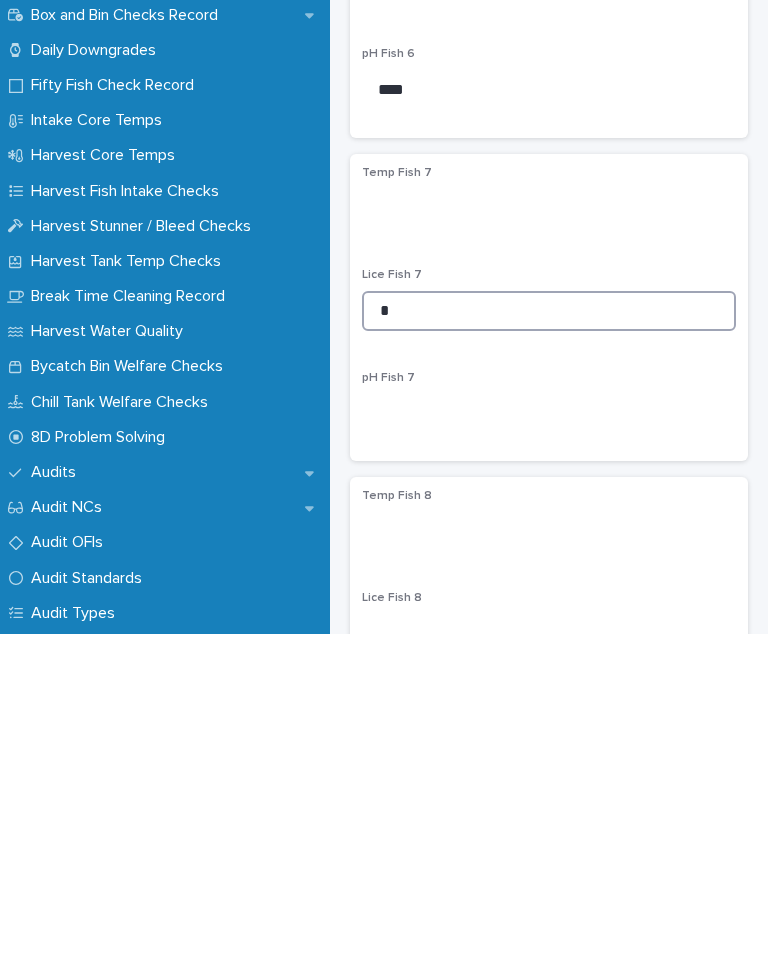type on "*" 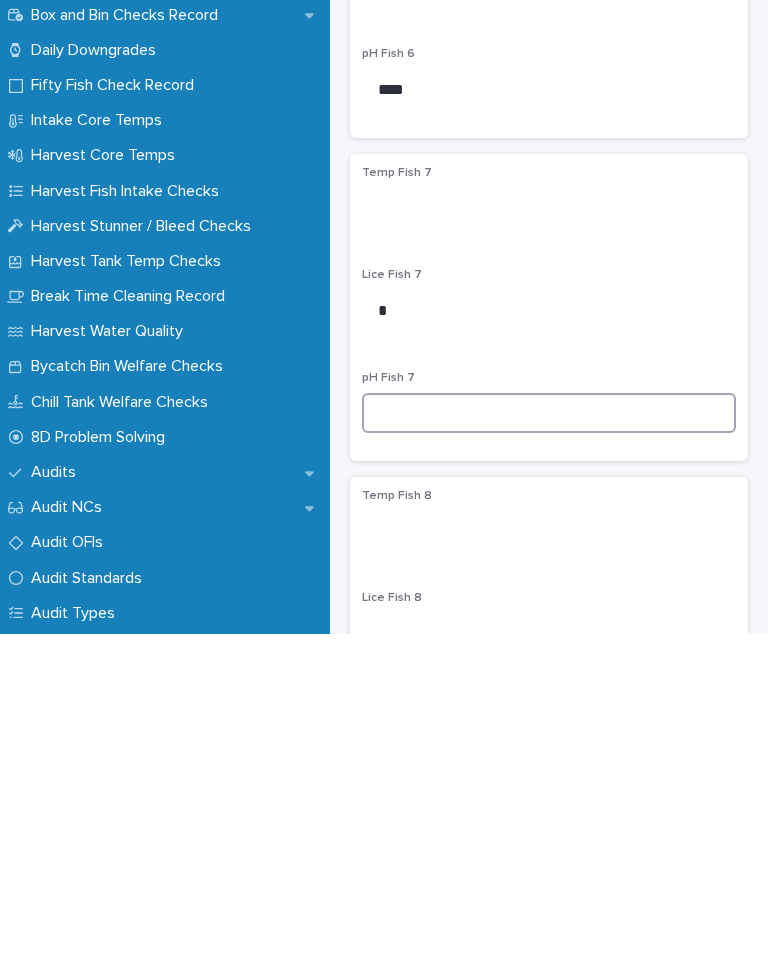 click at bounding box center [549, 733] 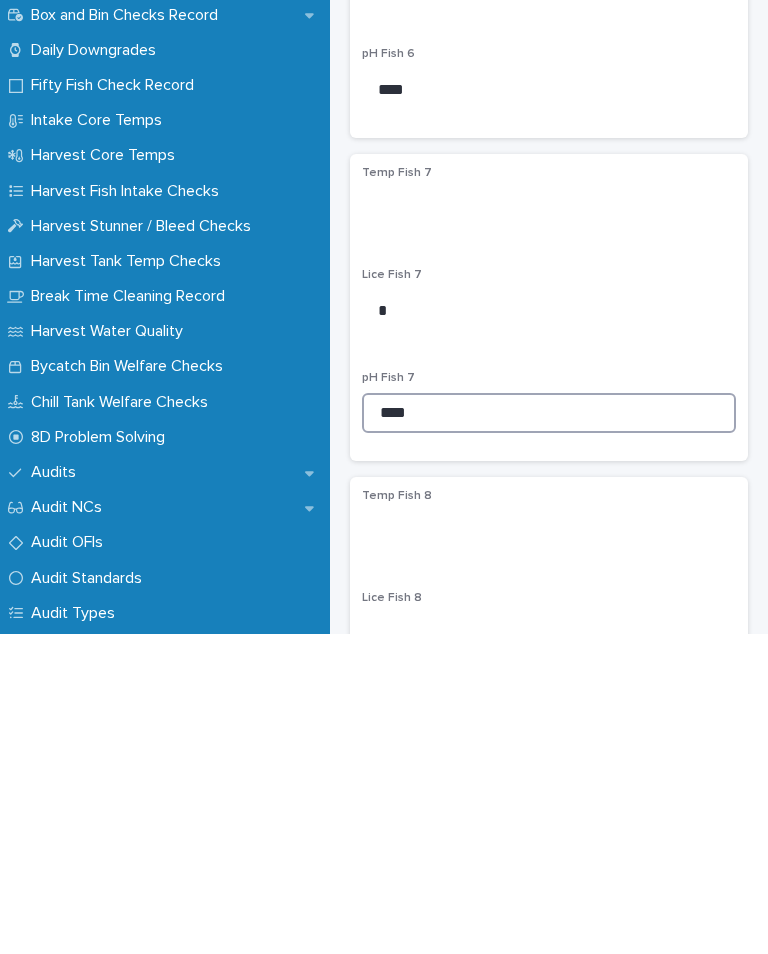 type on "****" 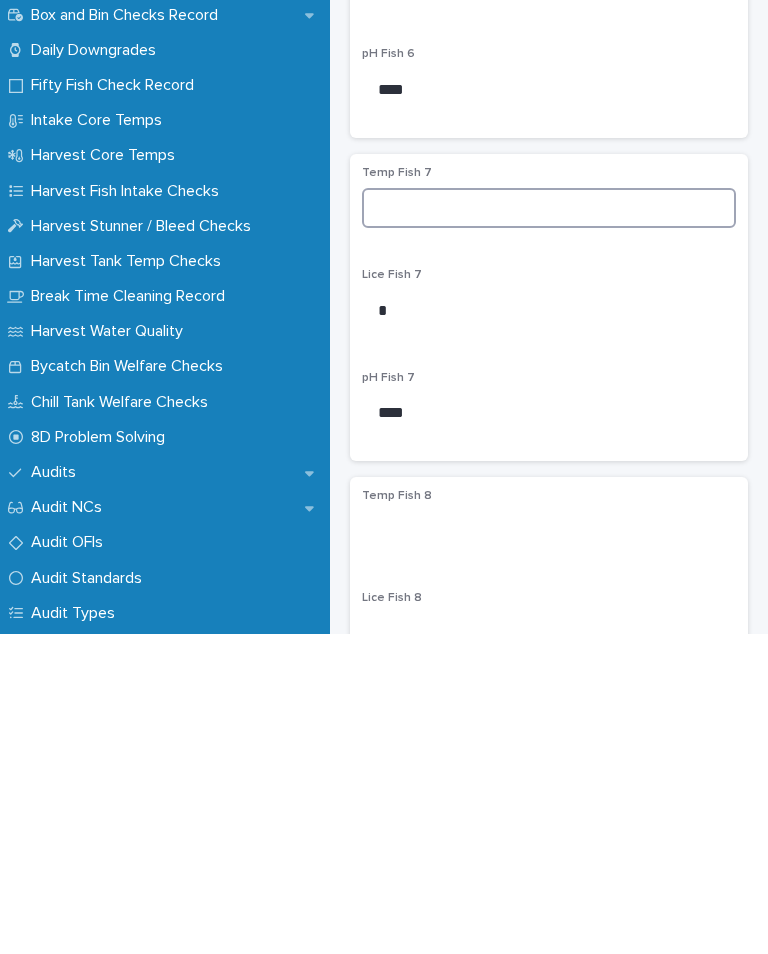 click at bounding box center (549, 528) 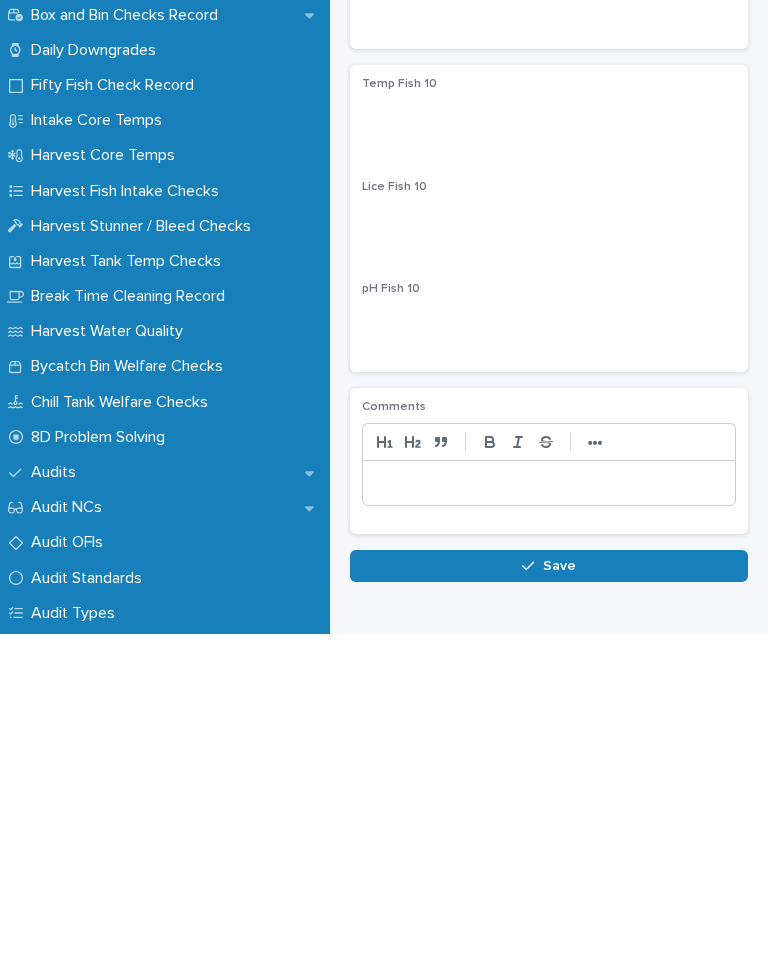 scroll, scrollTop: 3103, scrollLeft: 0, axis: vertical 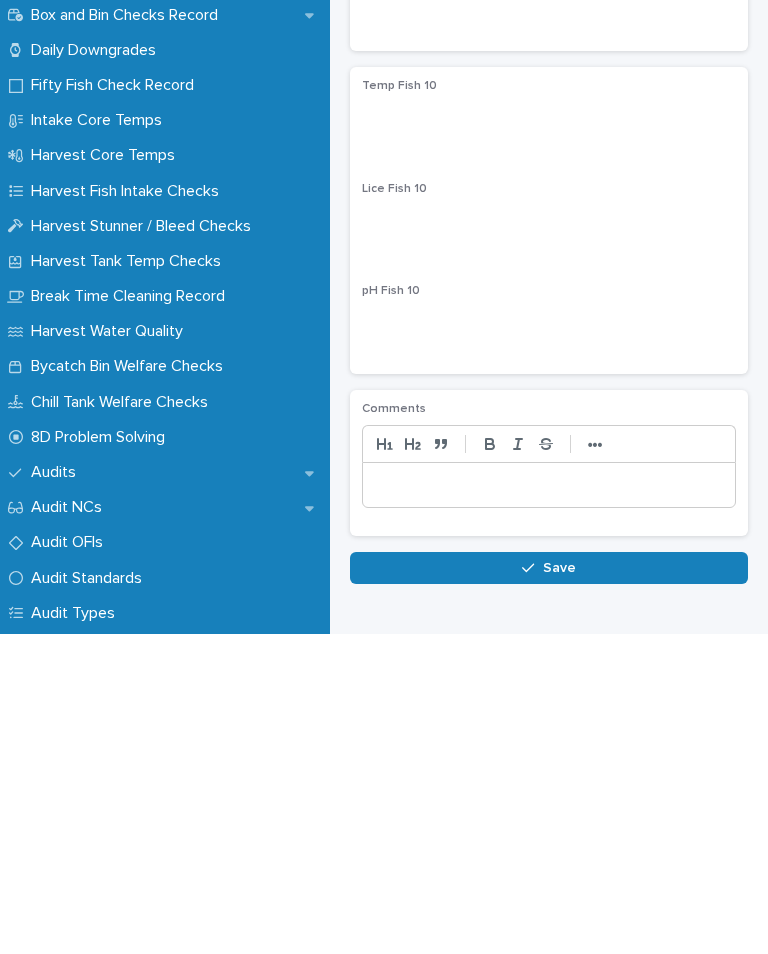 type on "***" 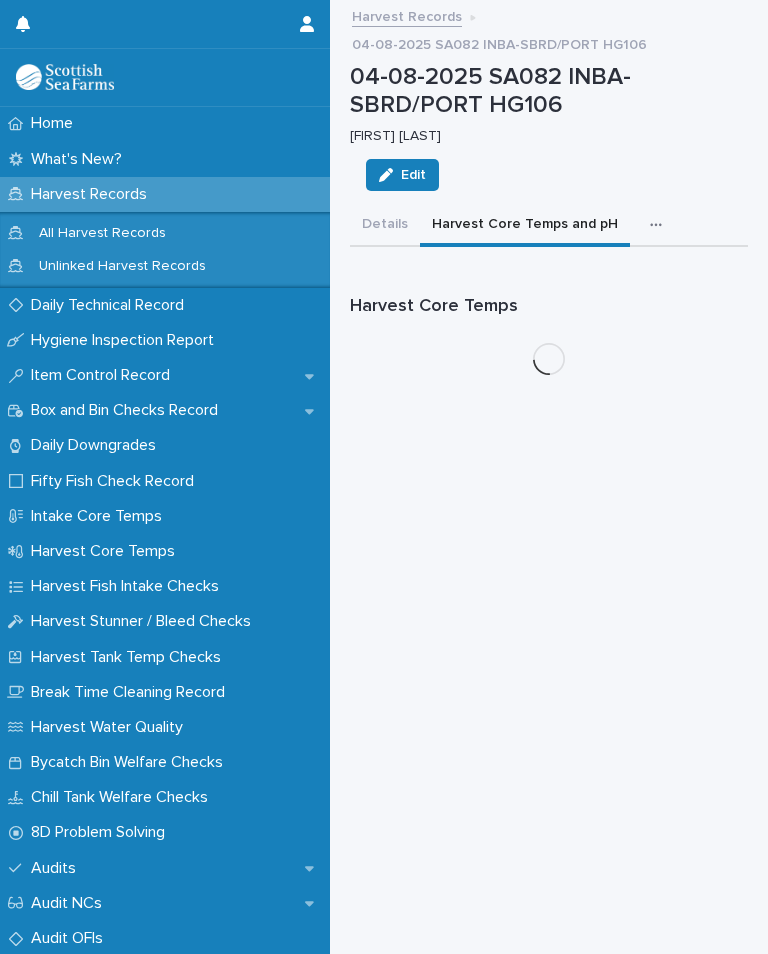 scroll, scrollTop: 0, scrollLeft: 0, axis: both 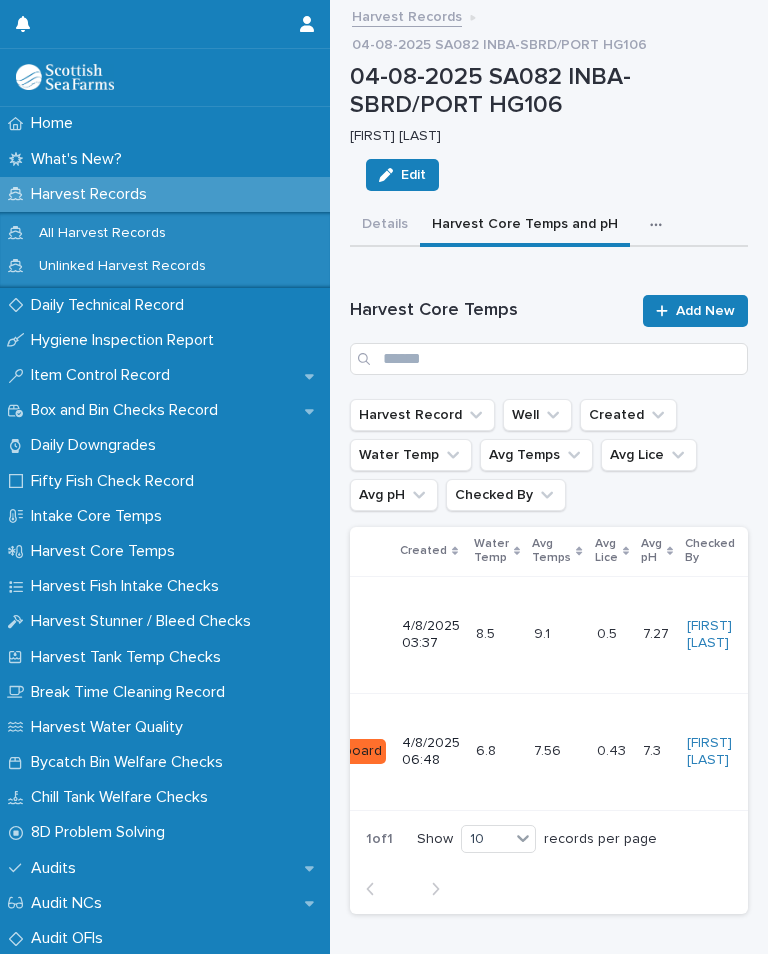 click on "6.8" at bounding box center [488, 749] 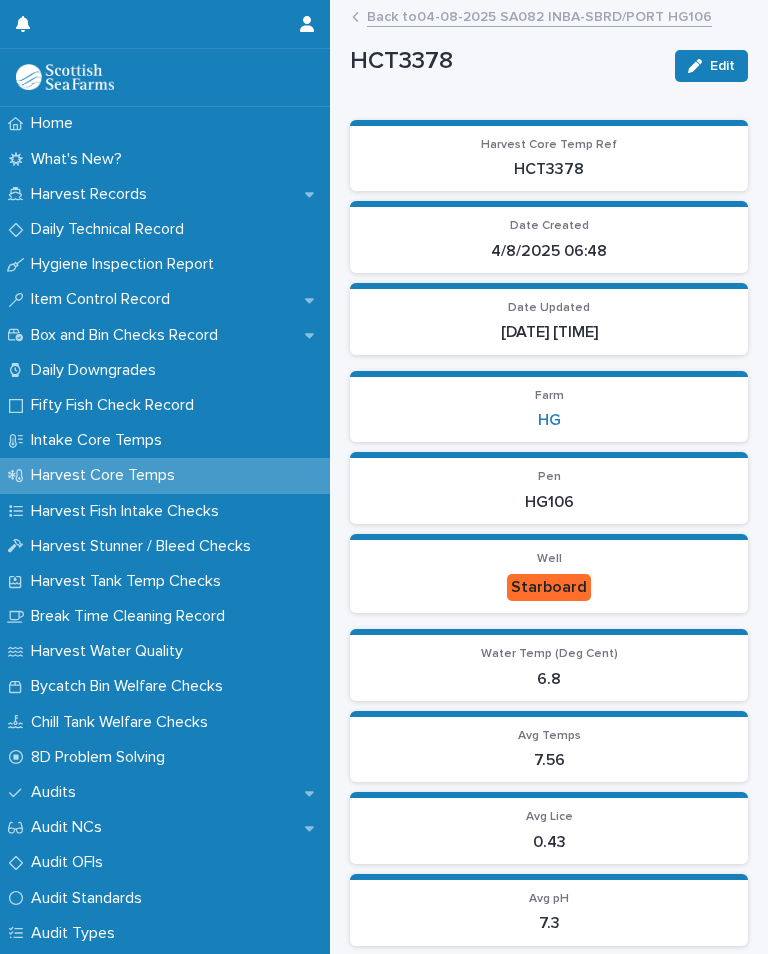 click on "Edit" at bounding box center [711, 66] 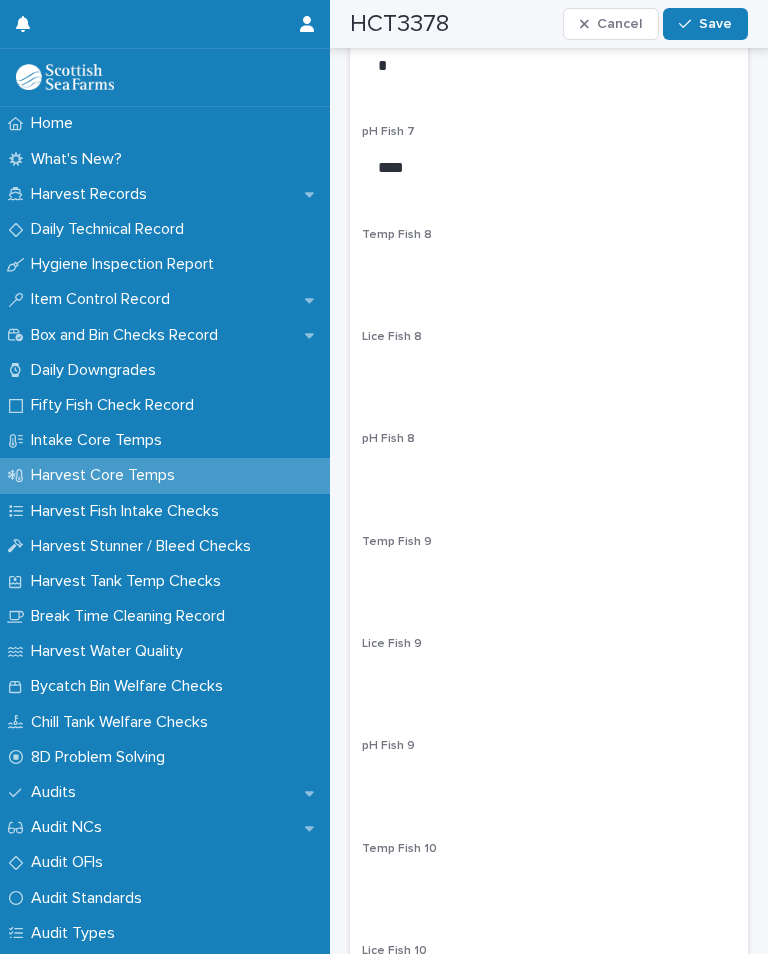scroll, scrollTop: 3297, scrollLeft: 0, axis: vertical 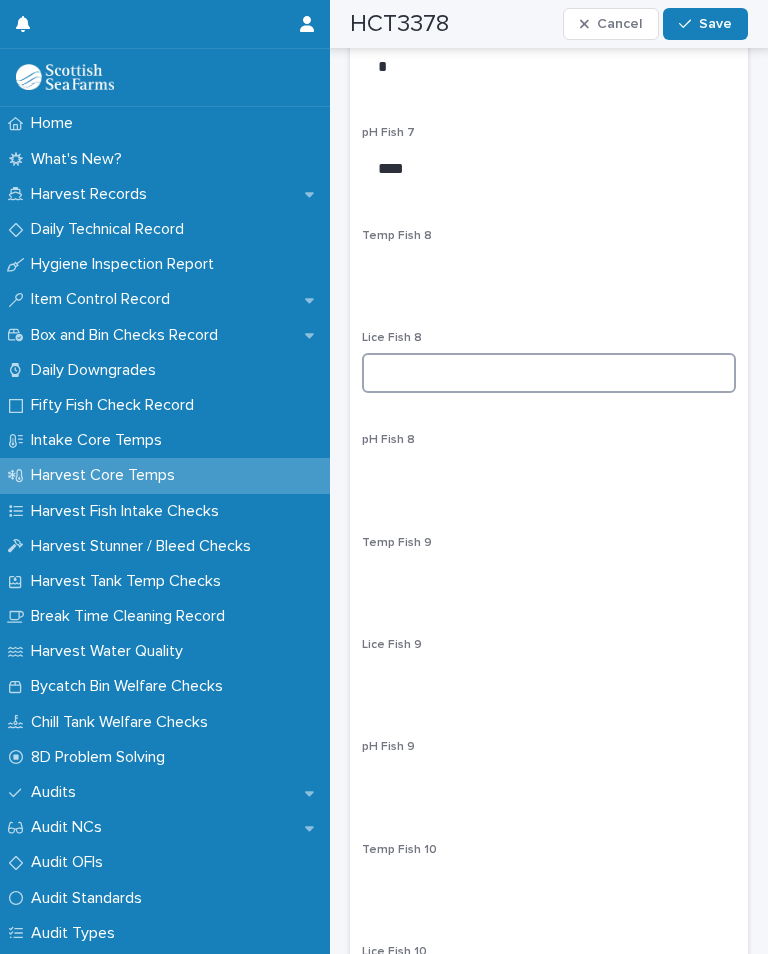 click at bounding box center [549, 373] 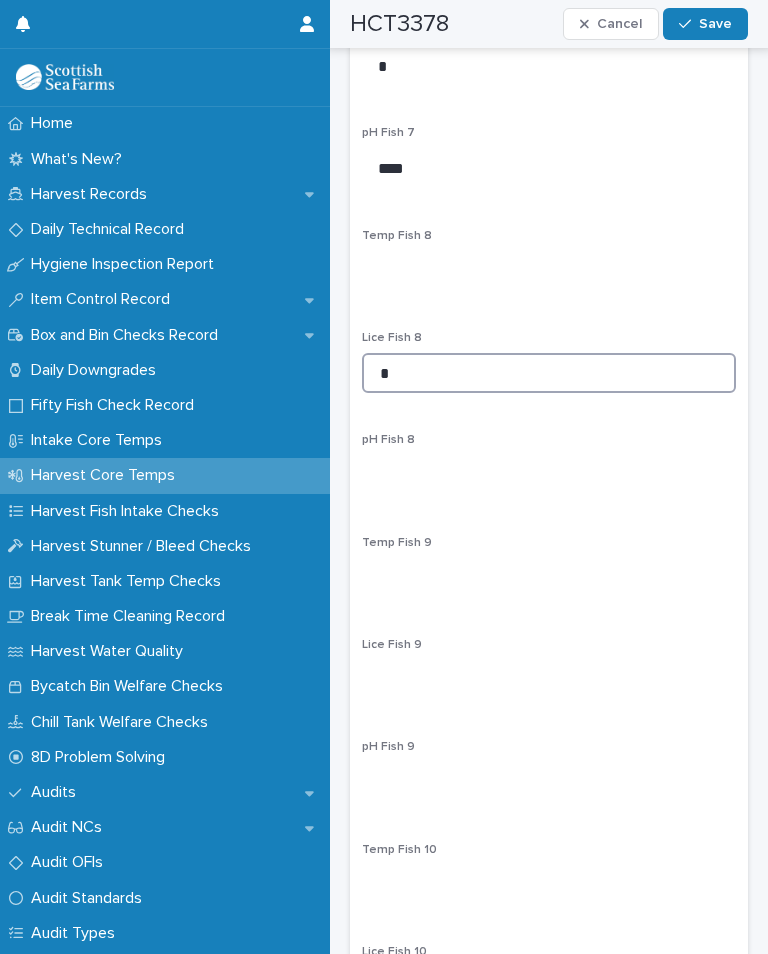 type on "*" 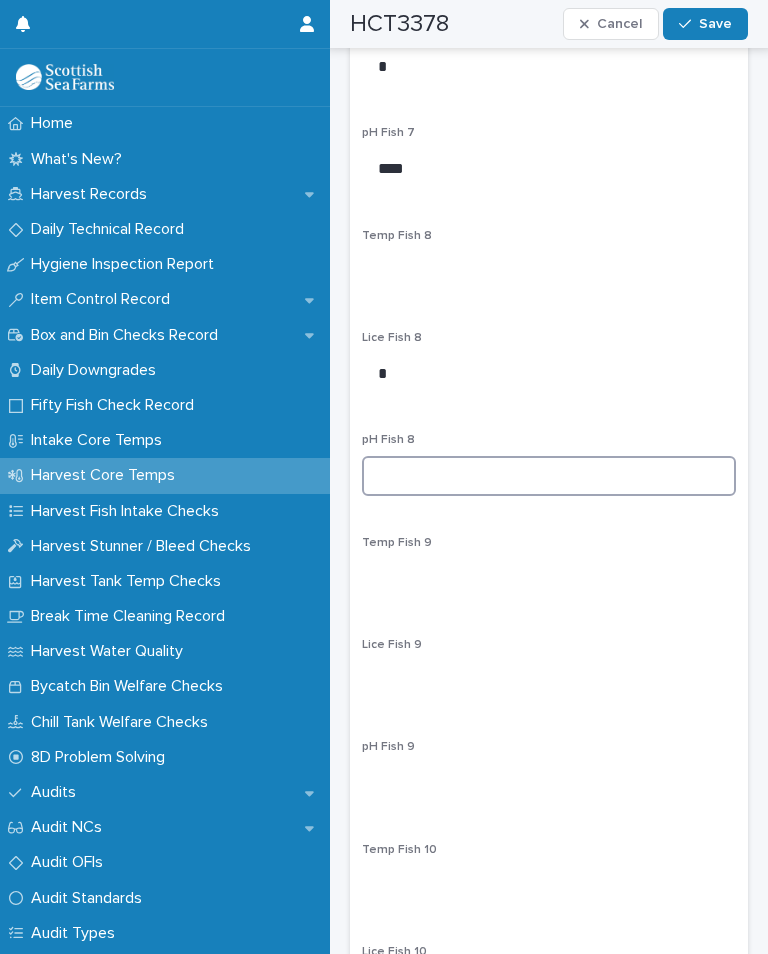 click at bounding box center [549, 476] 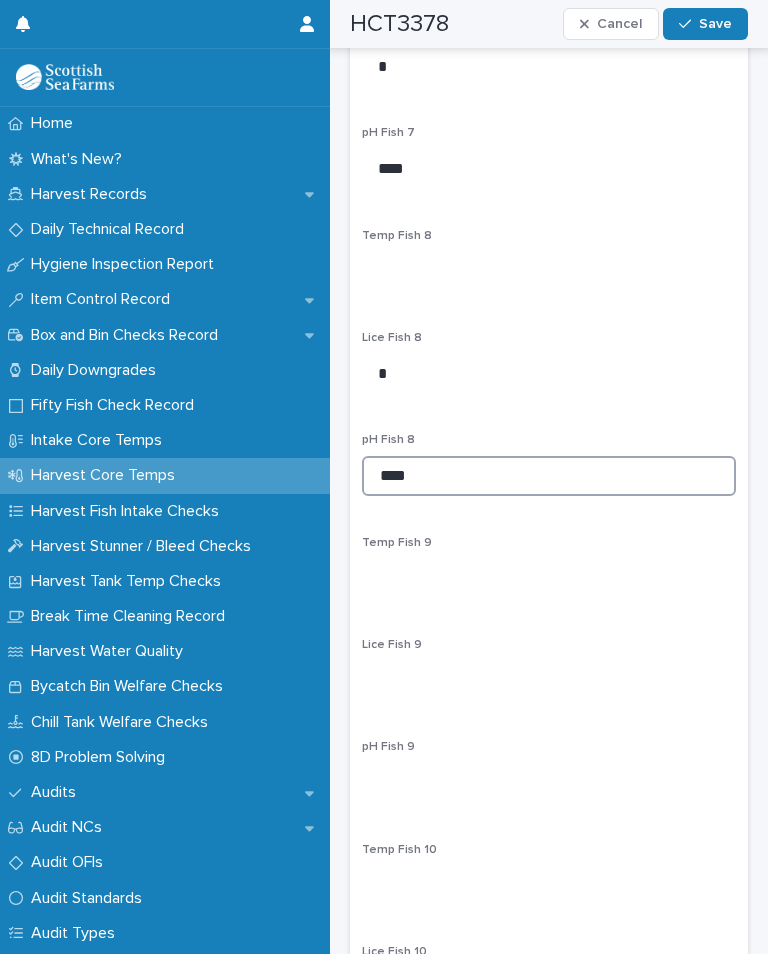 type on "****" 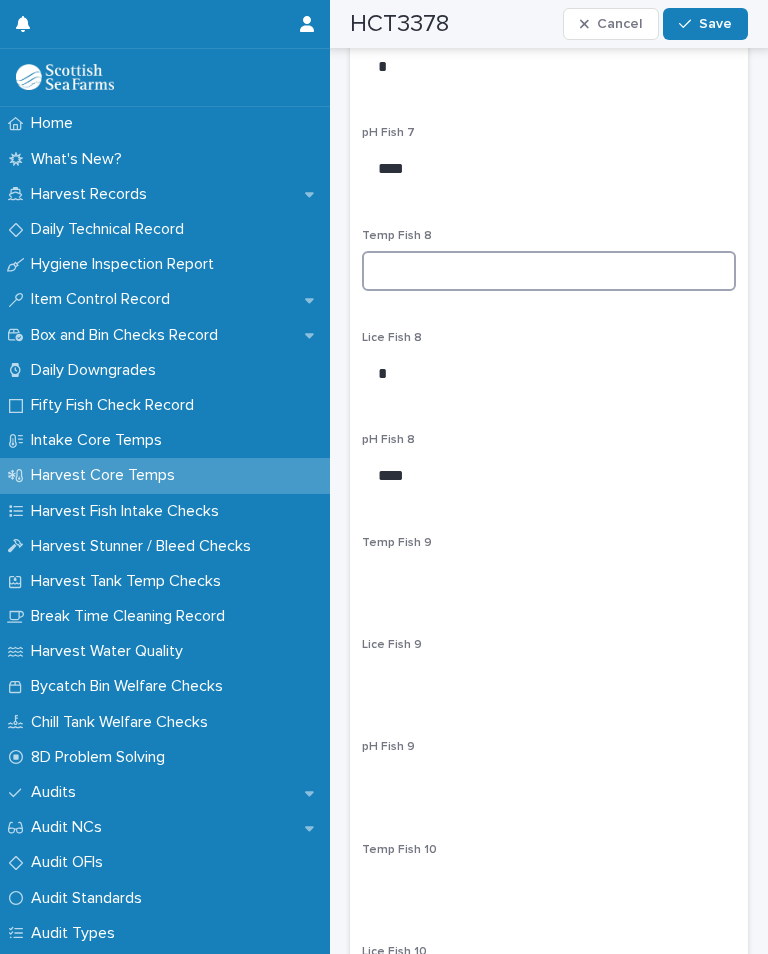 click at bounding box center [549, 271] 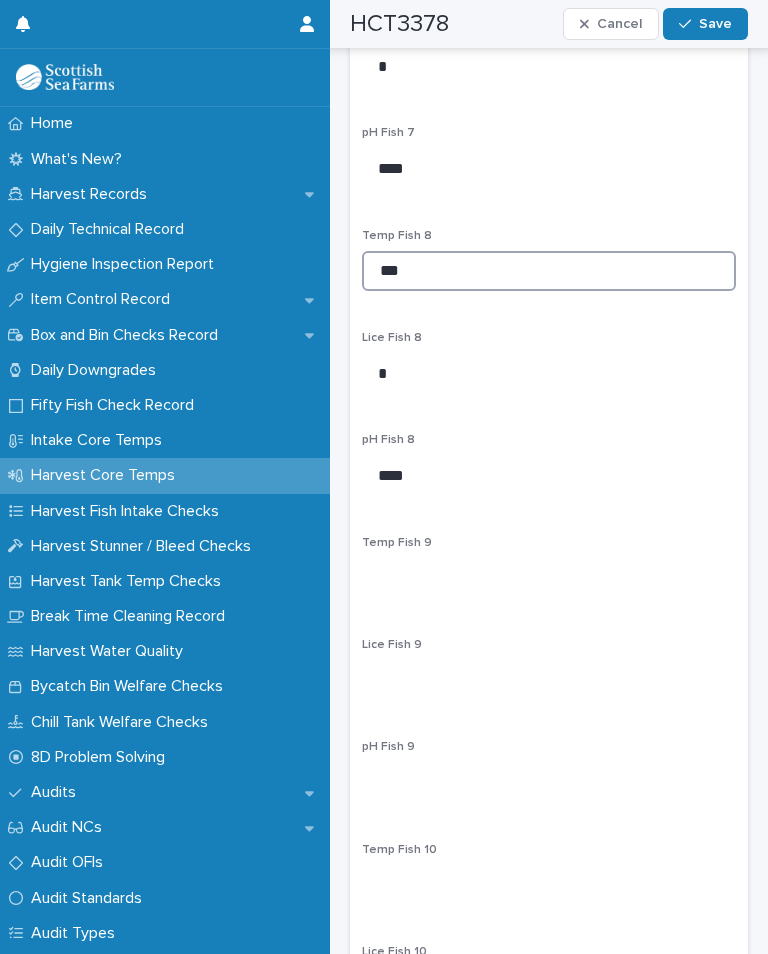 scroll, scrollTop: 3568, scrollLeft: 0, axis: vertical 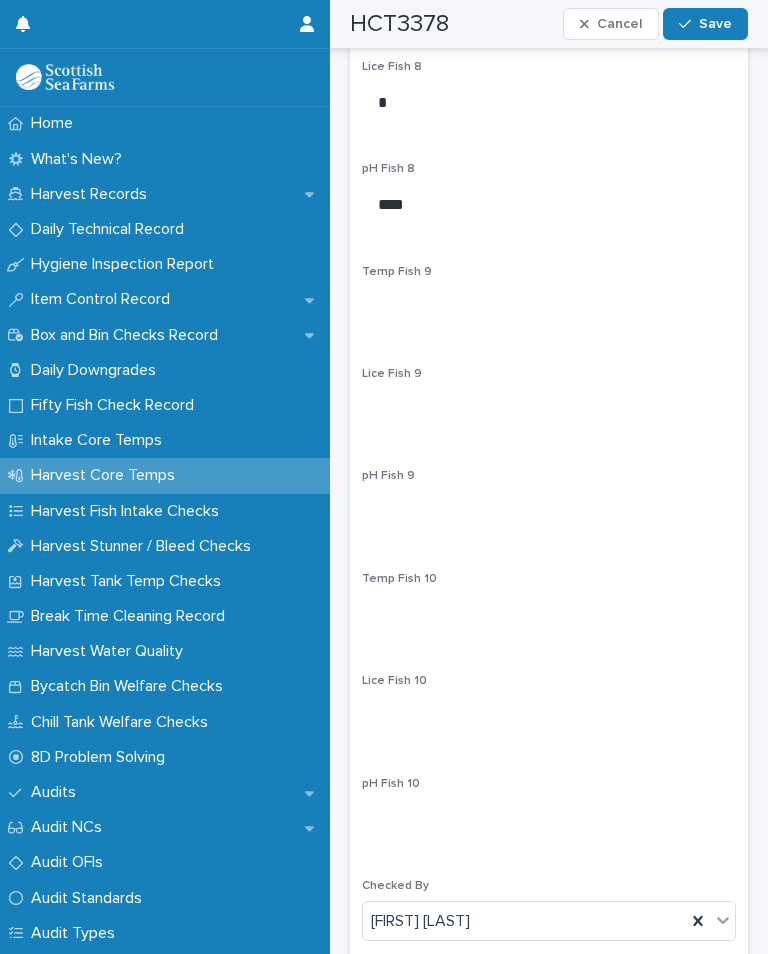 type on "***" 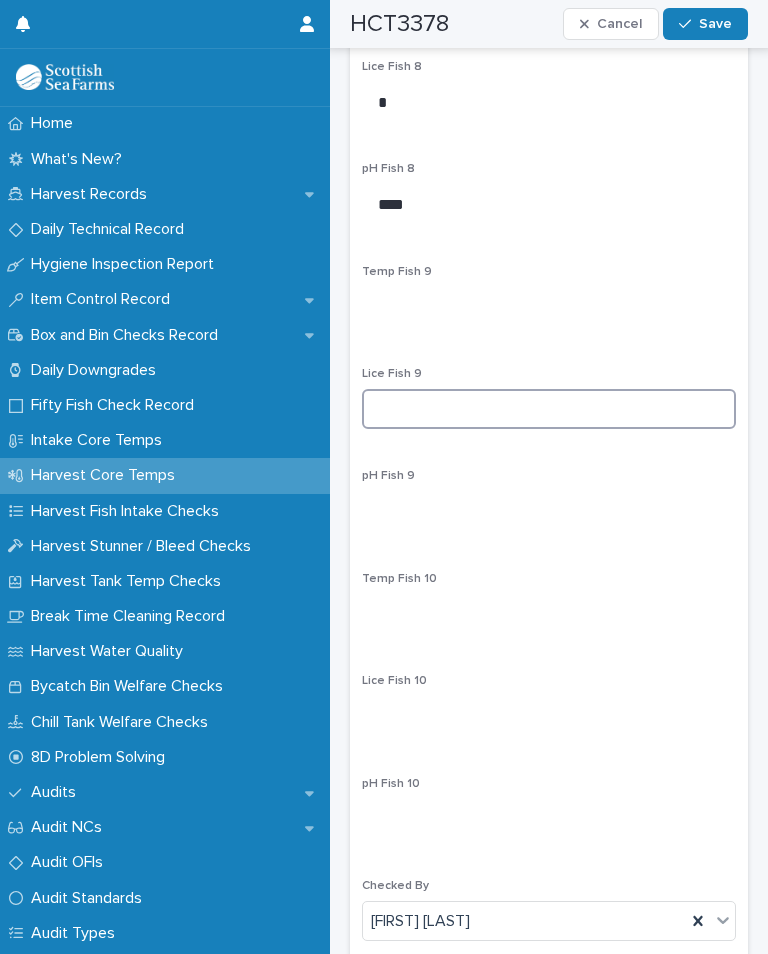 click at bounding box center [549, 409] 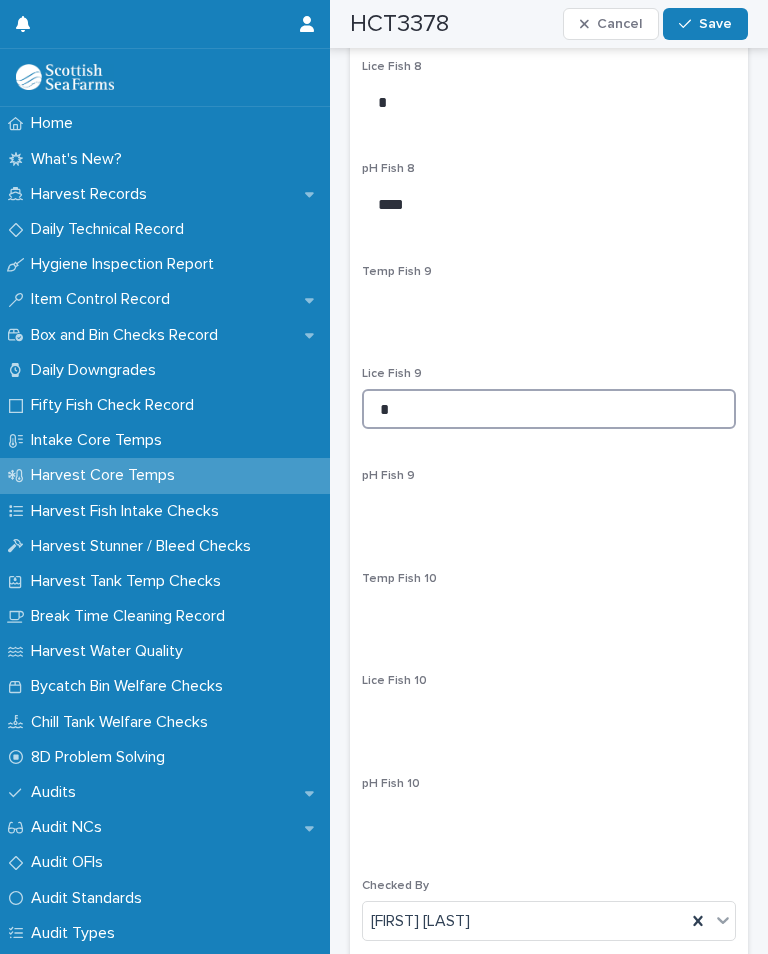 type on "*" 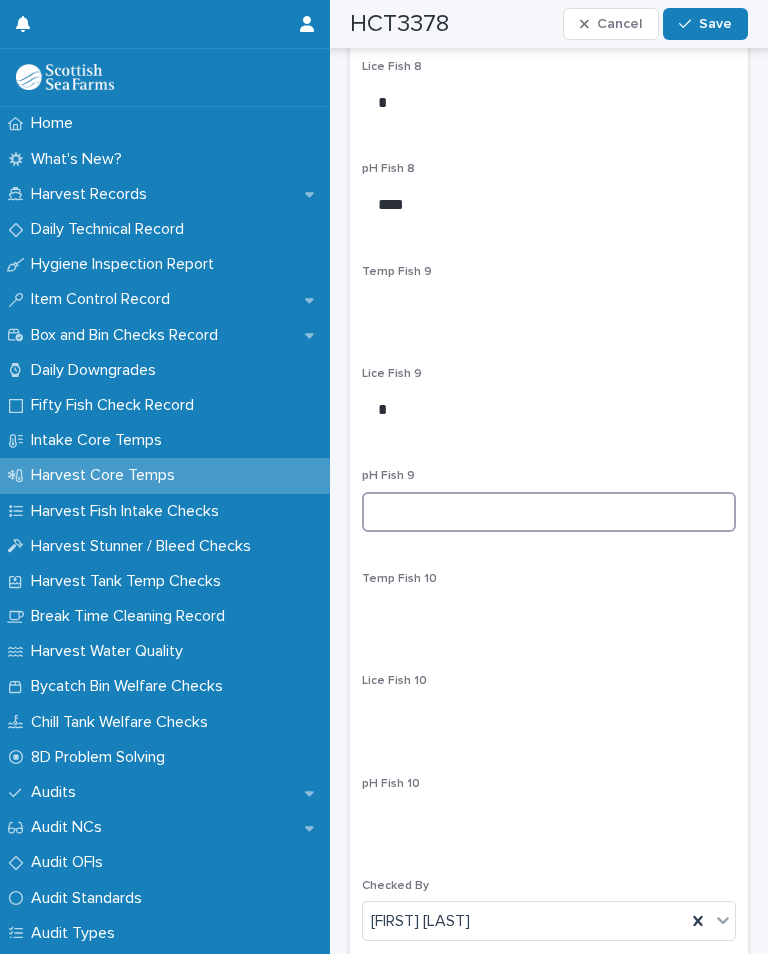 click at bounding box center [549, 512] 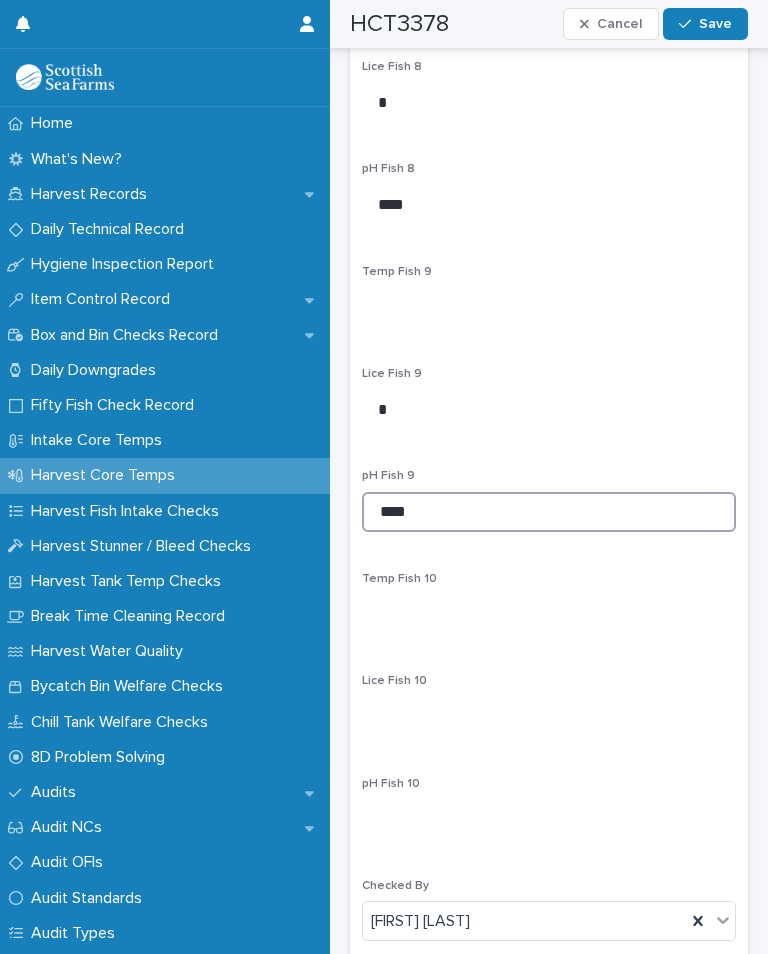 type on "****" 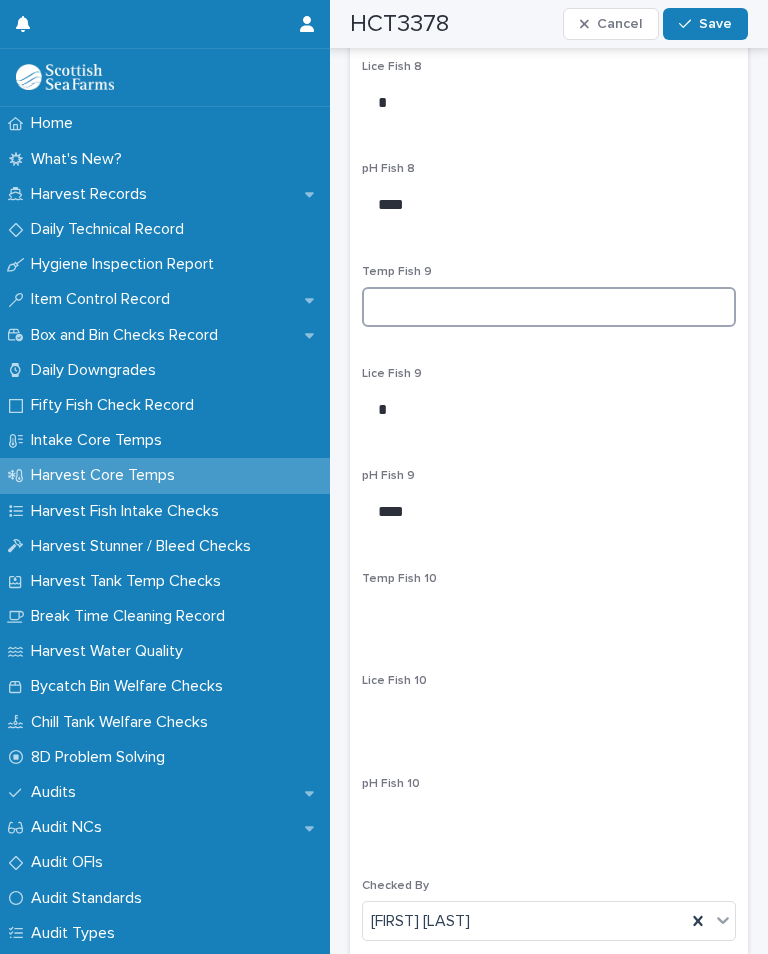 click at bounding box center [549, 307] 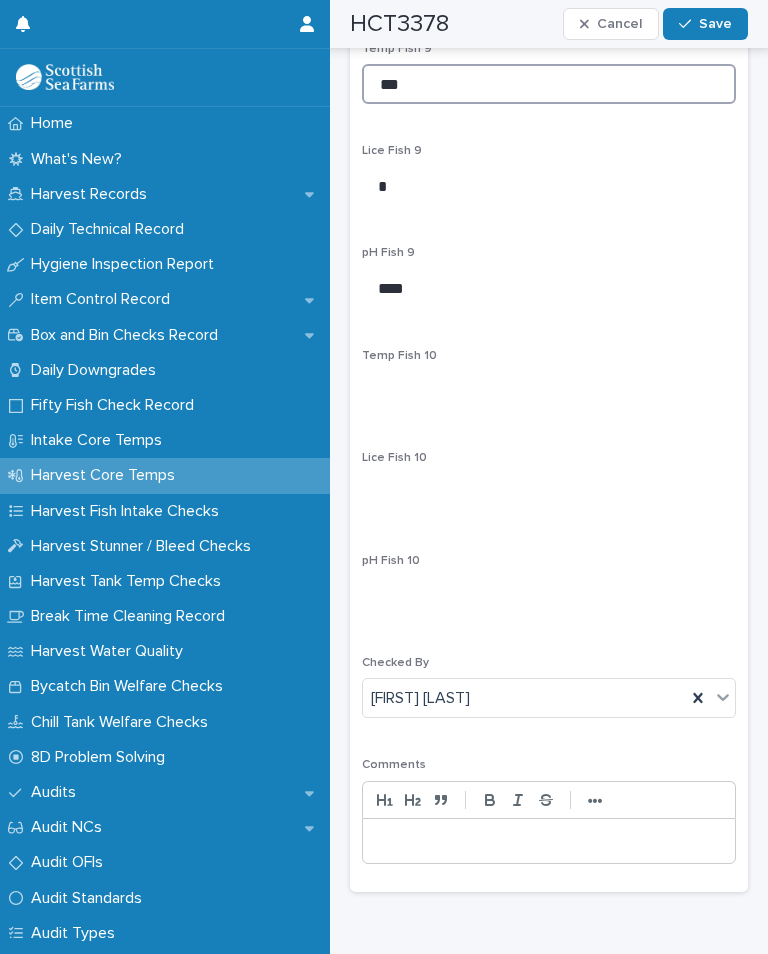 scroll, scrollTop: 3790, scrollLeft: 0, axis: vertical 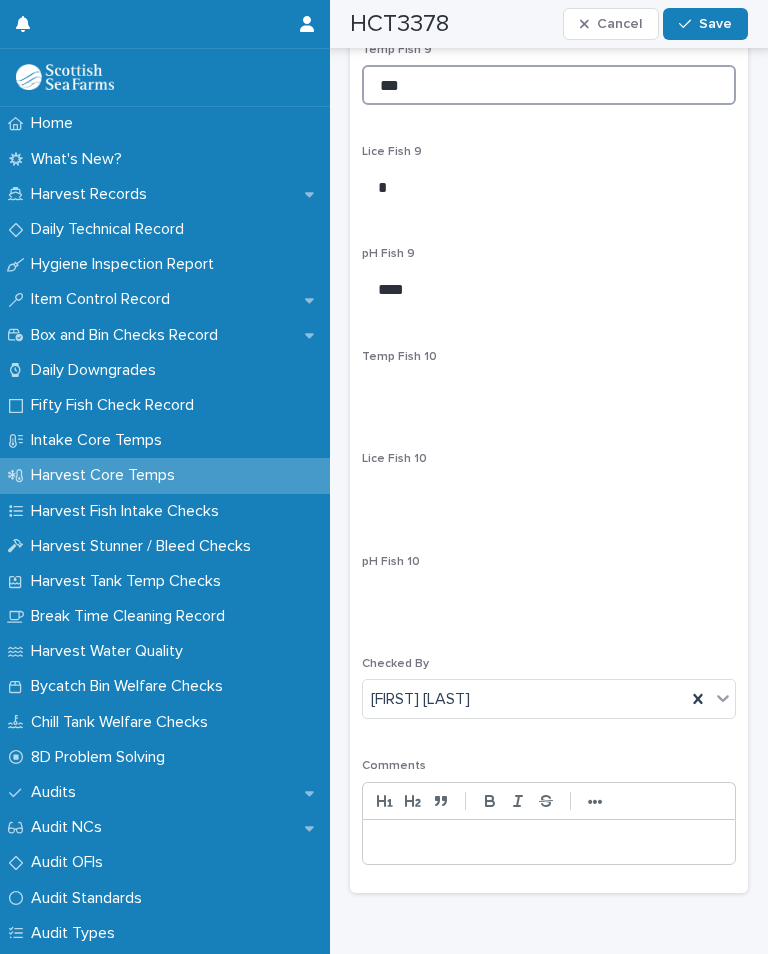 type on "***" 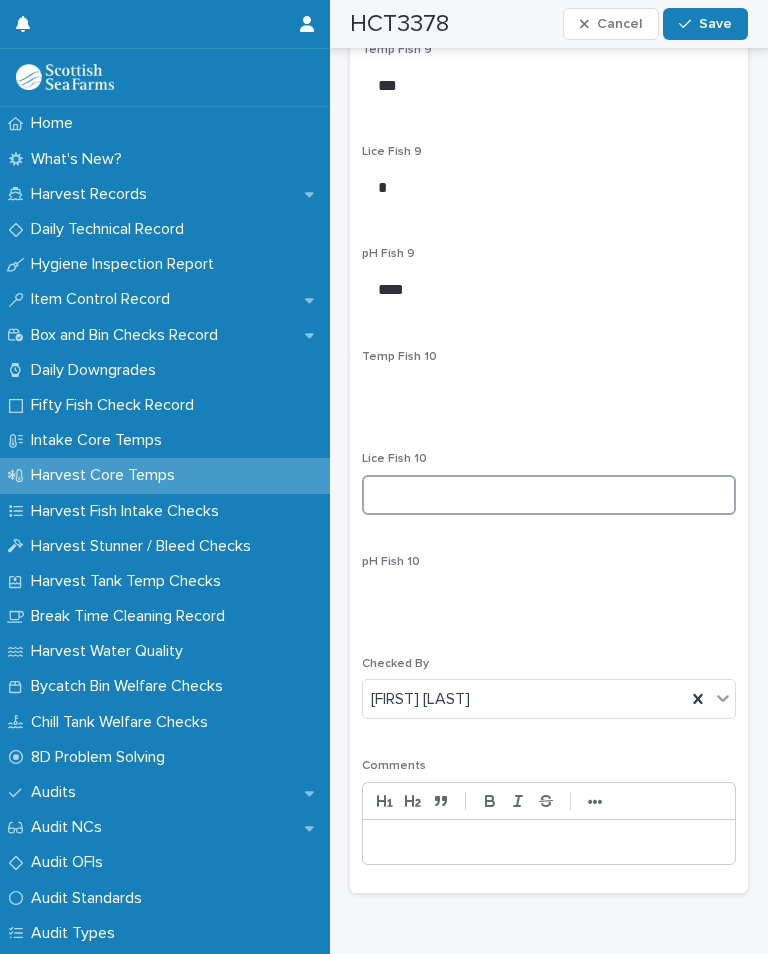 click at bounding box center [549, 495] 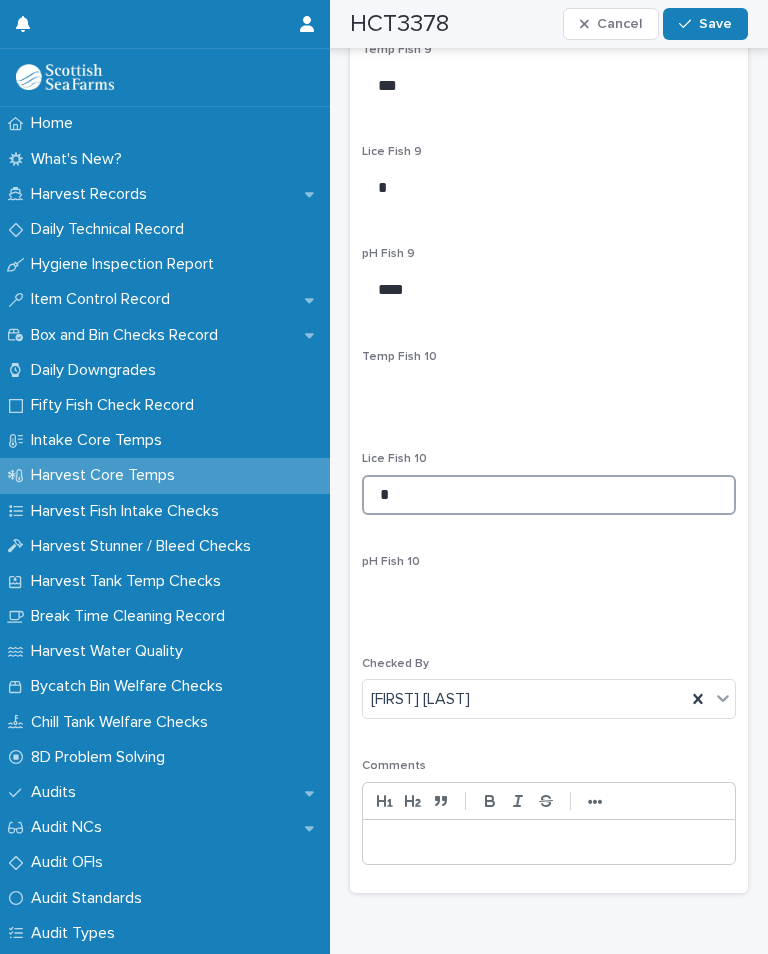 type on "*" 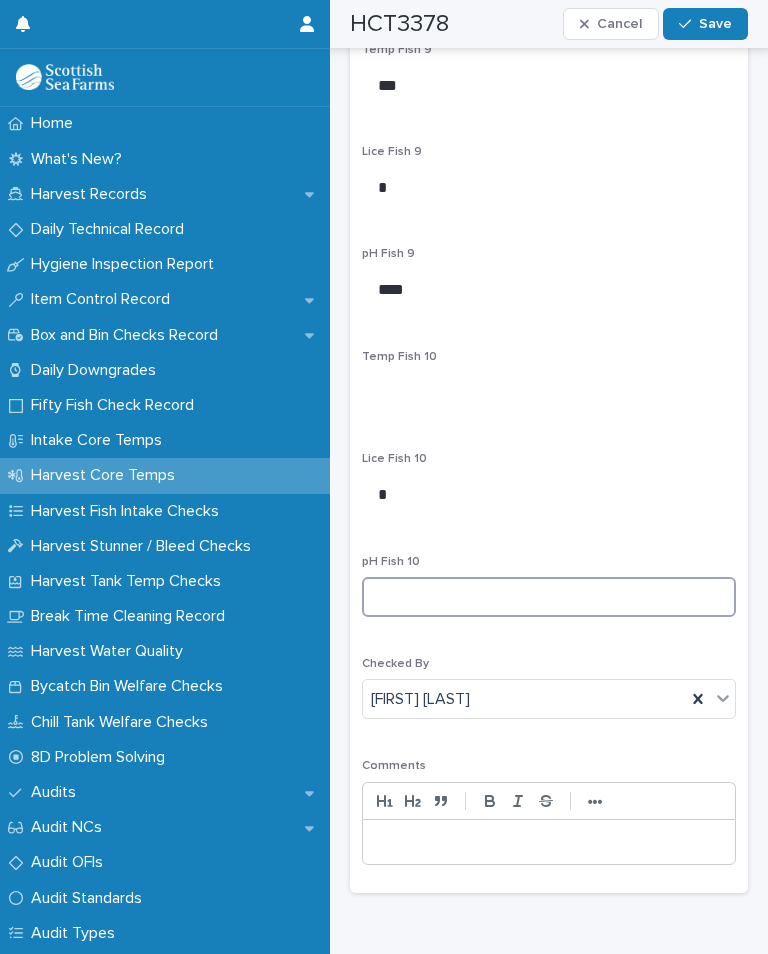 click at bounding box center [549, 597] 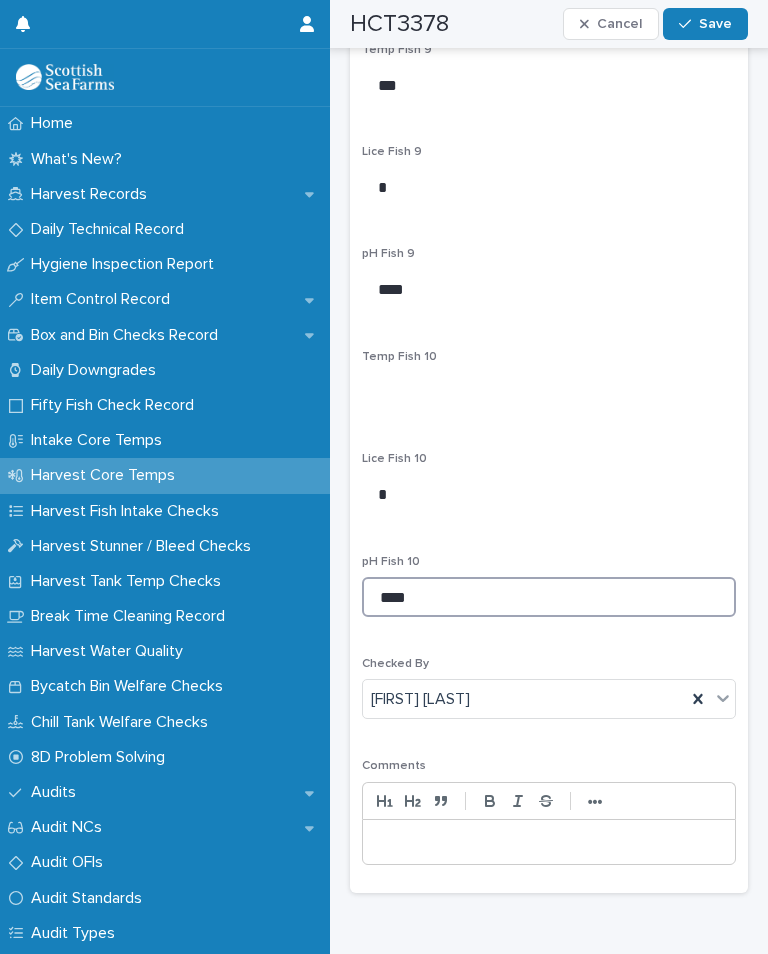 type on "****" 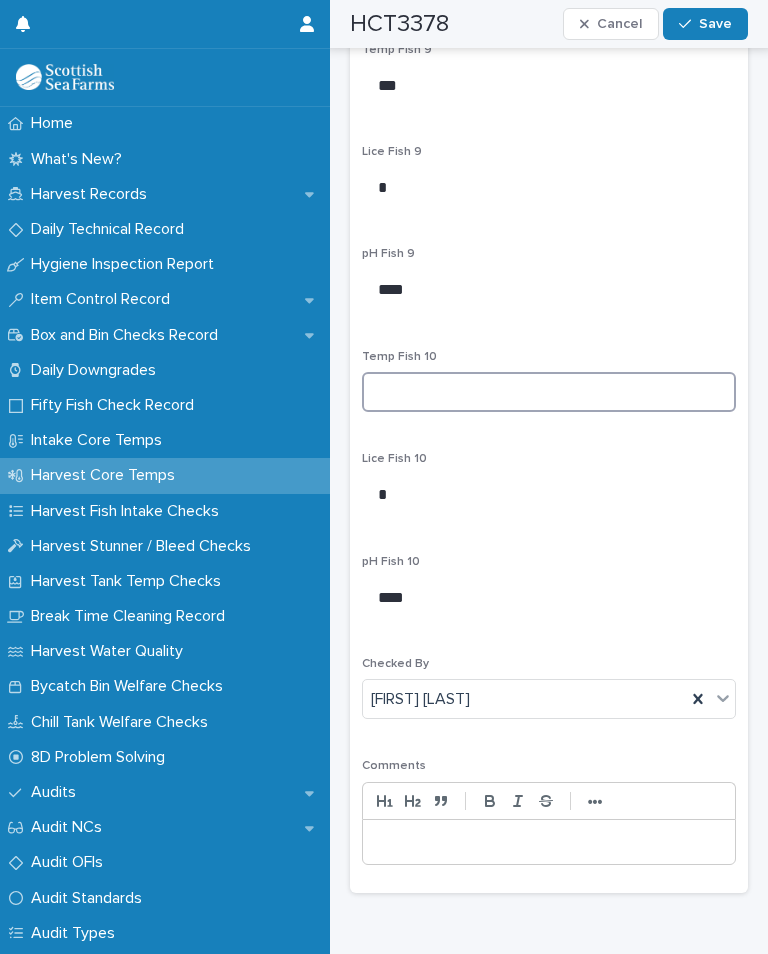 click at bounding box center [549, 392] 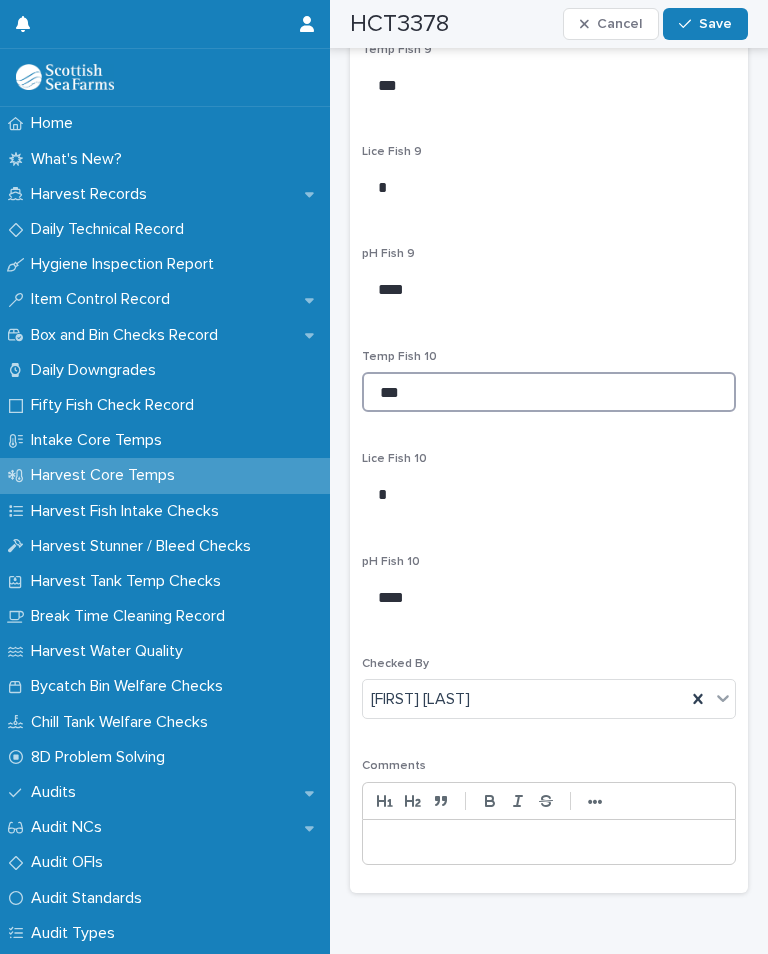 type on "***" 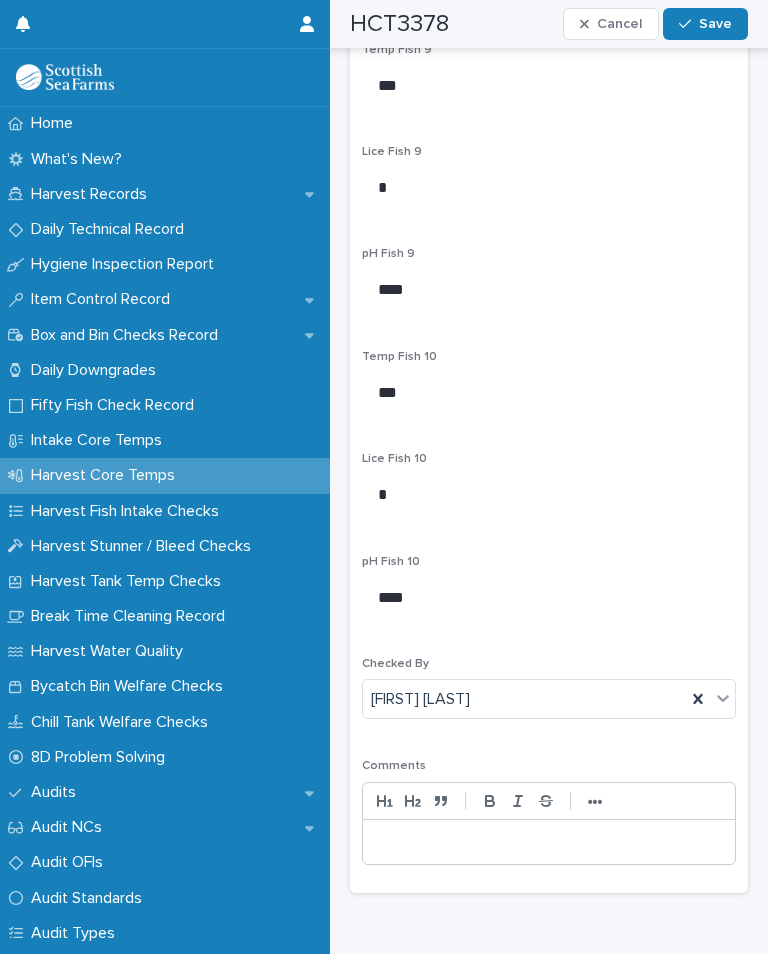 click on "Save" at bounding box center [705, 24] 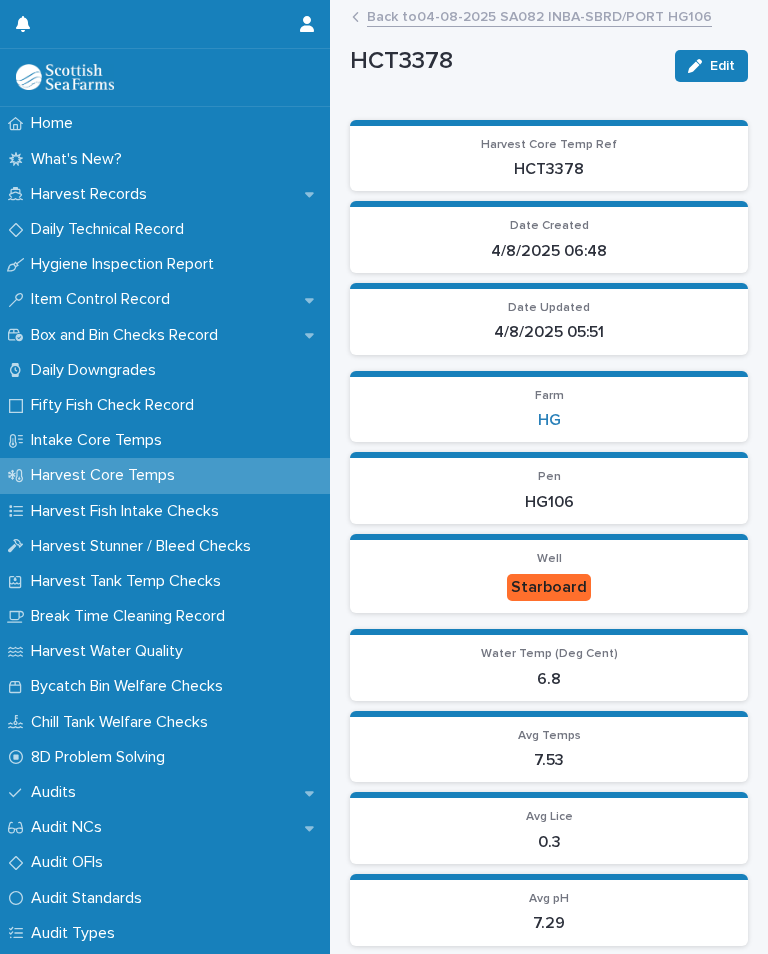 scroll, scrollTop: 0, scrollLeft: 0, axis: both 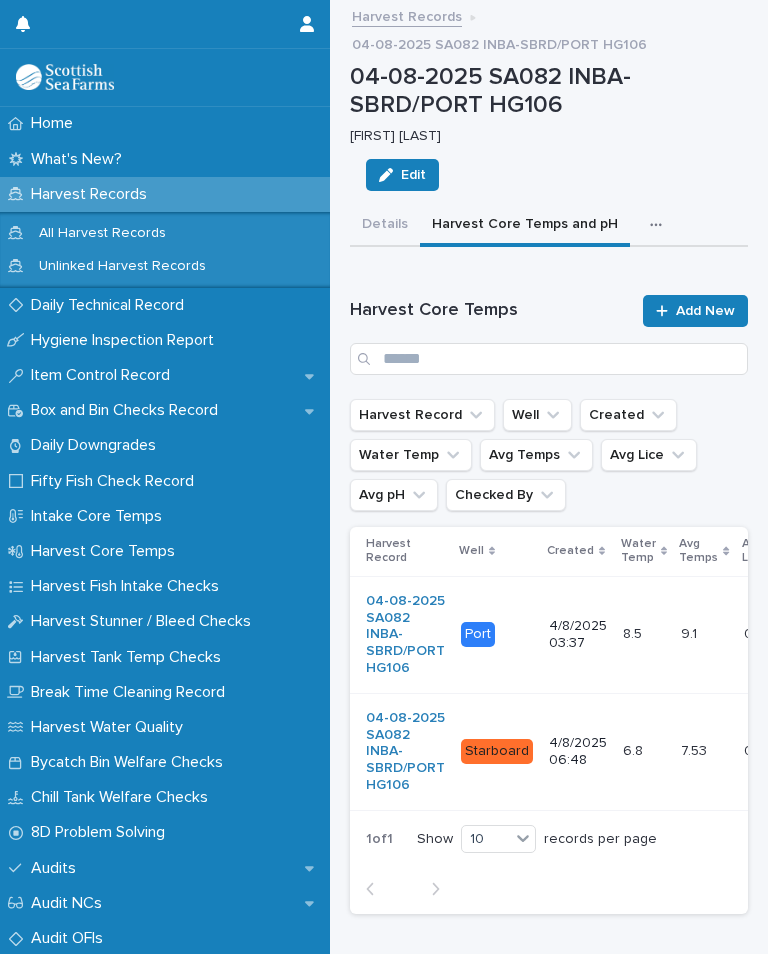 click at bounding box center [660, 225] 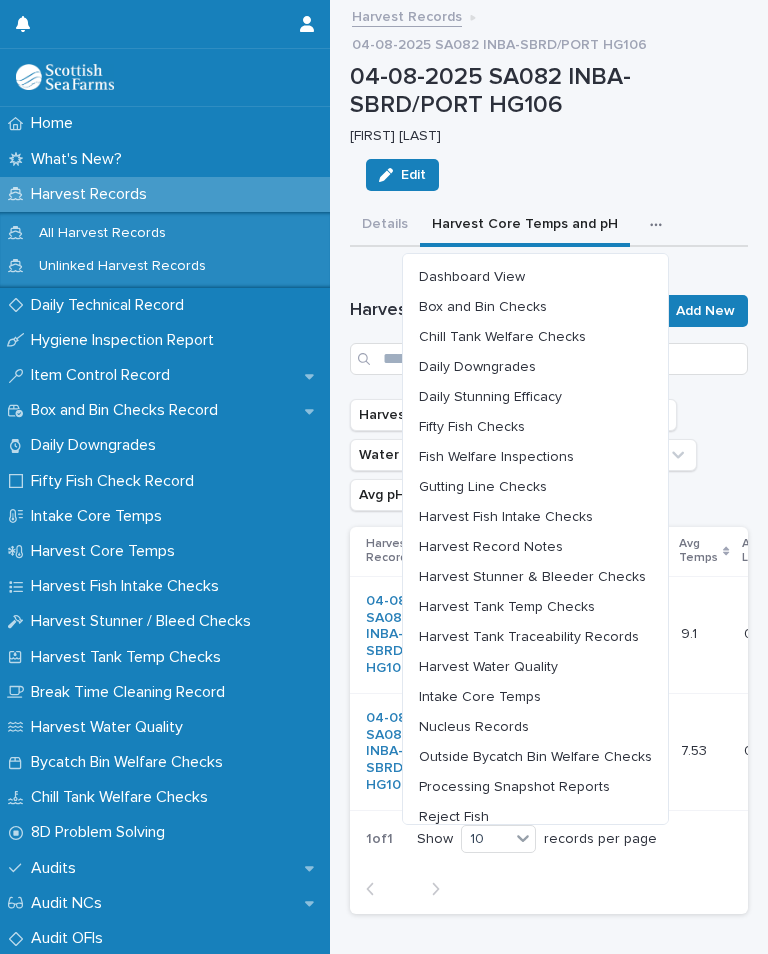 click on "Harvest Water Quality" at bounding box center [488, 667] 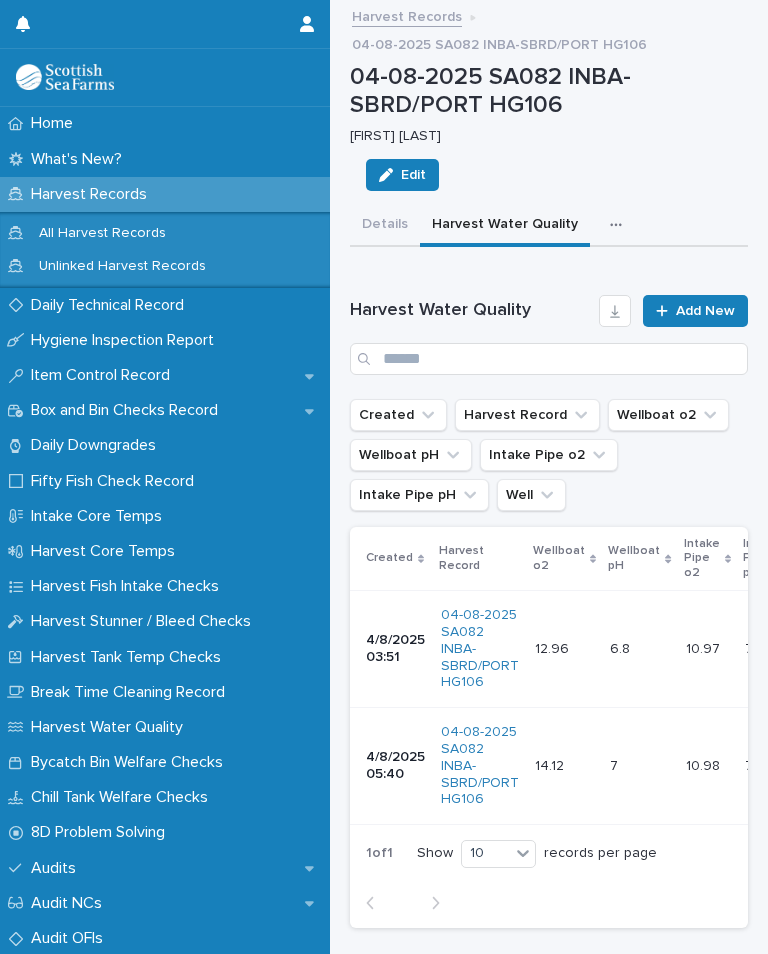 click on "Add New" at bounding box center (695, 311) 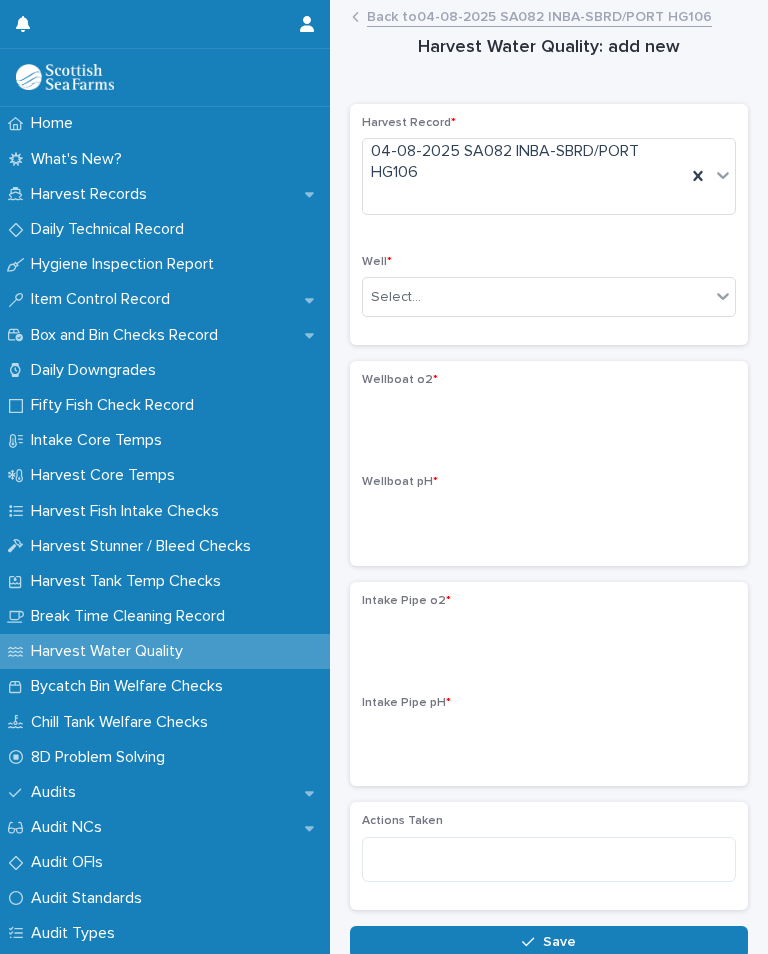 click on "Select..." at bounding box center (536, 297) 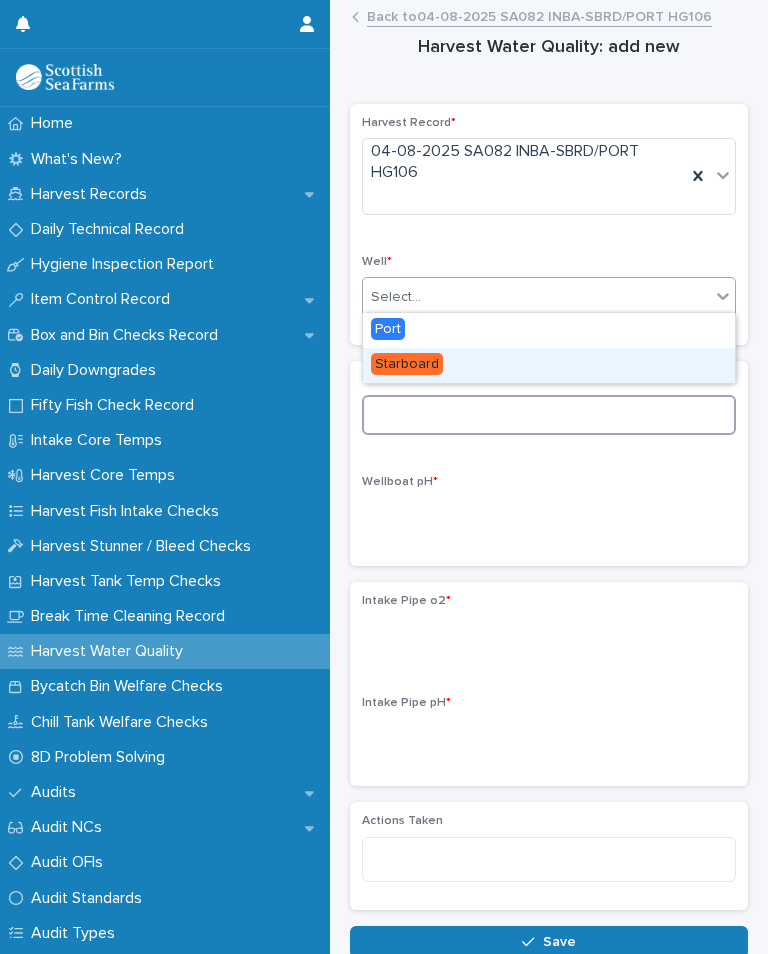 click at bounding box center (549, 415) 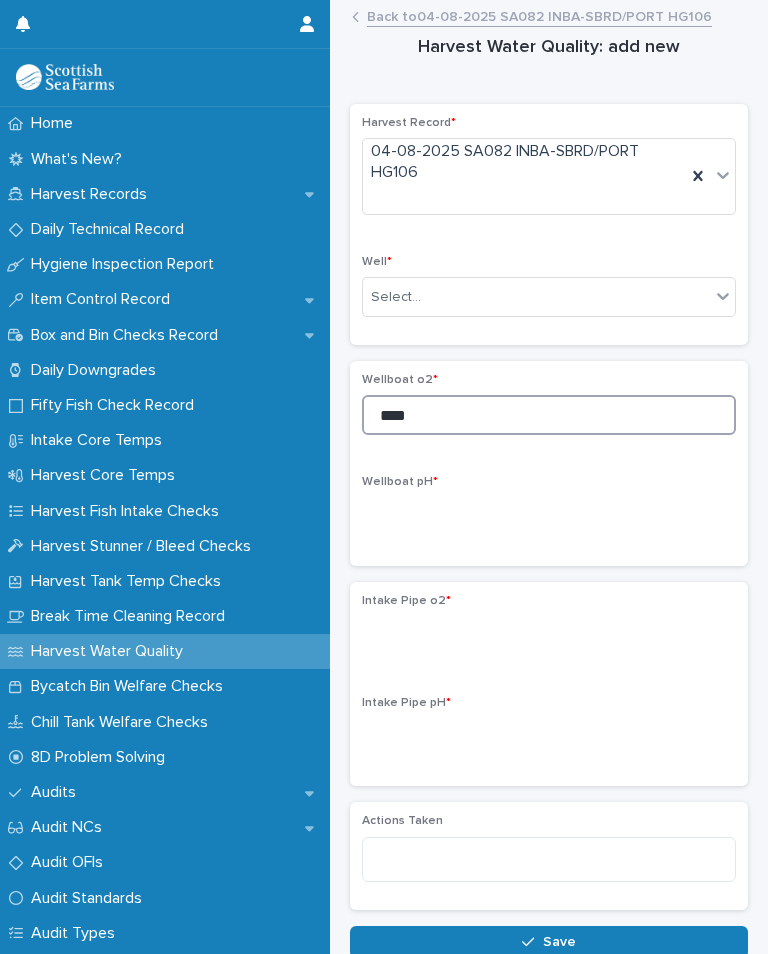 type on "****" 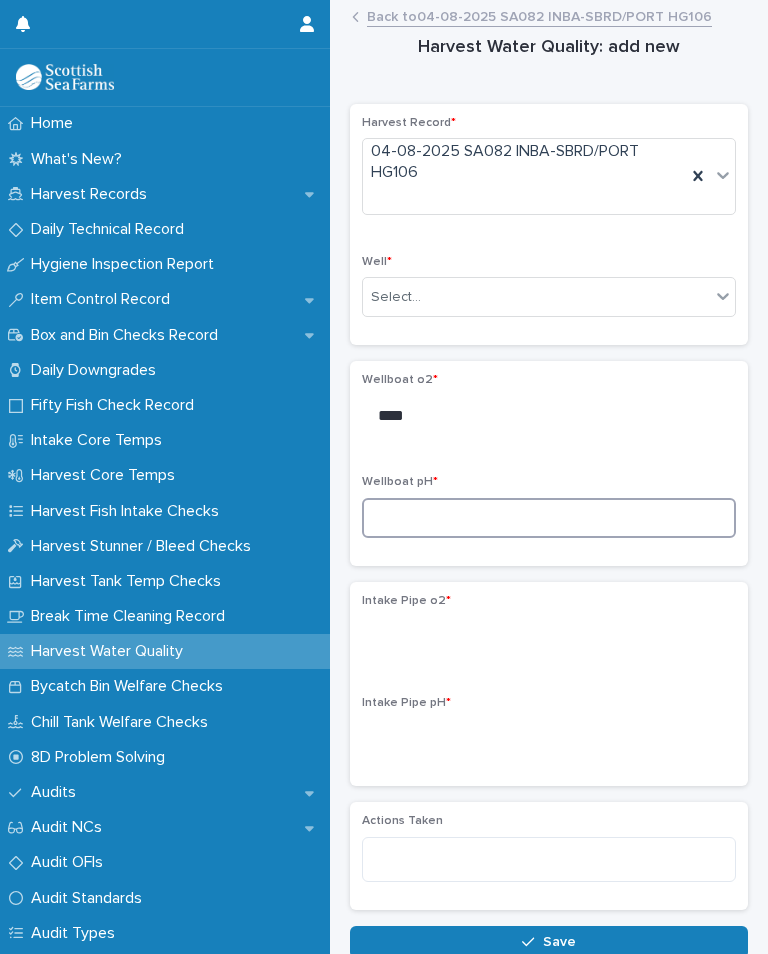click at bounding box center [549, 518] 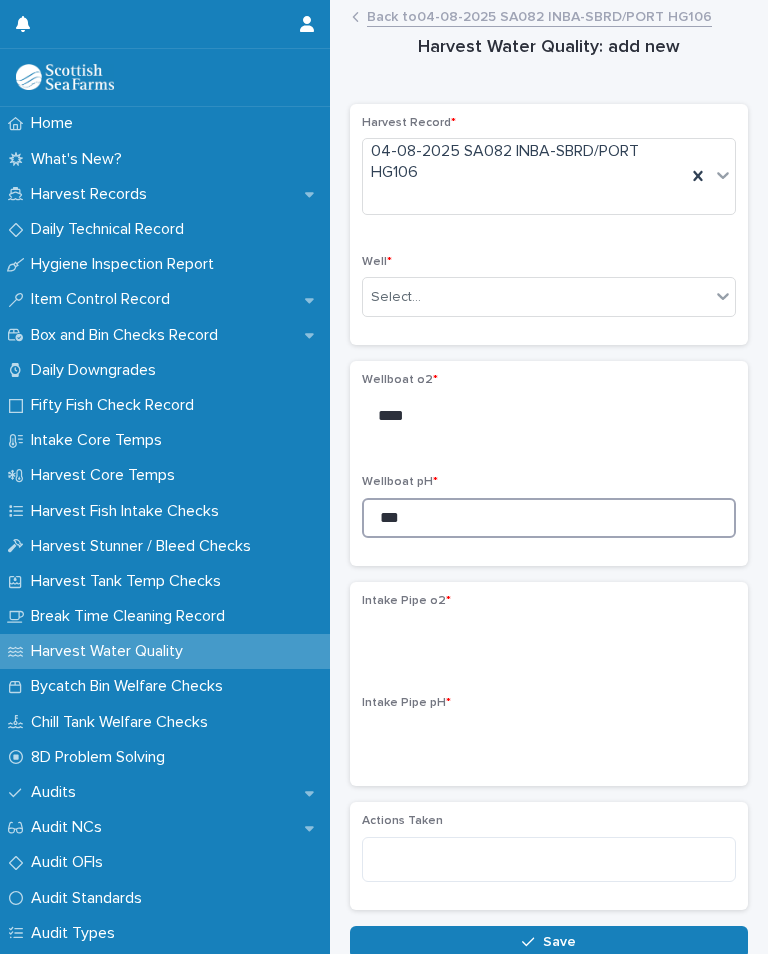type on "***" 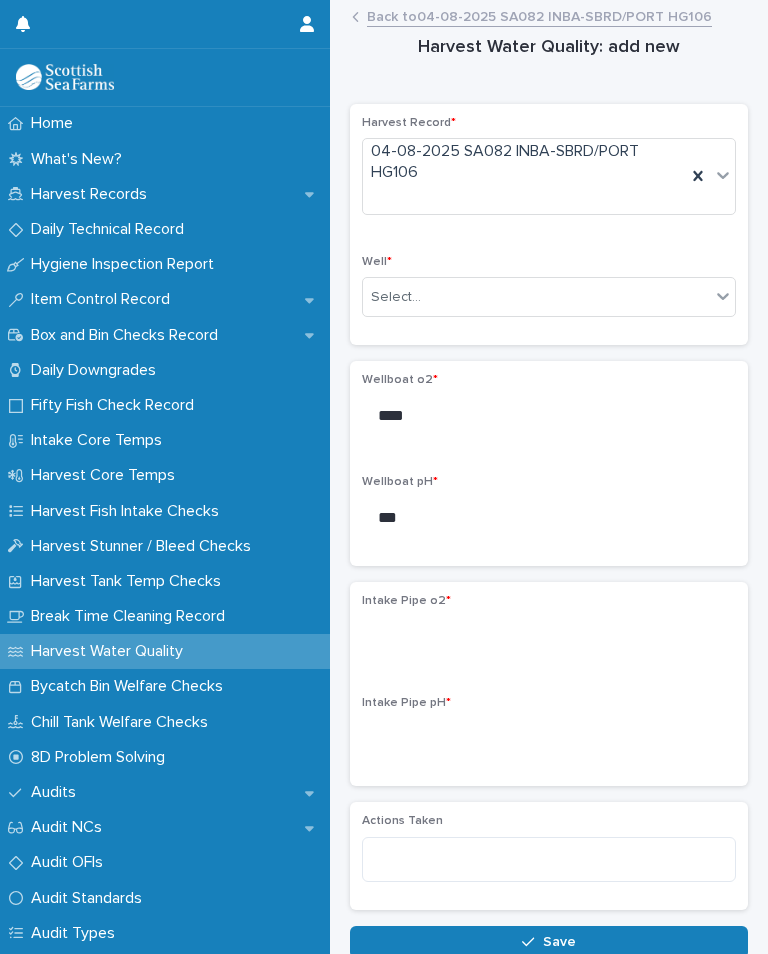 click on "Intake Pipe o2 * Intake Pipe pH *" at bounding box center [549, 684] 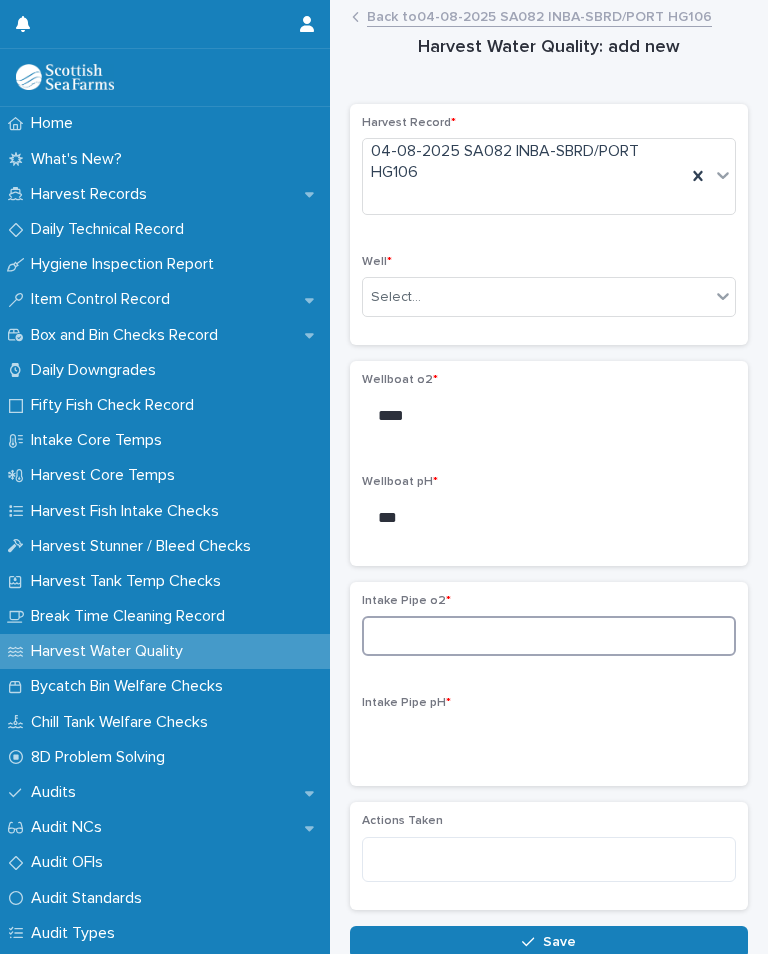 click at bounding box center [549, 636] 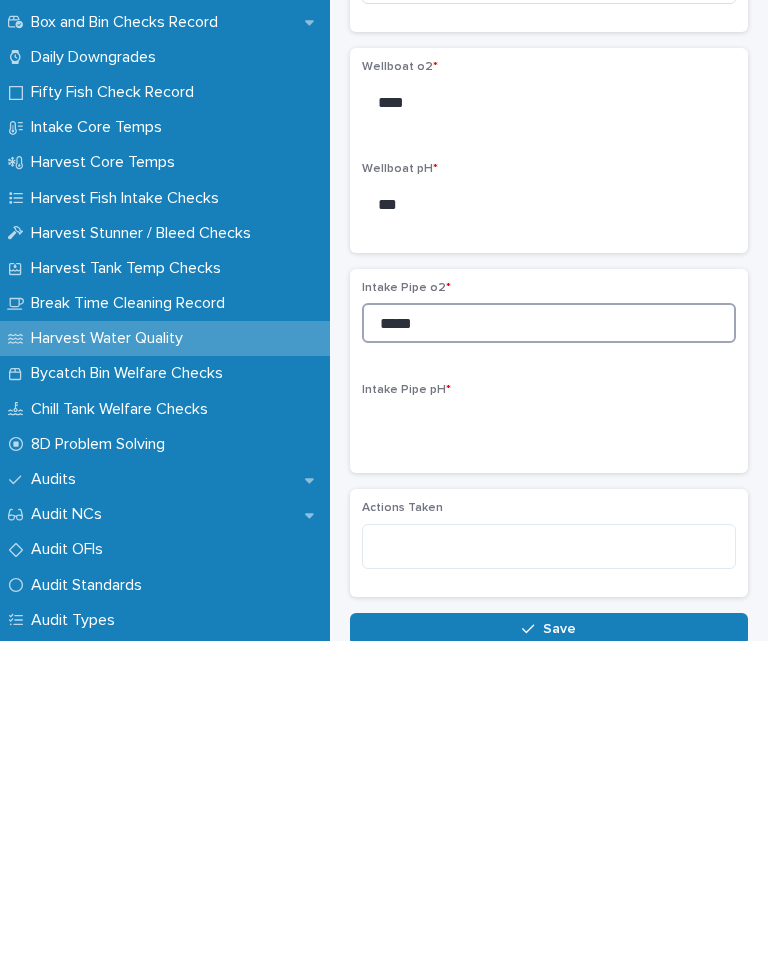 type on "*****" 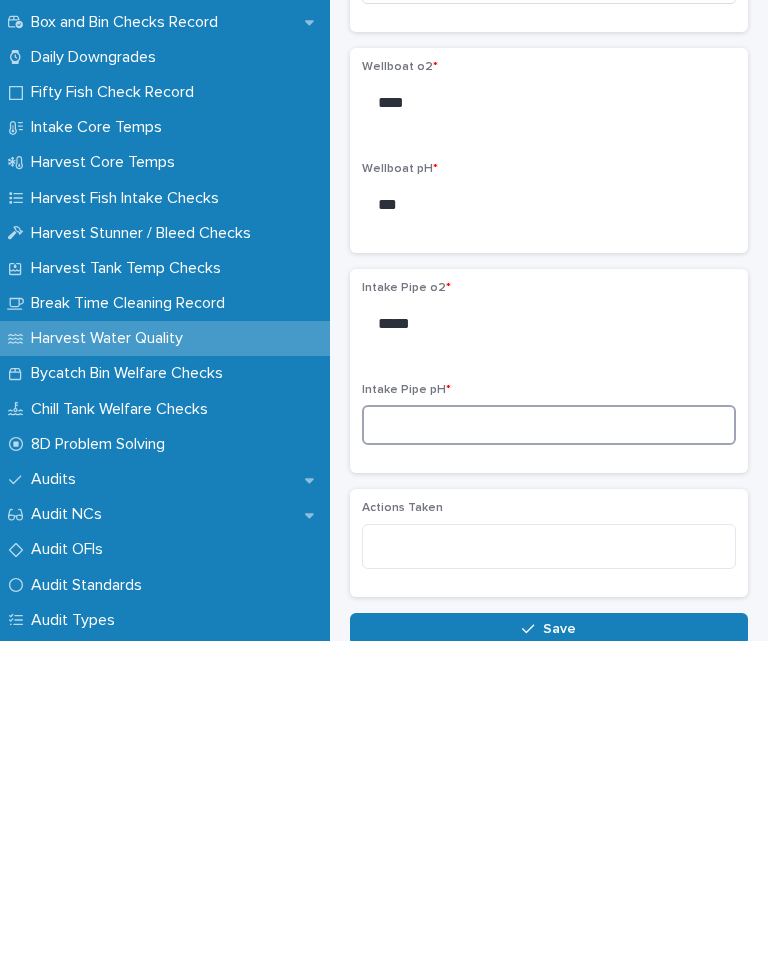click at bounding box center [549, 738] 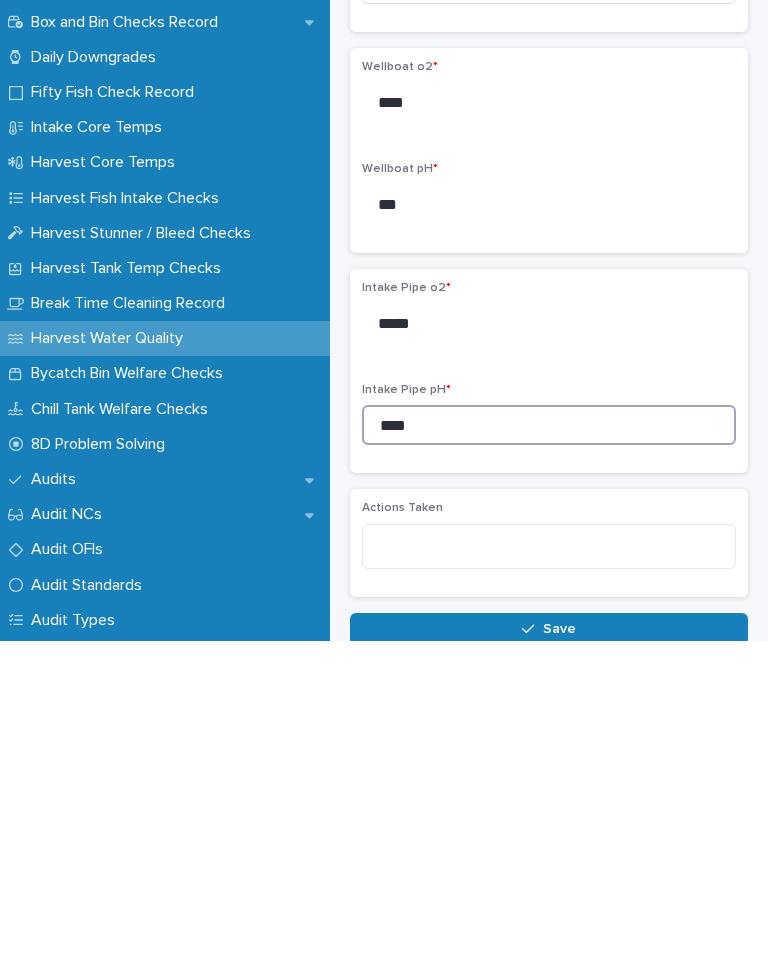 type on "****" 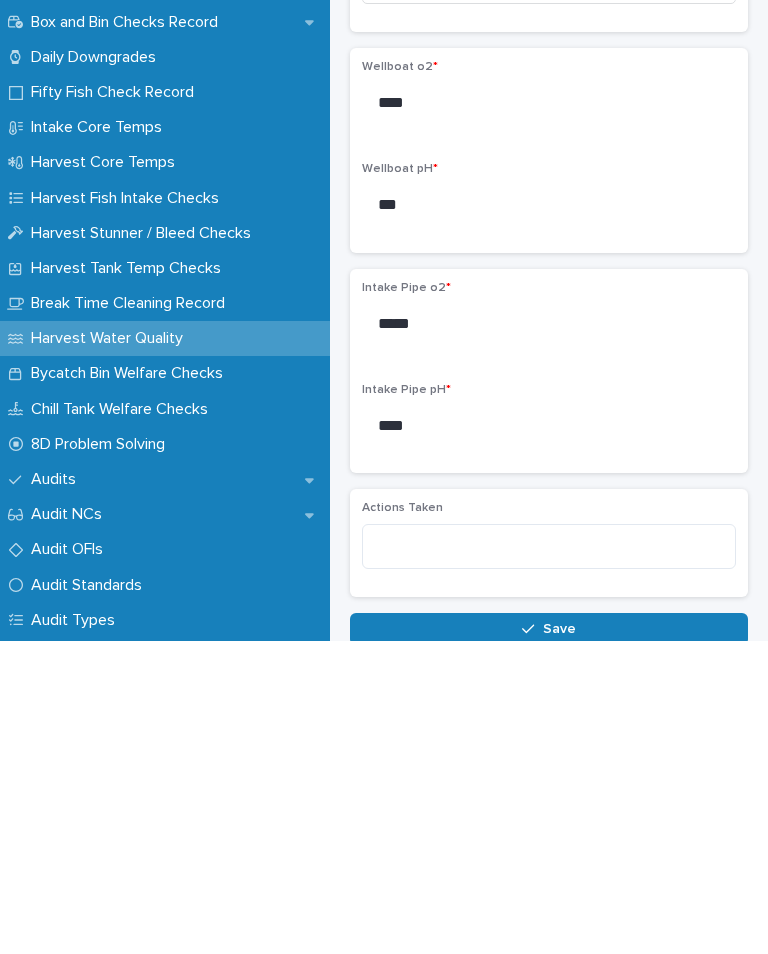 click on "Save" at bounding box center (549, 942) 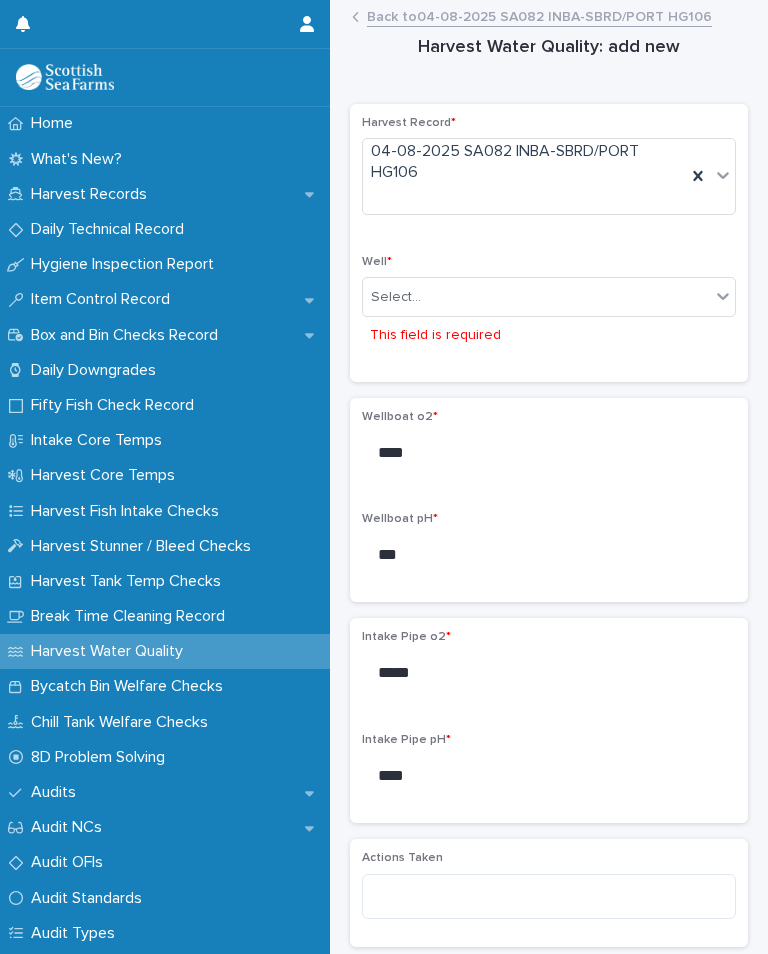 scroll, scrollTop: 102, scrollLeft: 0, axis: vertical 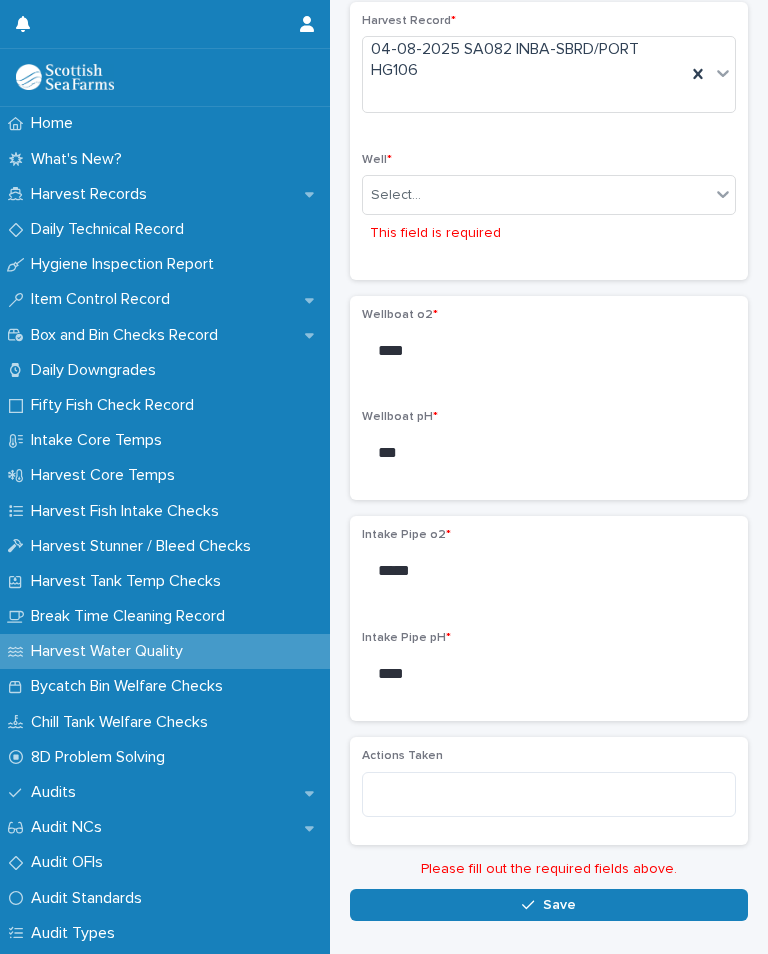 click on "Well *" at bounding box center (549, 160) 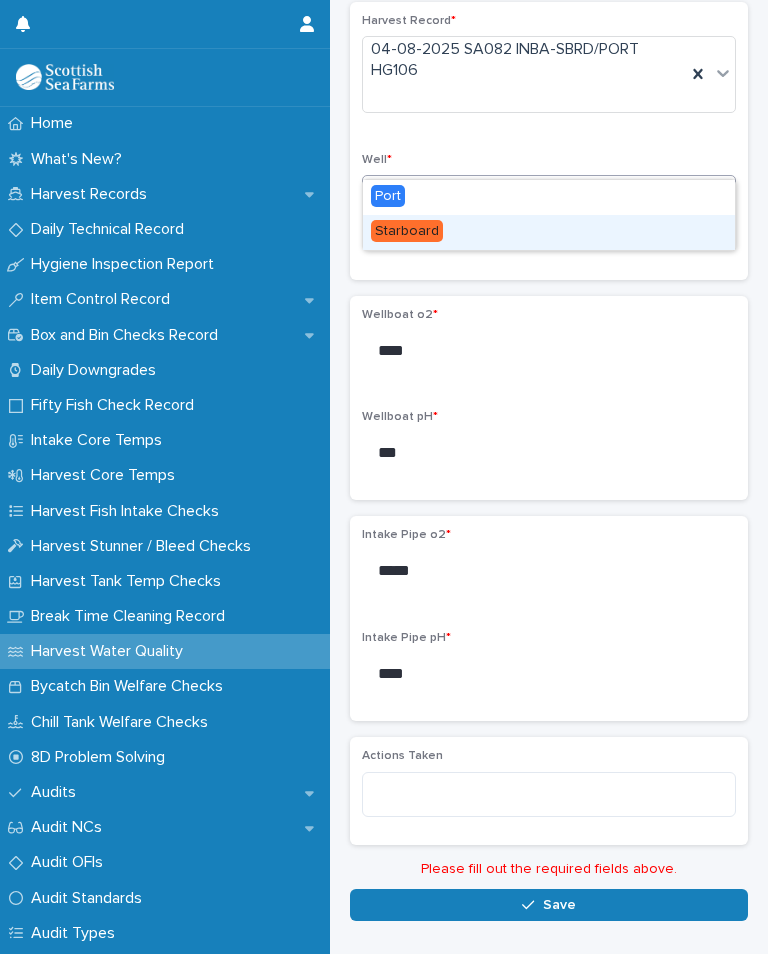 click on "Starboard" at bounding box center [407, 231] 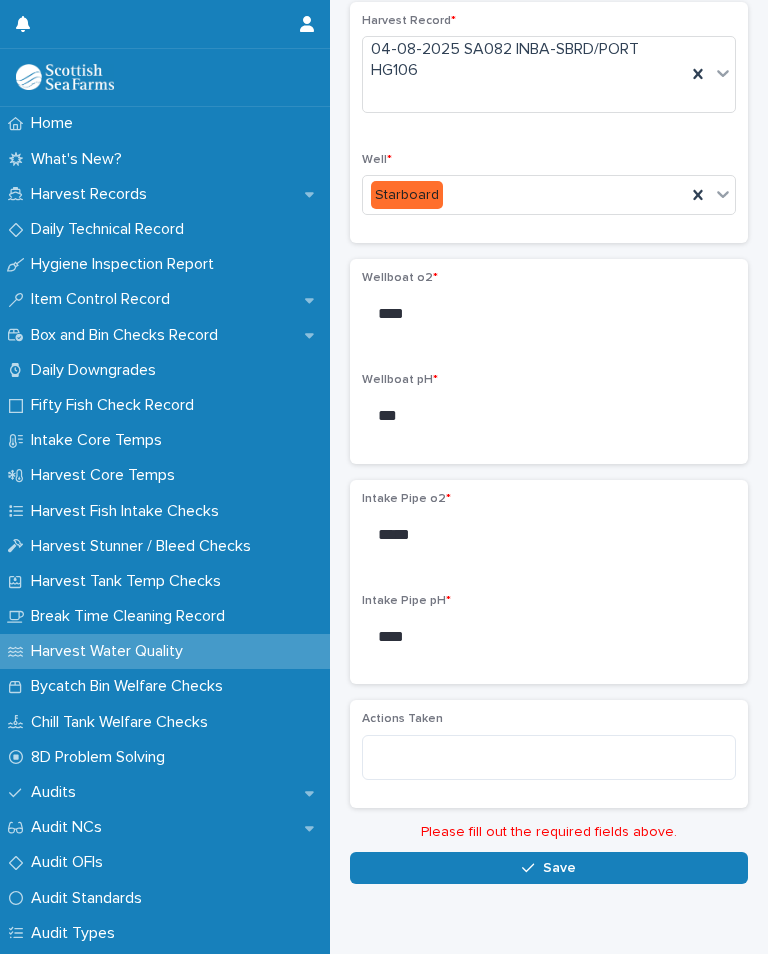 scroll, scrollTop: 66, scrollLeft: 0, axis: vertical 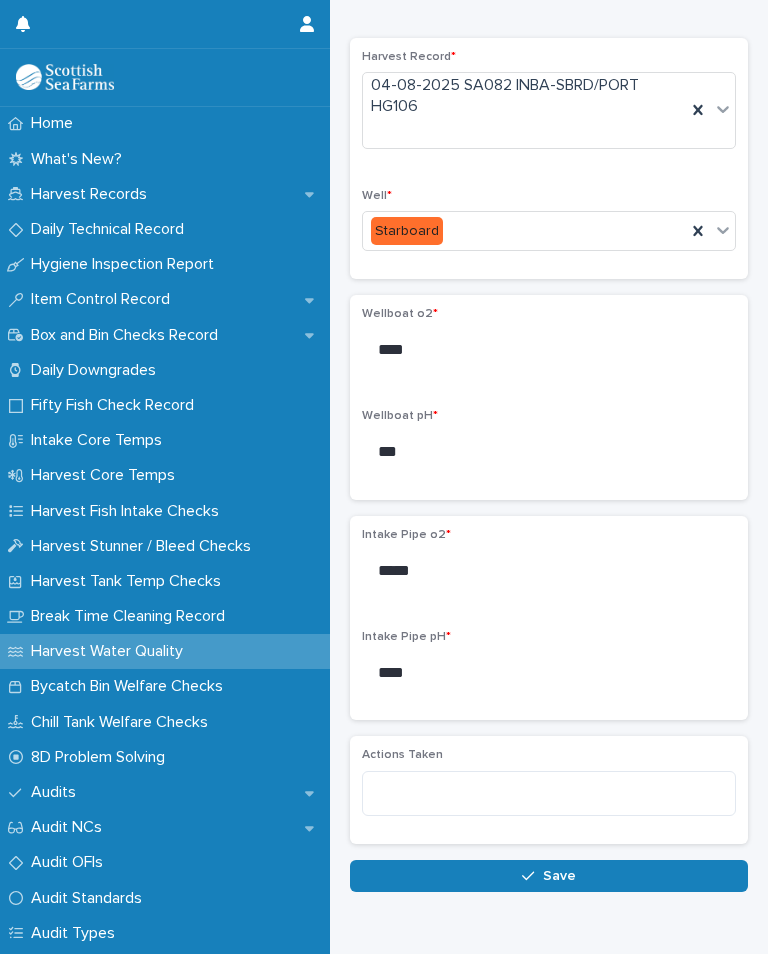 click on "Save" at bounding box center [549, 876] 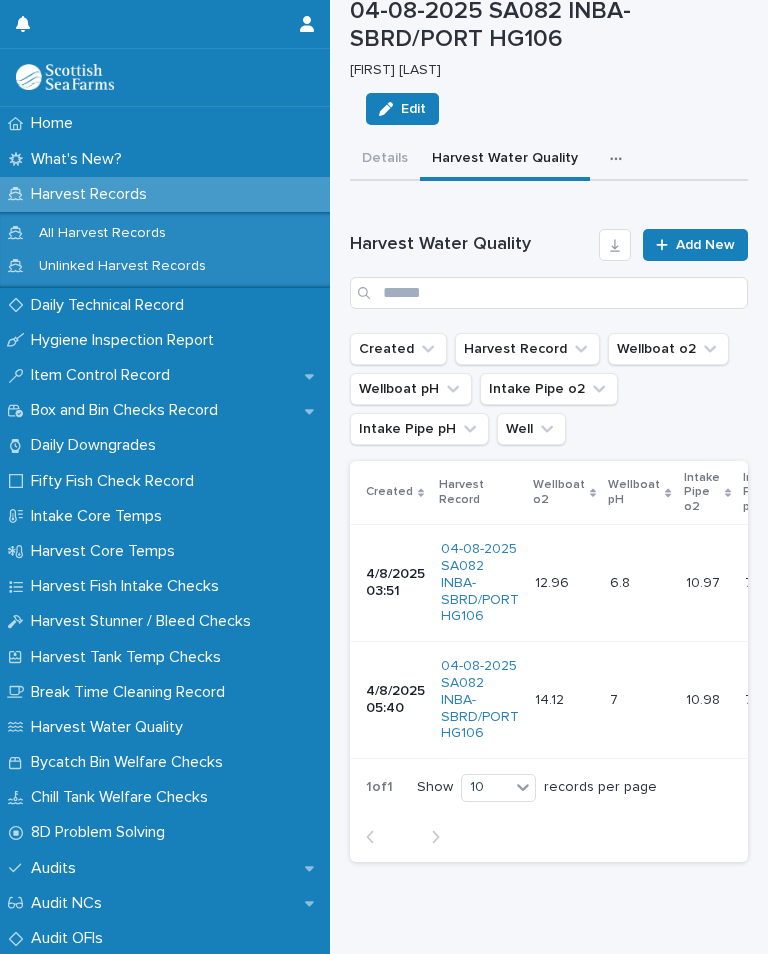 scroll, scrollTop: 0, scrollLeft: 0, axis: both 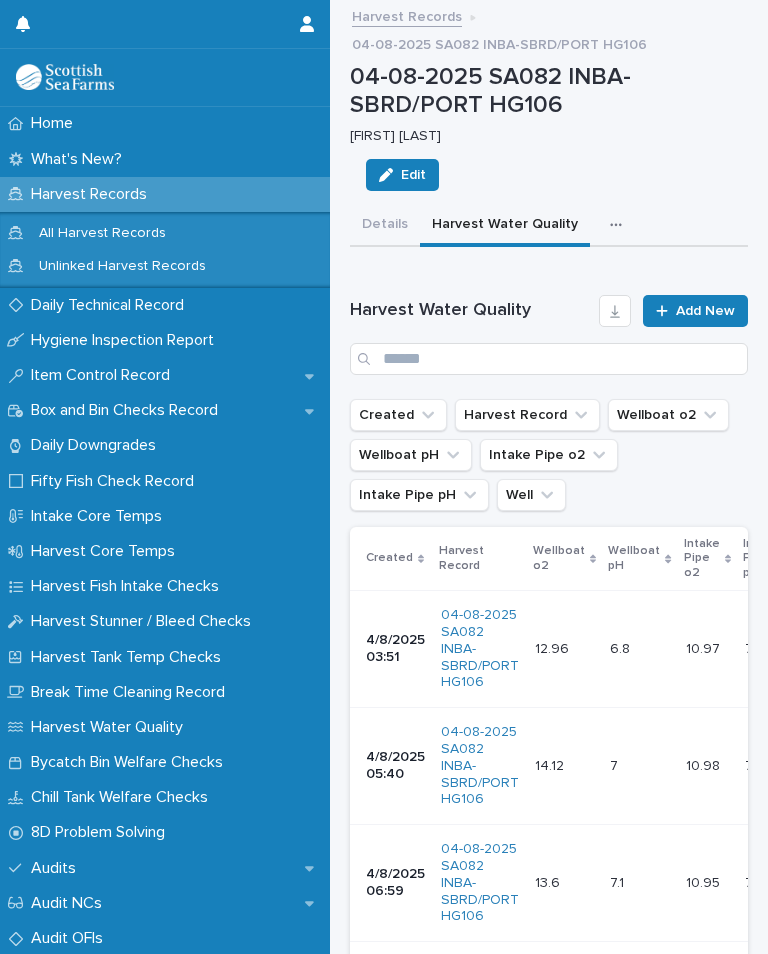 click on "Add New" at bounding box center [695, 311] 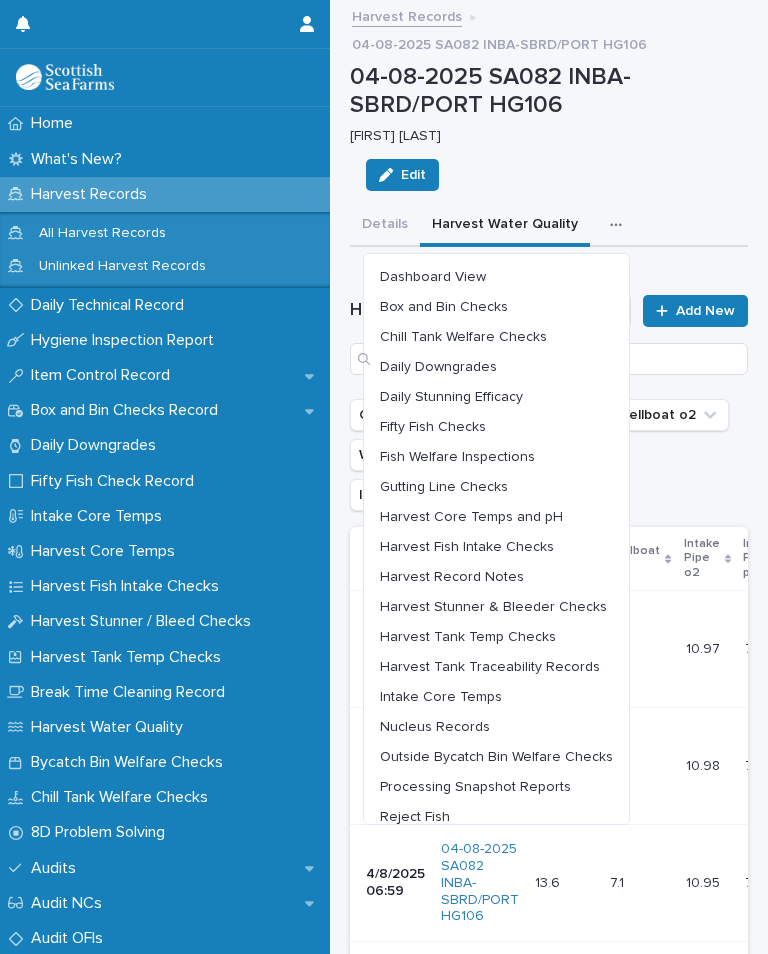 click on "Outside Bycatch Bin Welfare Checks" at bounding box center (496, 757) 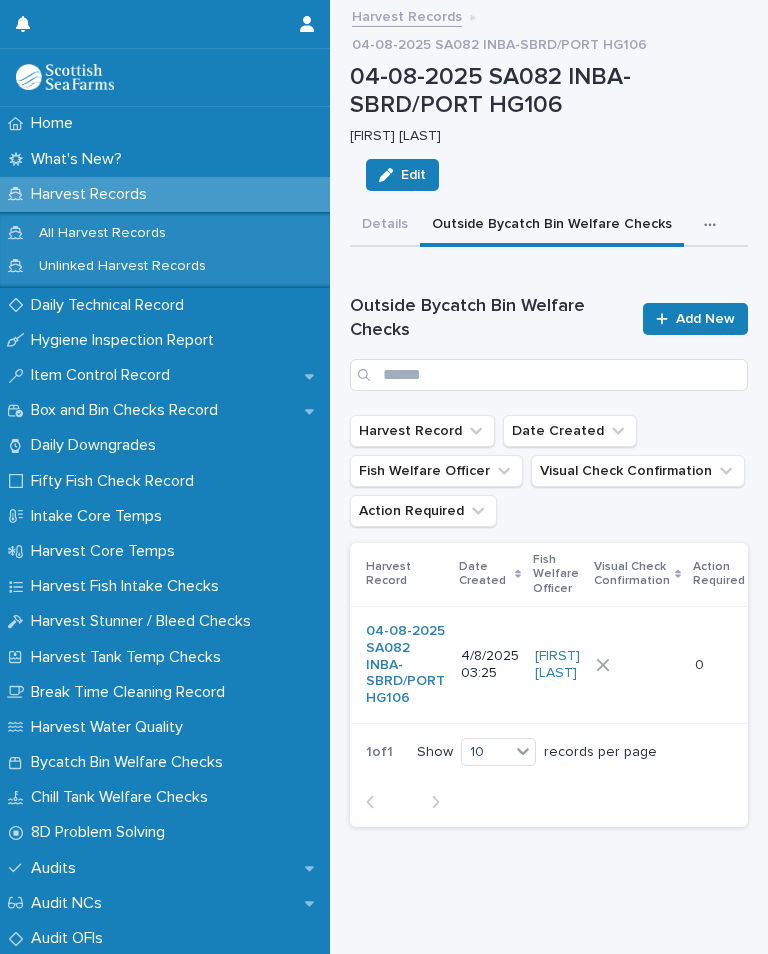 click on "4/8/2025 03:25" at bounding box center [490, 665] 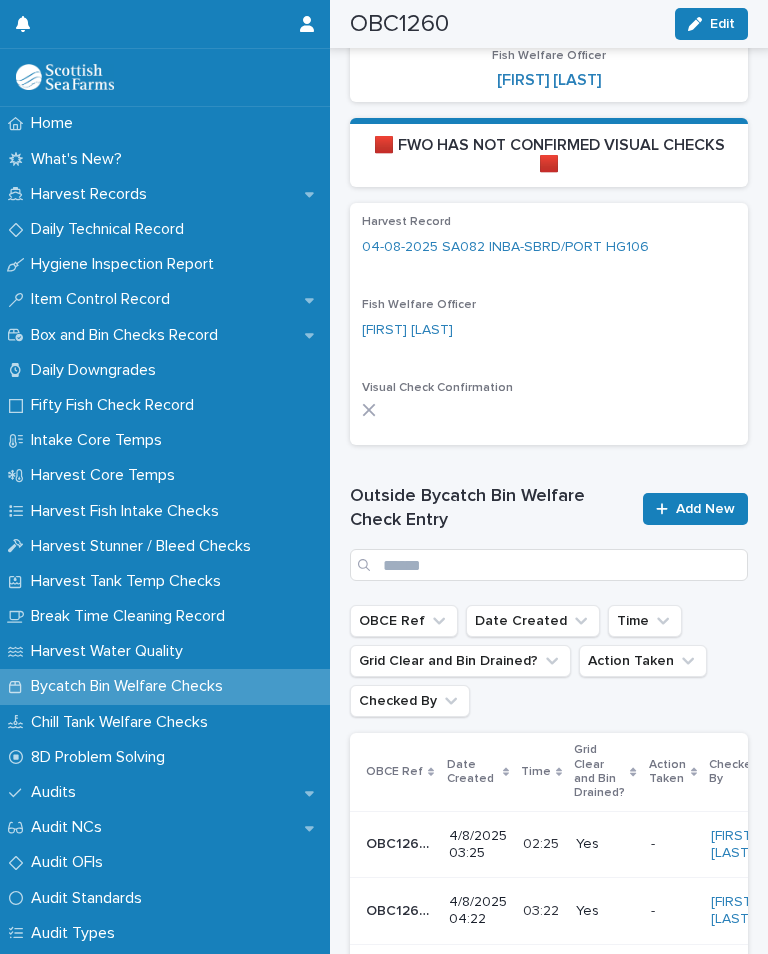 scroll, scrollTop: 555, scrollLeft: 0, axis: vertical 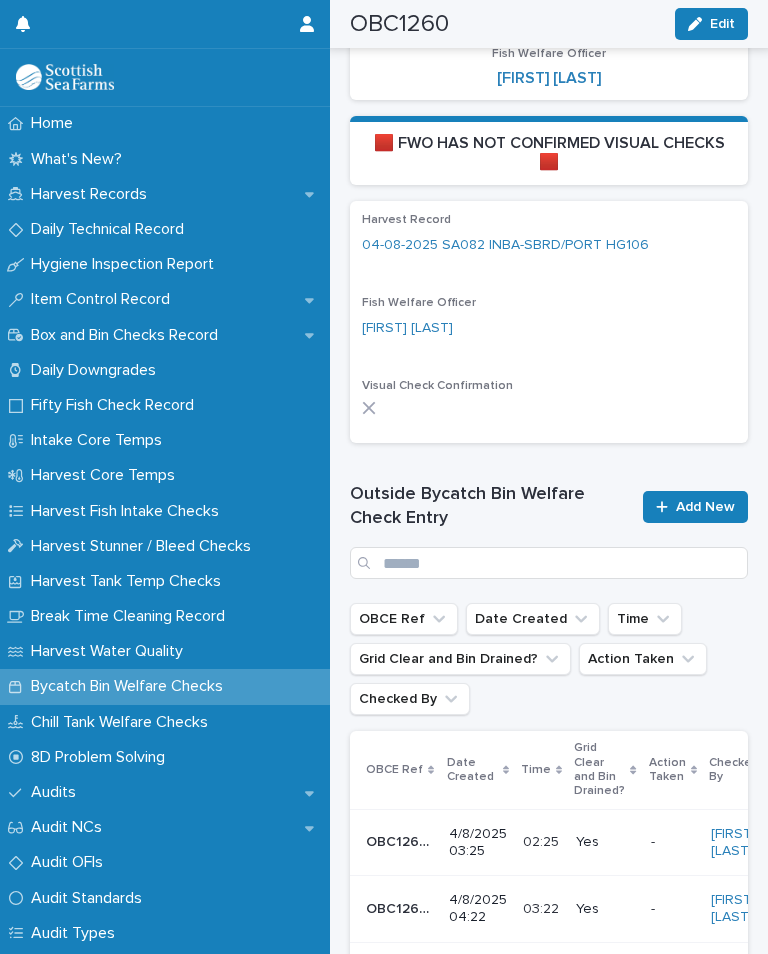 click on "Add New" at bounding box center (705, 507) 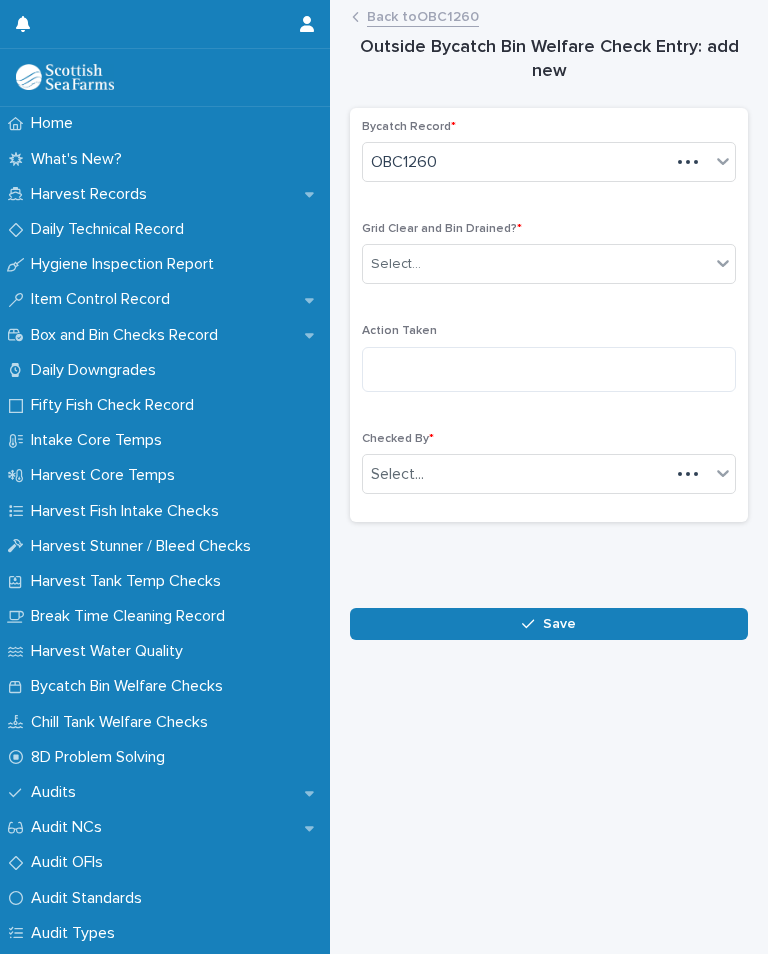 scroll, scrollTop: 0, scrollLeft: 0, axis: both 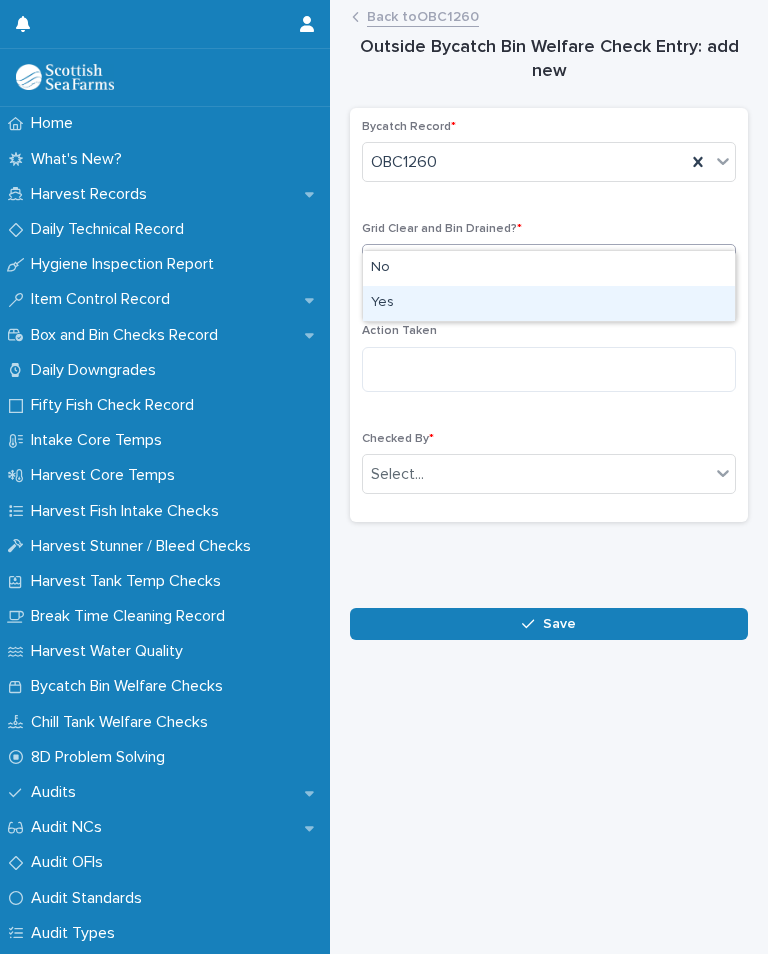 click on "Yes" at bounding box center (549, 303) 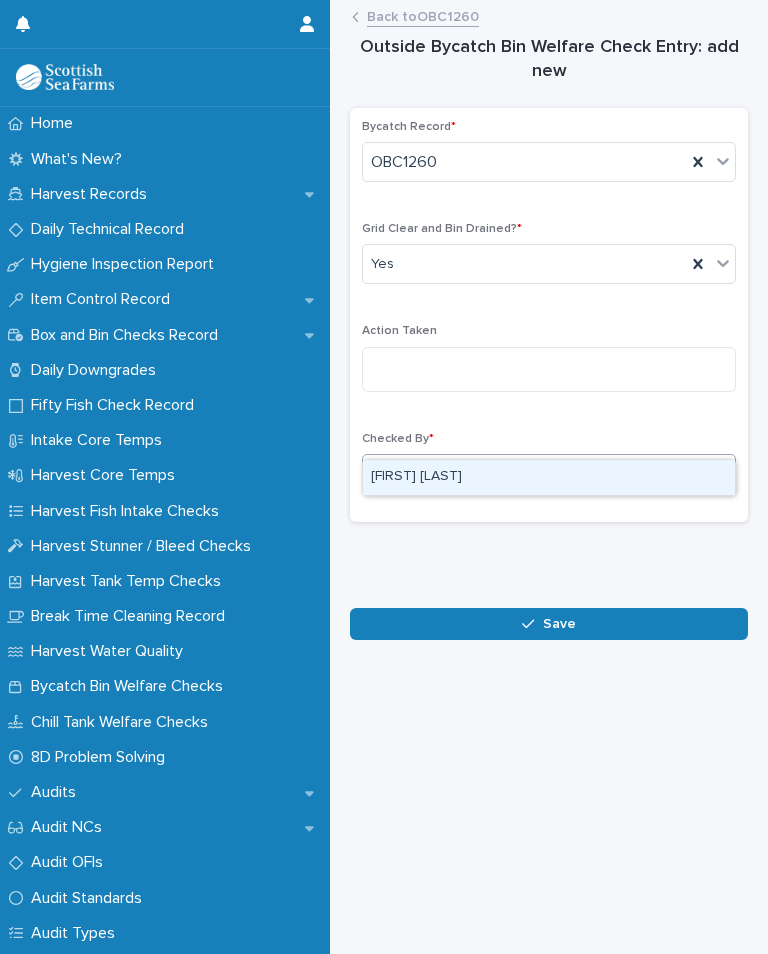 type on "***" 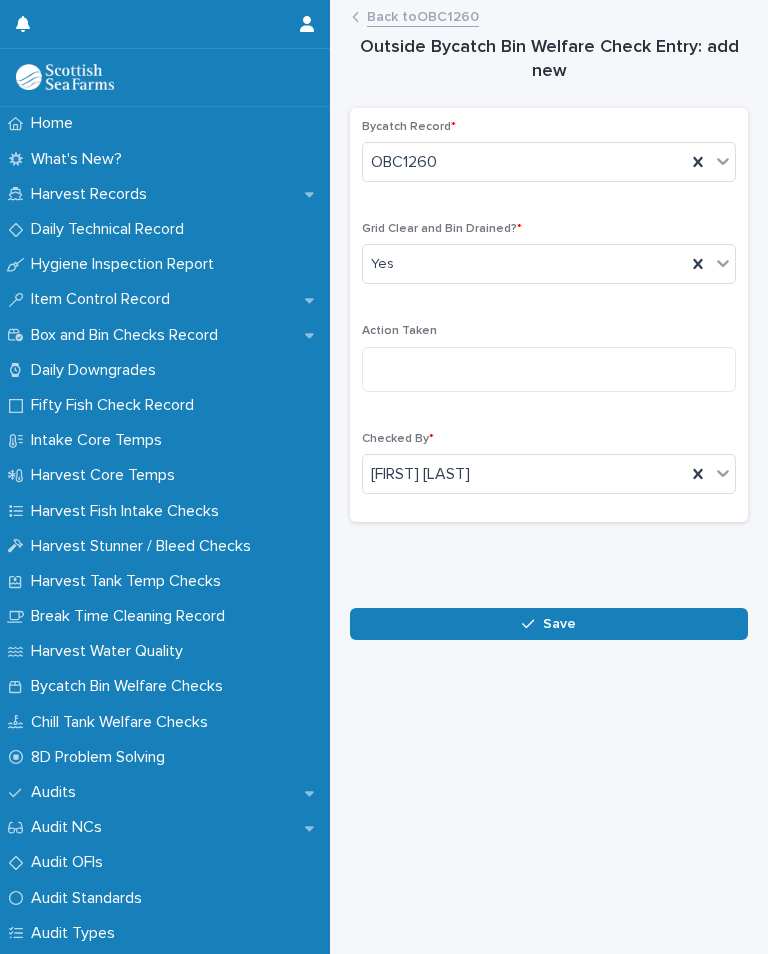 click on "Save" at bounding box center (559, 624) 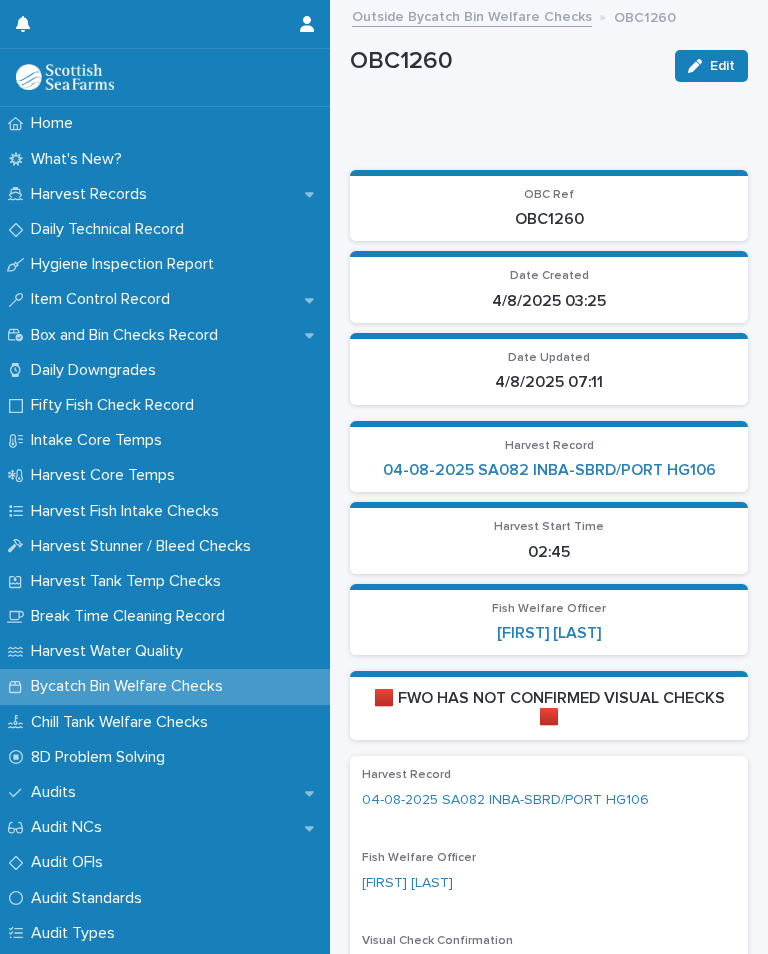 click on "04-08-2025 SA082 INBA-SBRD/PORT HG106" at bounding box center (549, 470) 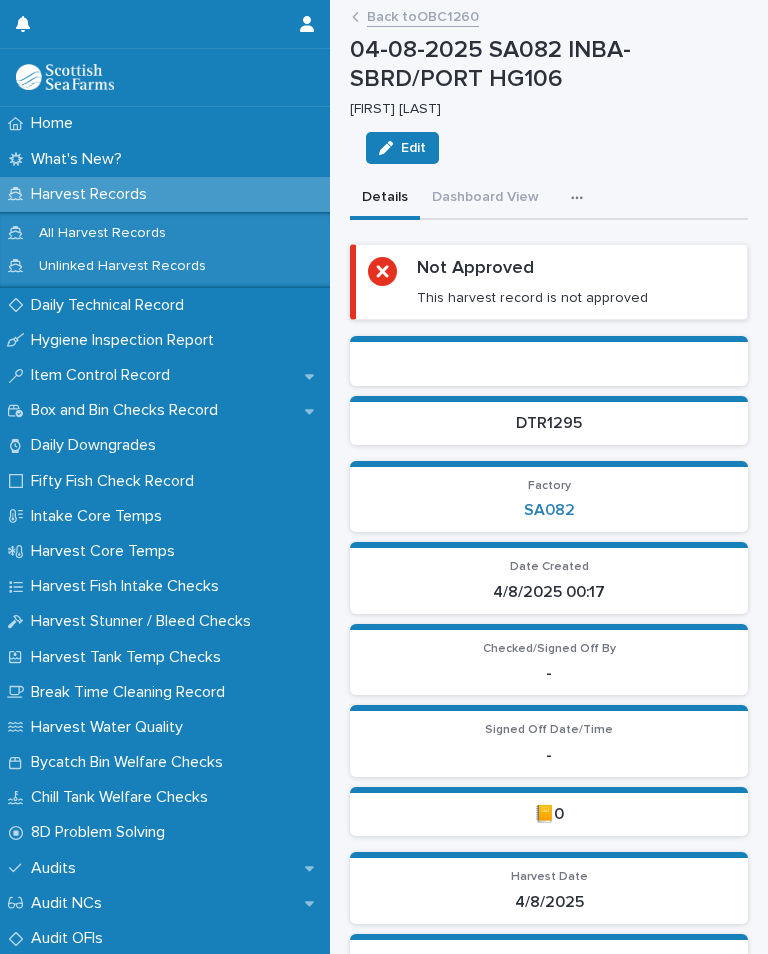 click at bounding box center (581, 198) 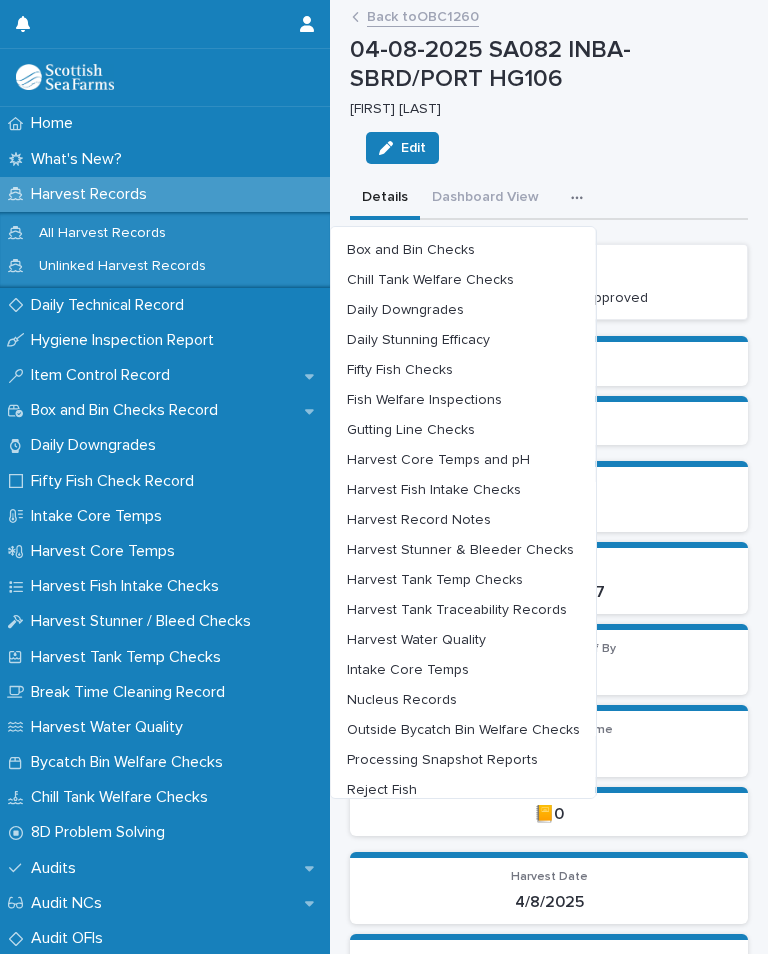 click on "Chill Tank Welfare Checks" at bounding box center [463, 280] 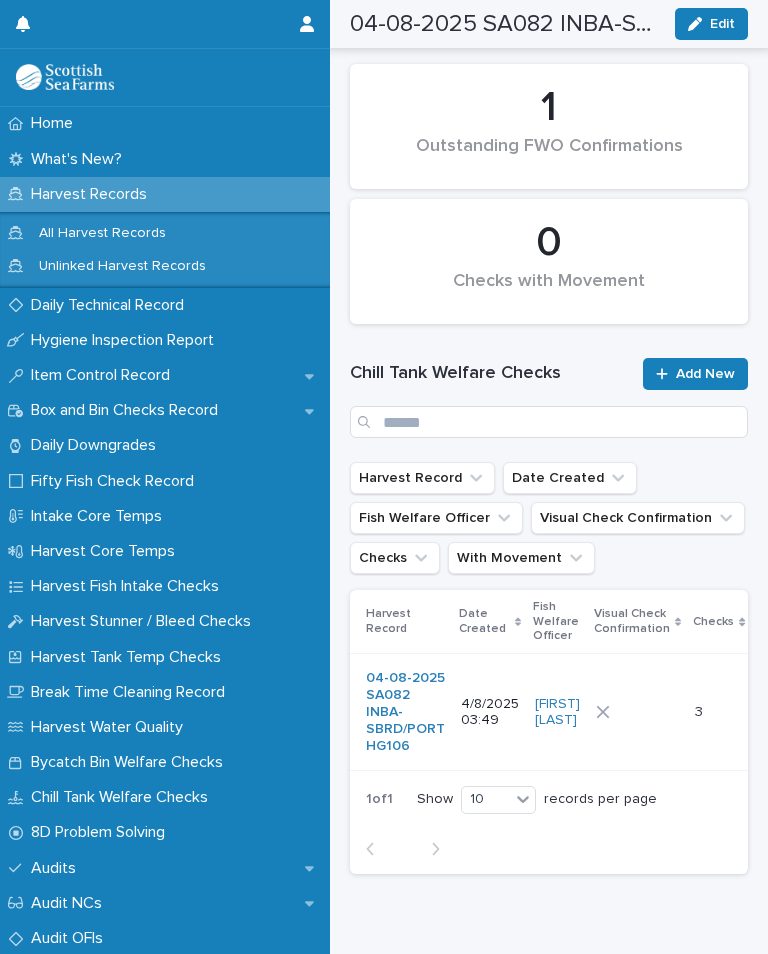 scroll, scrollTop: 214, scrollLeft: 0, axis: vertical 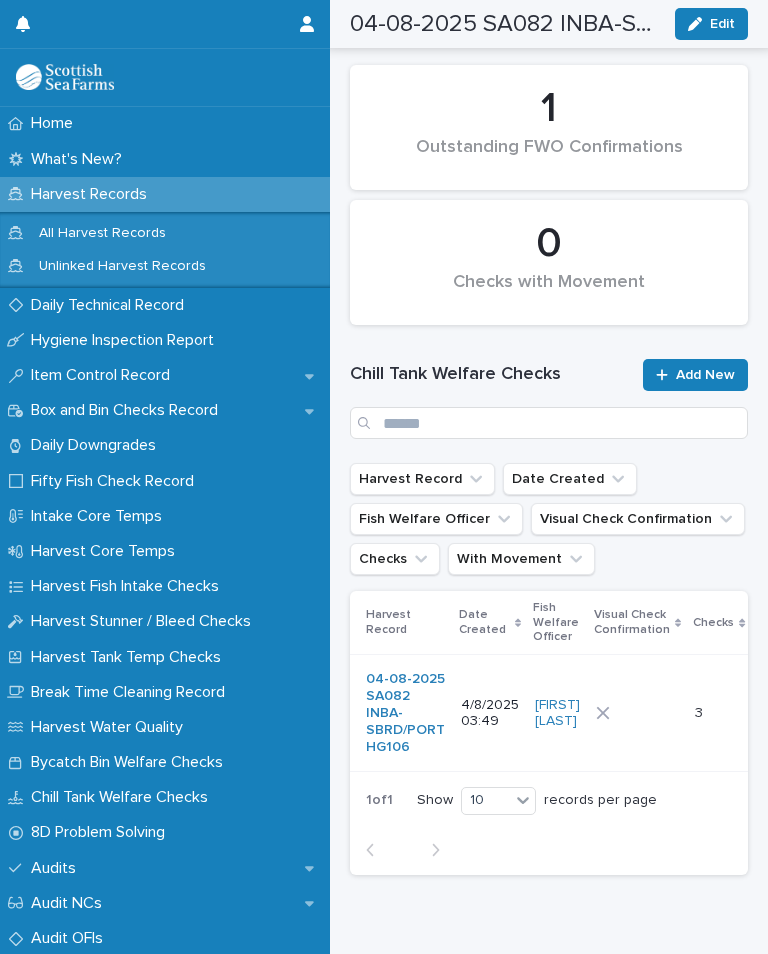 click on "3" at bounding box center [701, 711] 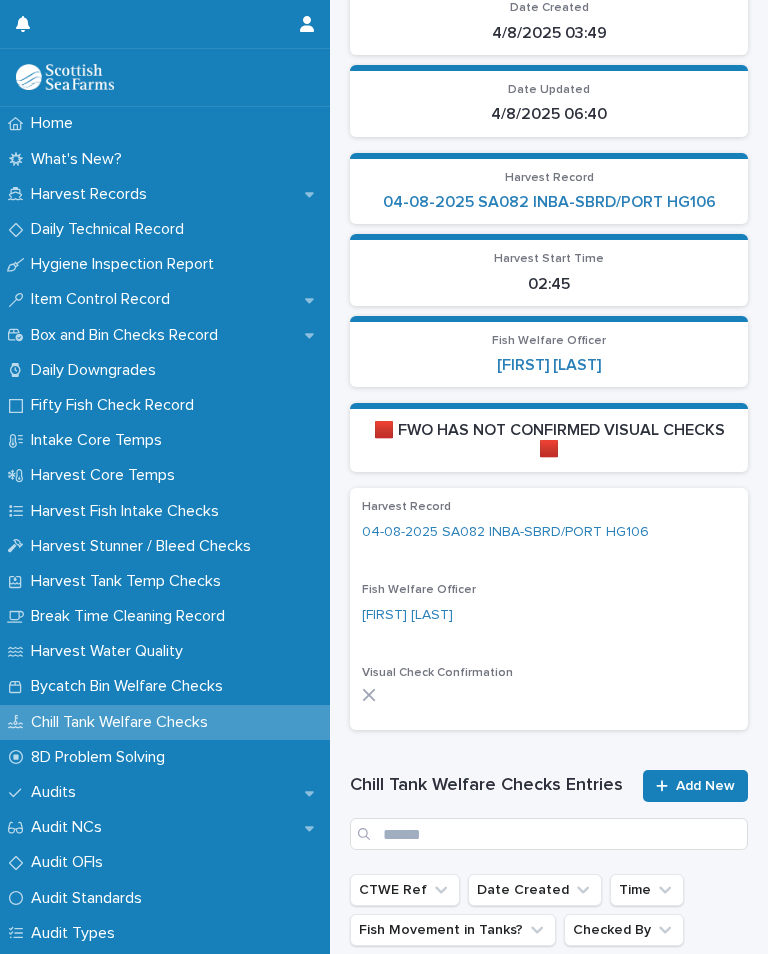 scroll, scrollTop: 219, scrollLeft: 0, axis: vertical 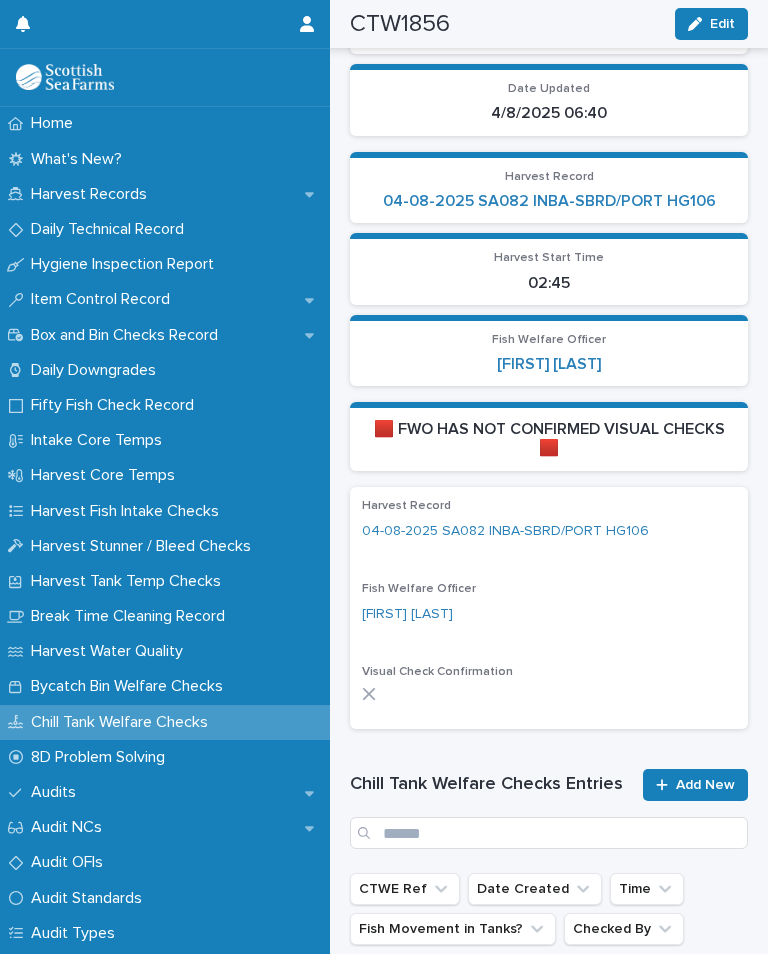 click on "Add New" at bounding box center (695, 785) 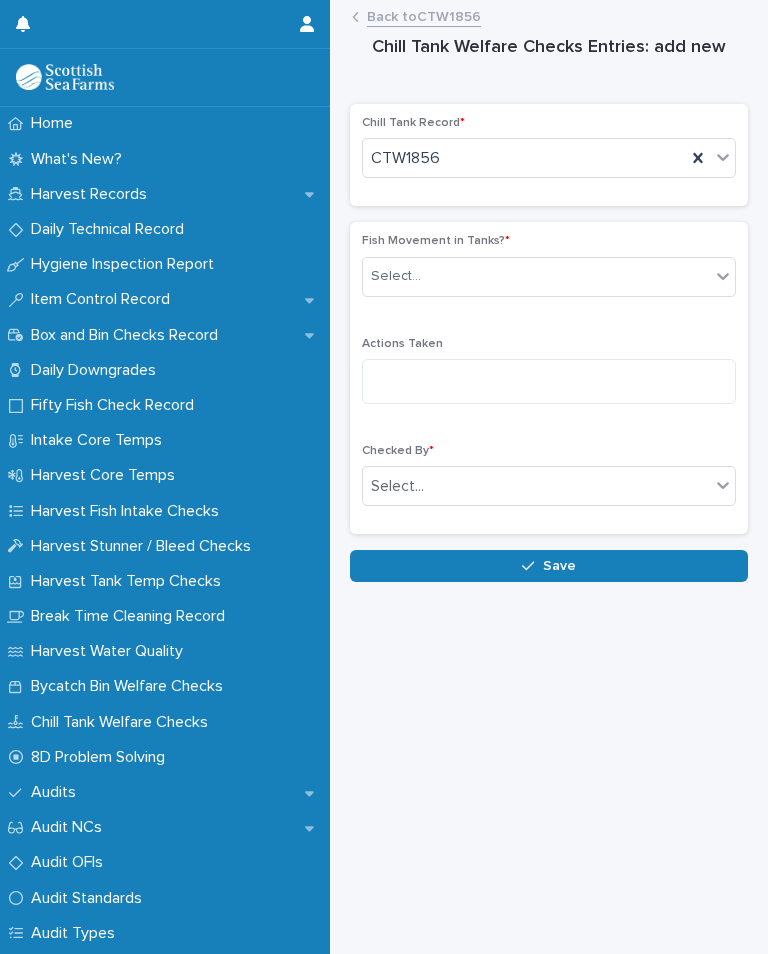 scroll, scrollTop: 0, scrollLeft: 0, axis: both 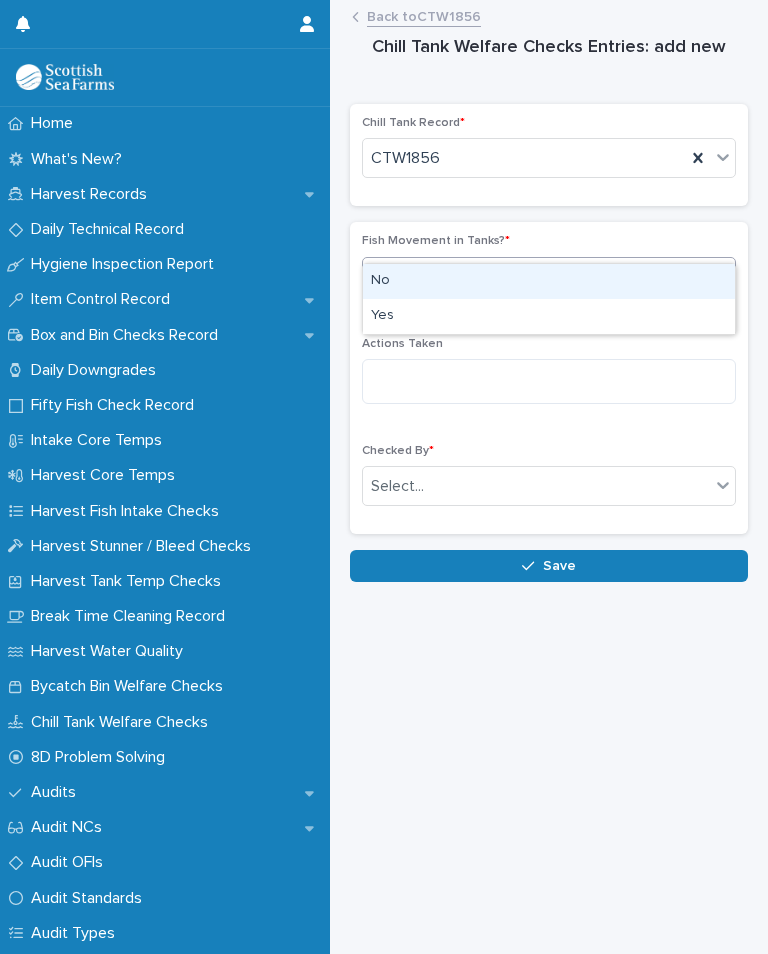 click on "No" at bounding box center [549, 281] 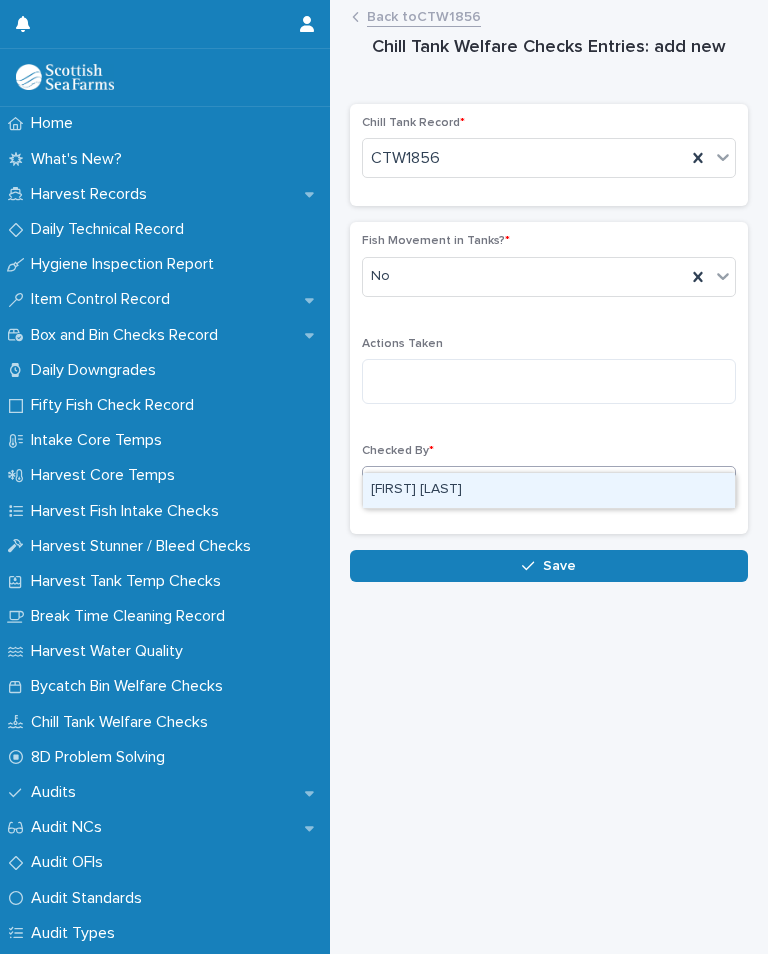 click on "[FIRST] [LAST]" at bounding box center (549, 490) 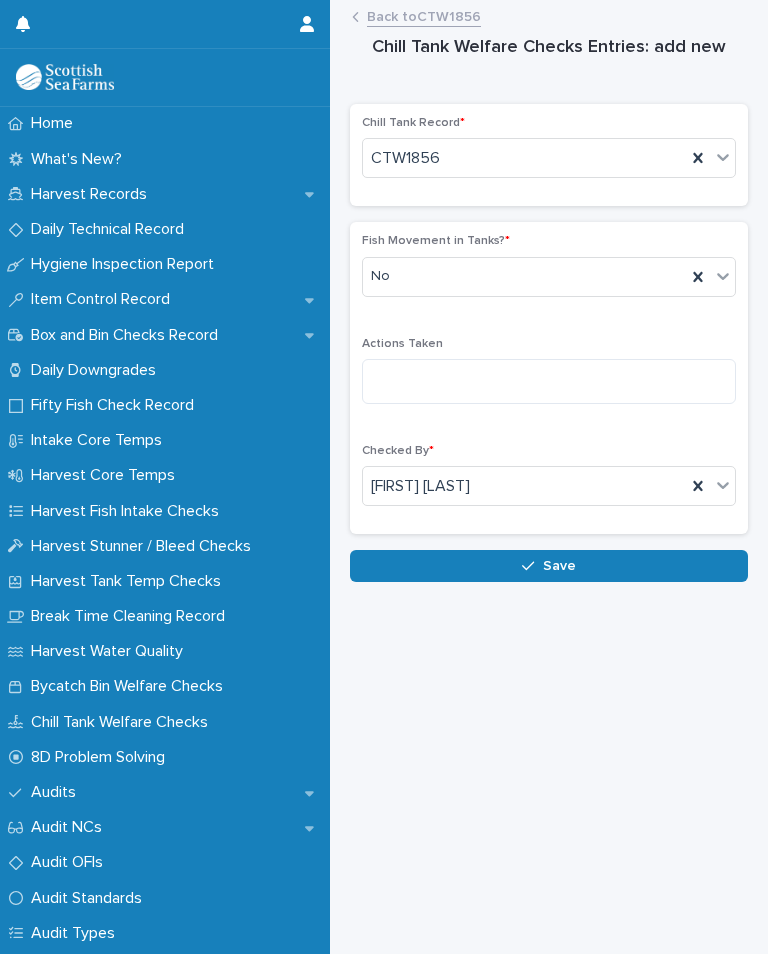 click on "Save" at bounding box center [559, 566] 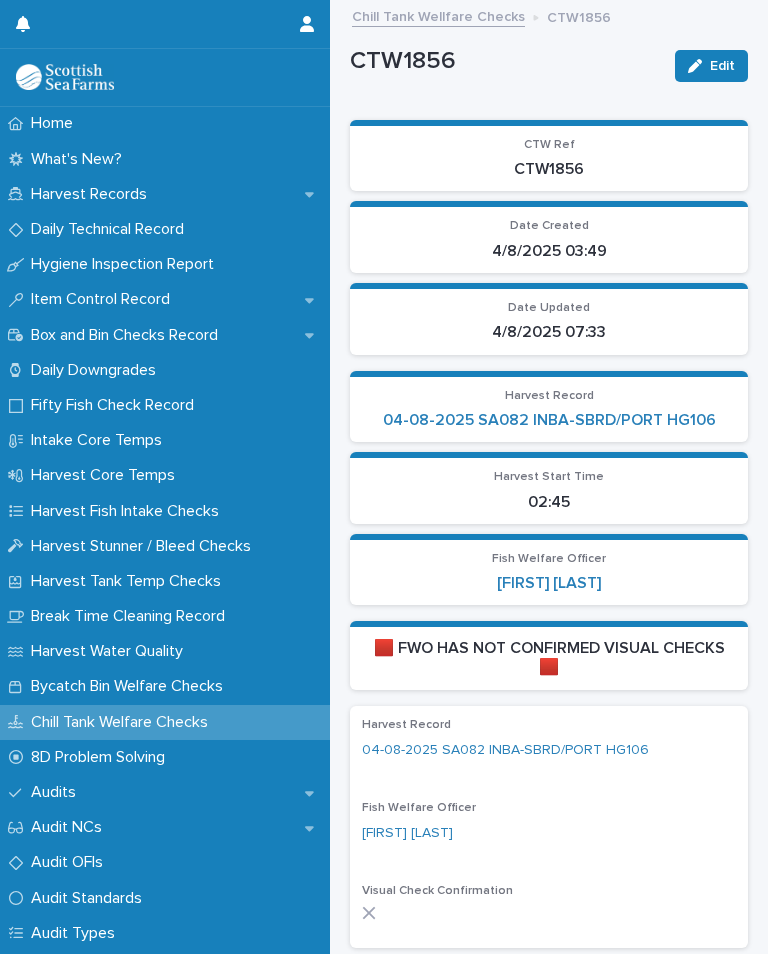 click on "04-08-2025 SA082 INBA-SBRD/PORT HG106" at bounding box center (549, 420) 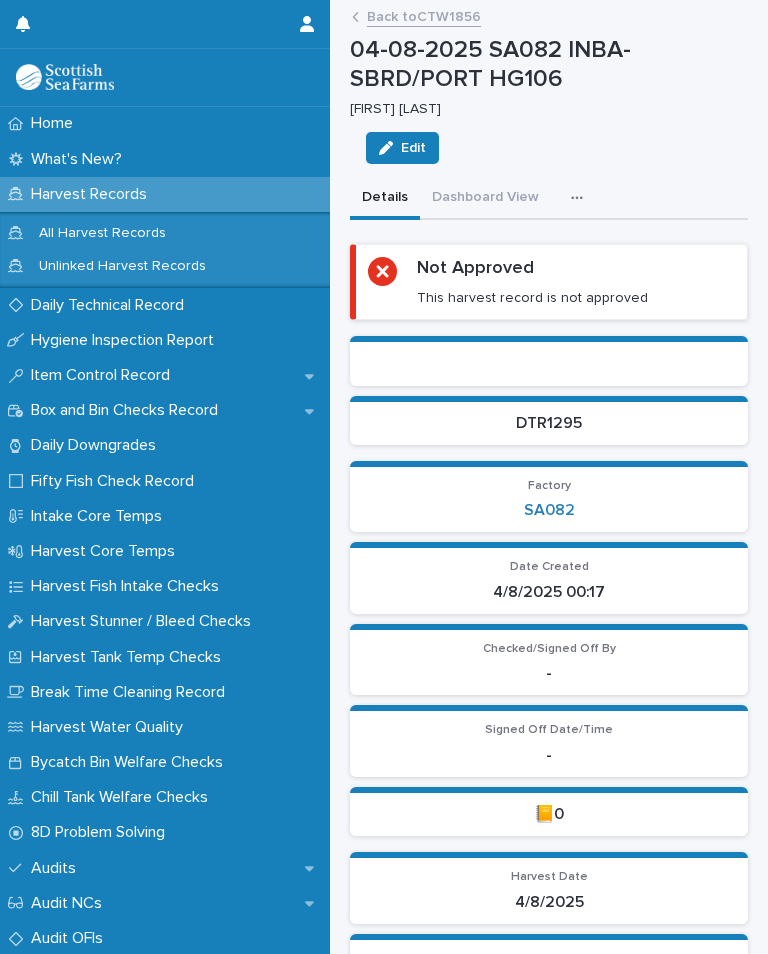 click 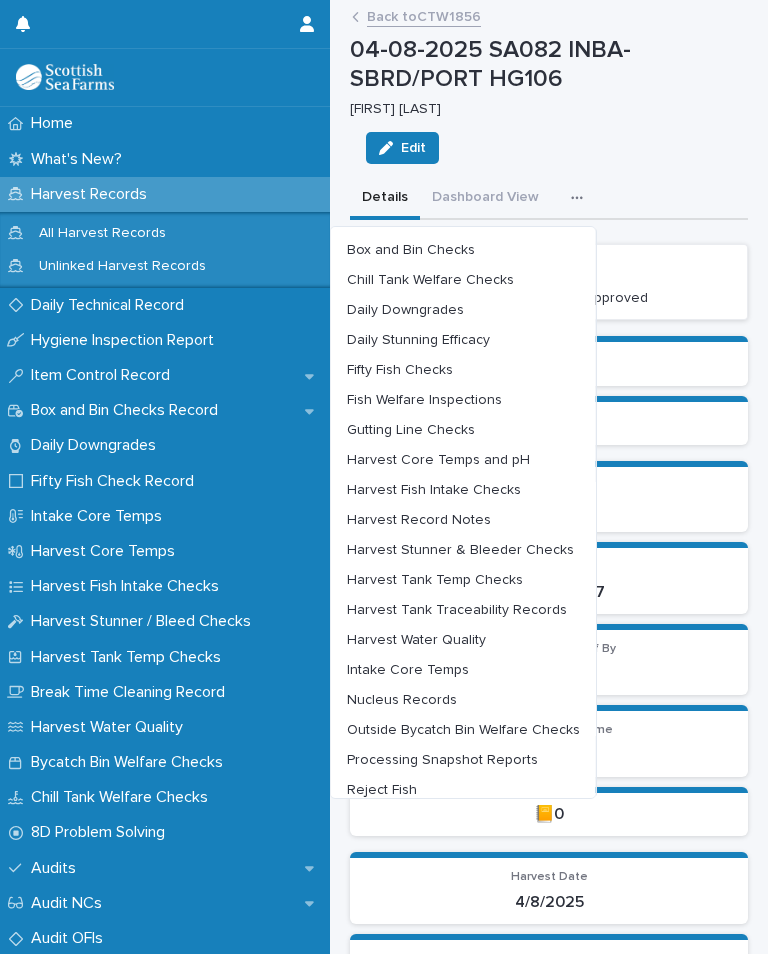 click on "Harvest Tank Temp Checks" at bounding box center (435, 580) 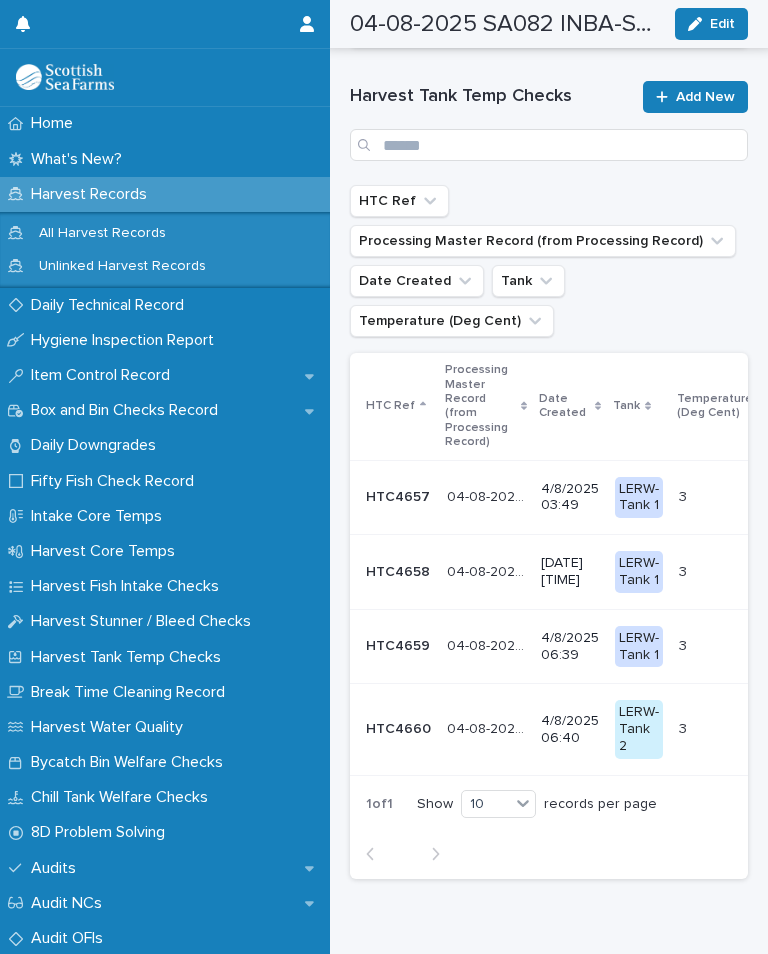 scroll, scrollTop: 366, scrollLeft: 0, axis: vertical 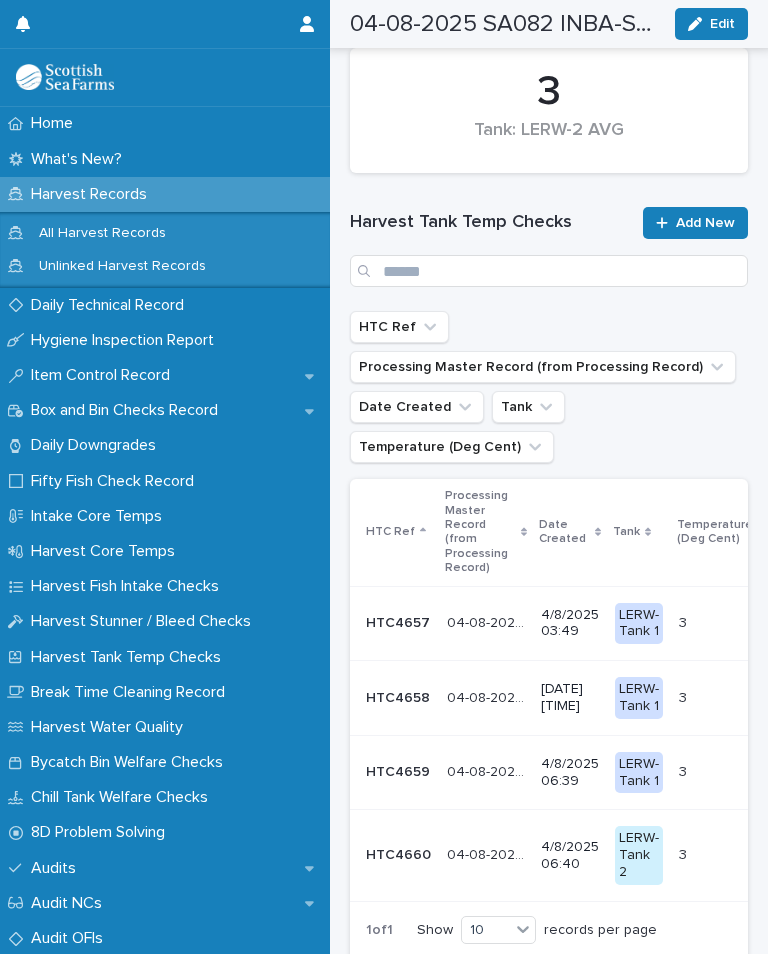 click on "Add New" at bounding box center [705, 223] 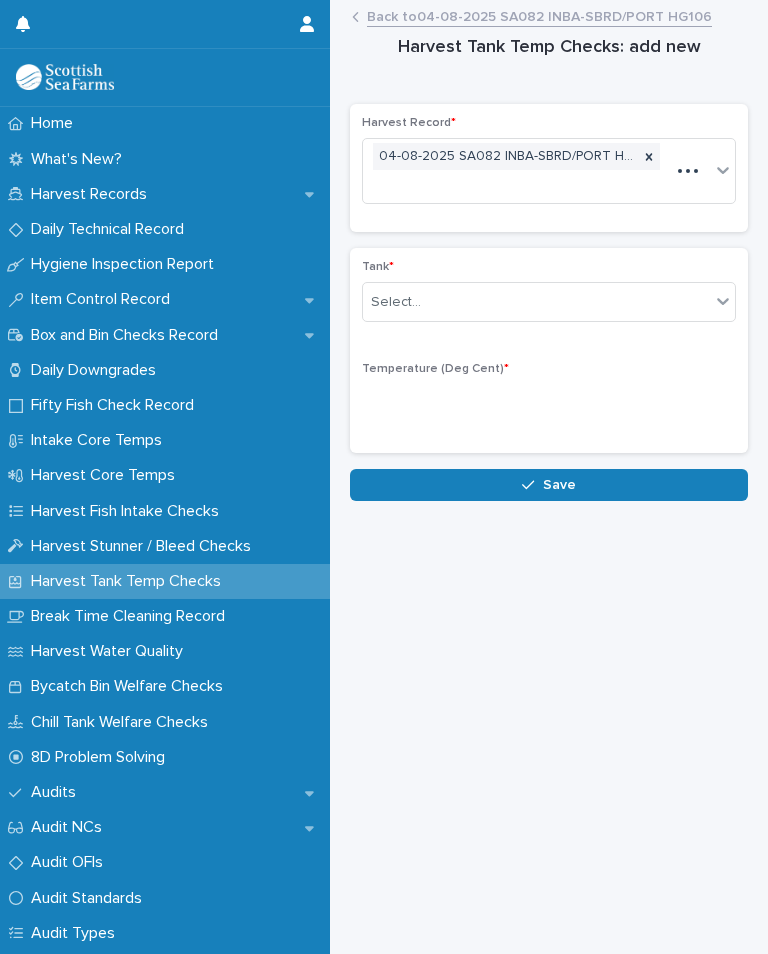 scroll, scrollTop: 0, scrollLeft: 0, axis: both 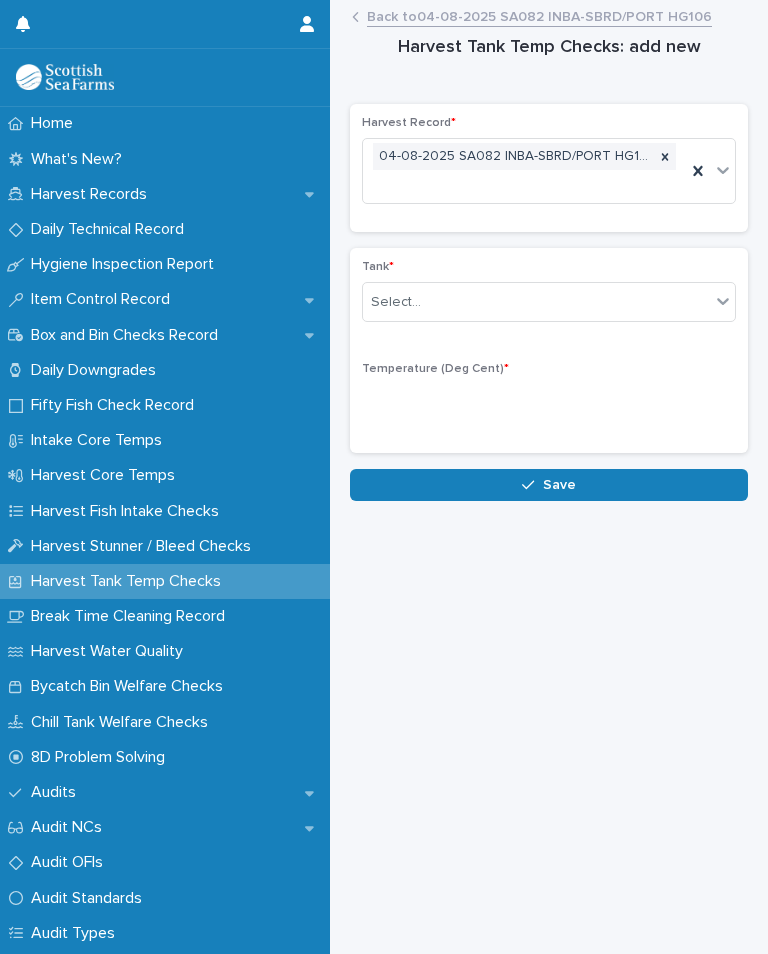 click on "Home What's New? Harvest Records Daily Technical Record Hygiene Inspection Report Item Control Record Box and Bin Checks Record Daily Downgrades Fifty Fish Check Record Intake Core Temps Harvest Core Temps Harvest Fish Intake Checks Harvest Stunner / Bleed Checks Harvest Tank Temp Checks Break Time Cleaning Record Harvest Water Quality Bycatch Bin Welfare Checks Chill Tank Welfare Checks 8D Problem Solving Audits Audit NCs Audit OFIs Audit Standards Audit Types Breakdown Work Handover Calibration - ATP Calibration - Digital Scales Calibration - pH Meter Calibration - Thermal Certificate Management Certificate Types CLO2 Testing Community Engagement Customers Customer Complaints Complaints - Actions Complaints - Responses Complaints - Root Cause Cust Comp Issue Types Customer Request Management Customer Spec Customer Specific Requirements Customer Spec Opportunities Daily Temp Profiles Downgrade Reasons Daily Stunning Efficacy Farms Feed Complaints Feed Complaints - Complaint Types Feed Diets Feed Suppliers *" at bounding box center [384, 477] 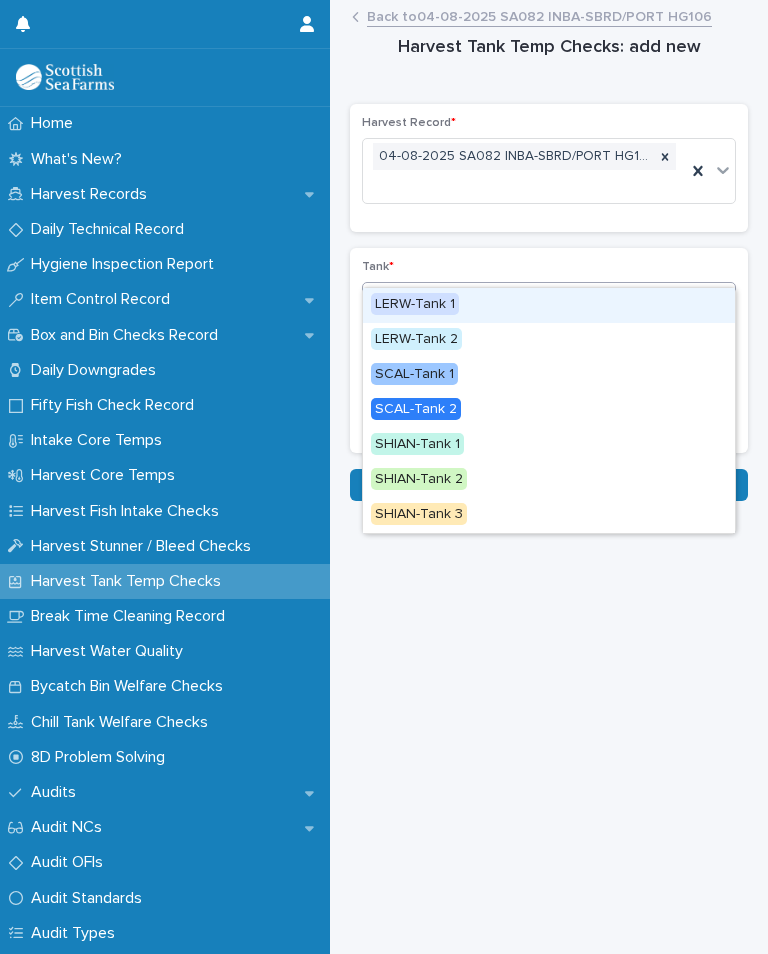 click on "LERW-Tank 1" at bounding box center [549, 305] 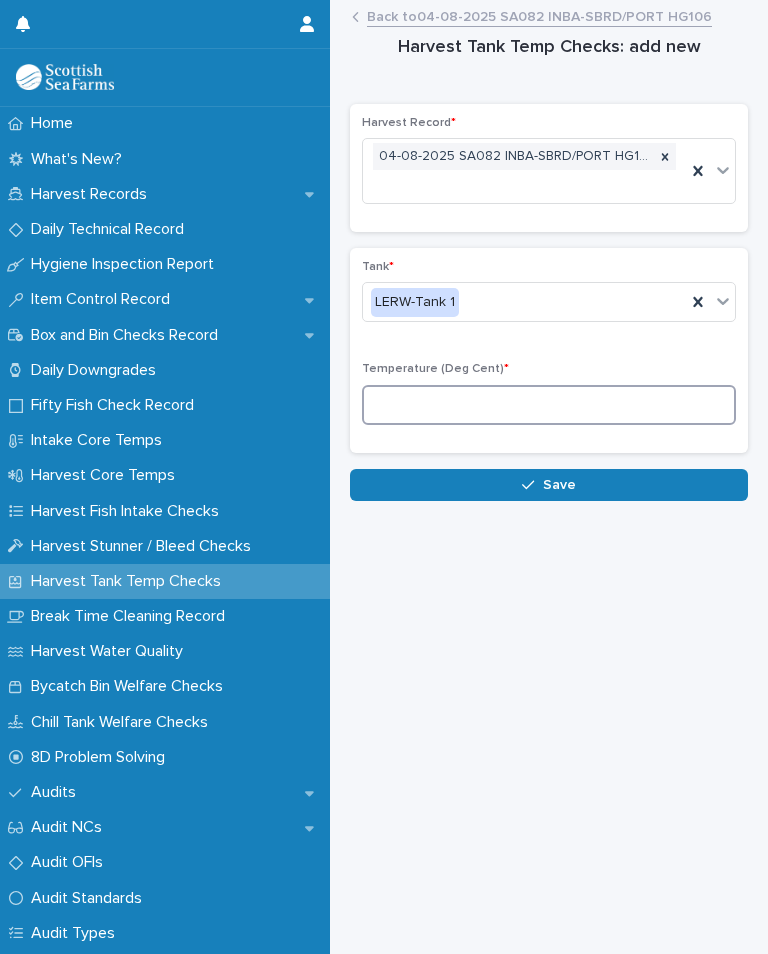 click at bounding box center (549, 405) 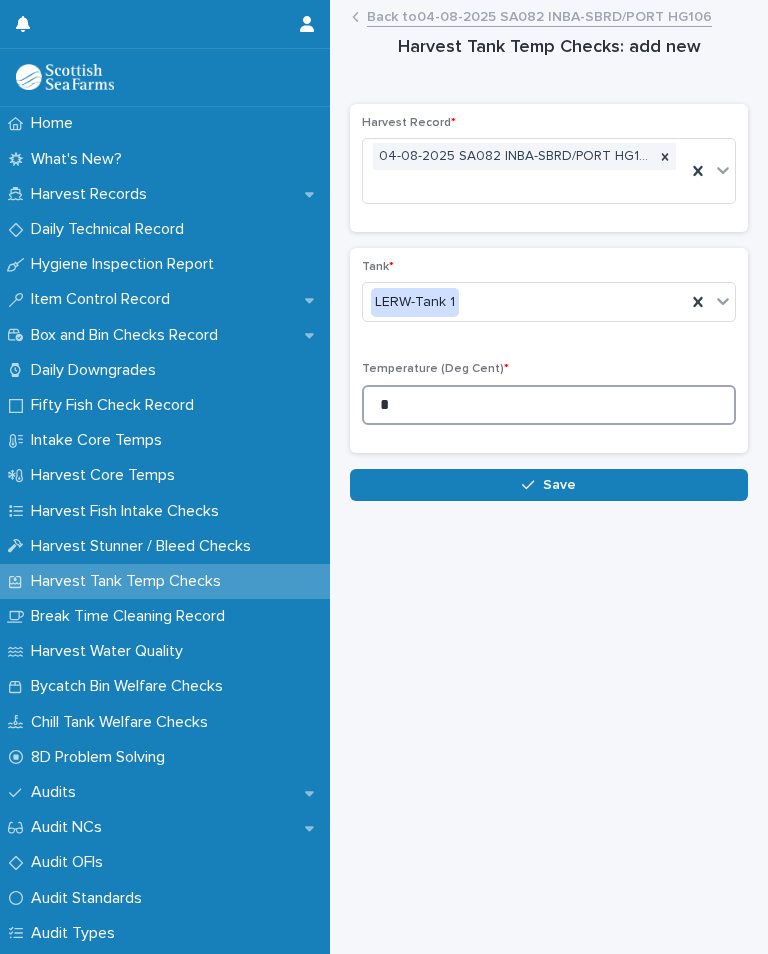 type on "*" 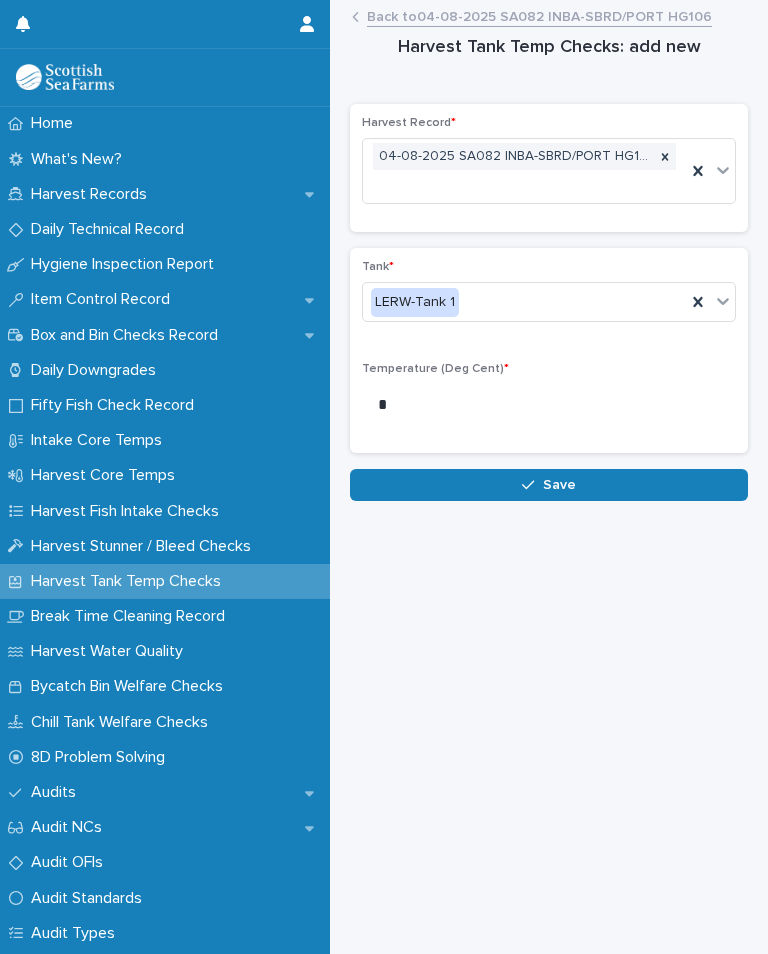click on "Save" at bounding box center (549, 485) 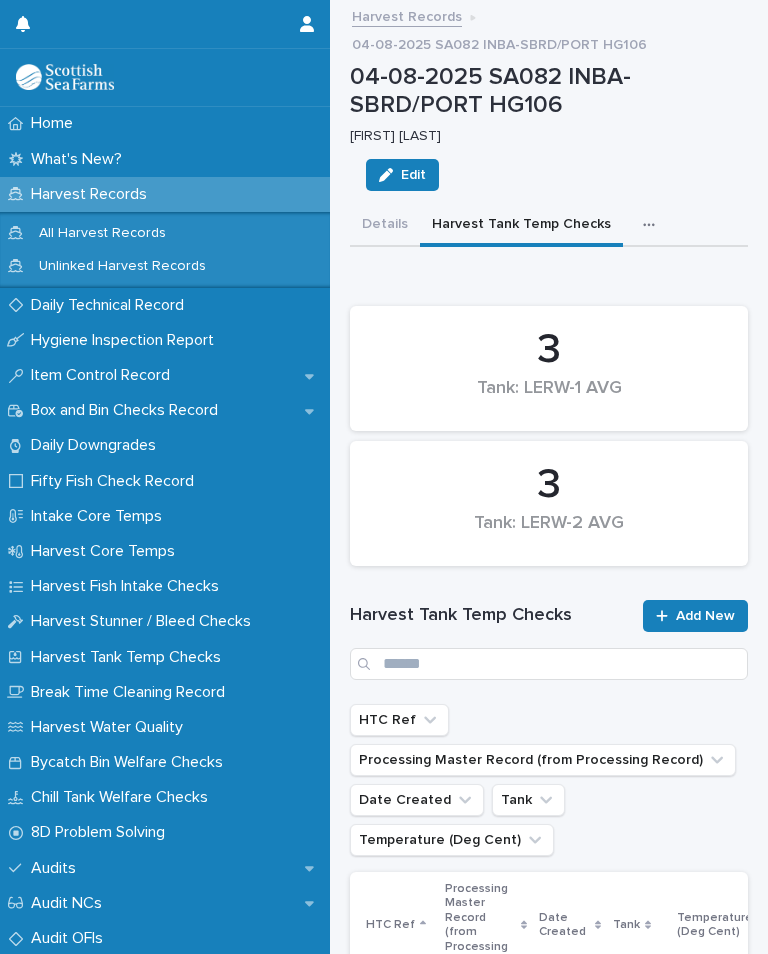 click on "Add New" at bounding box center [695, 616] 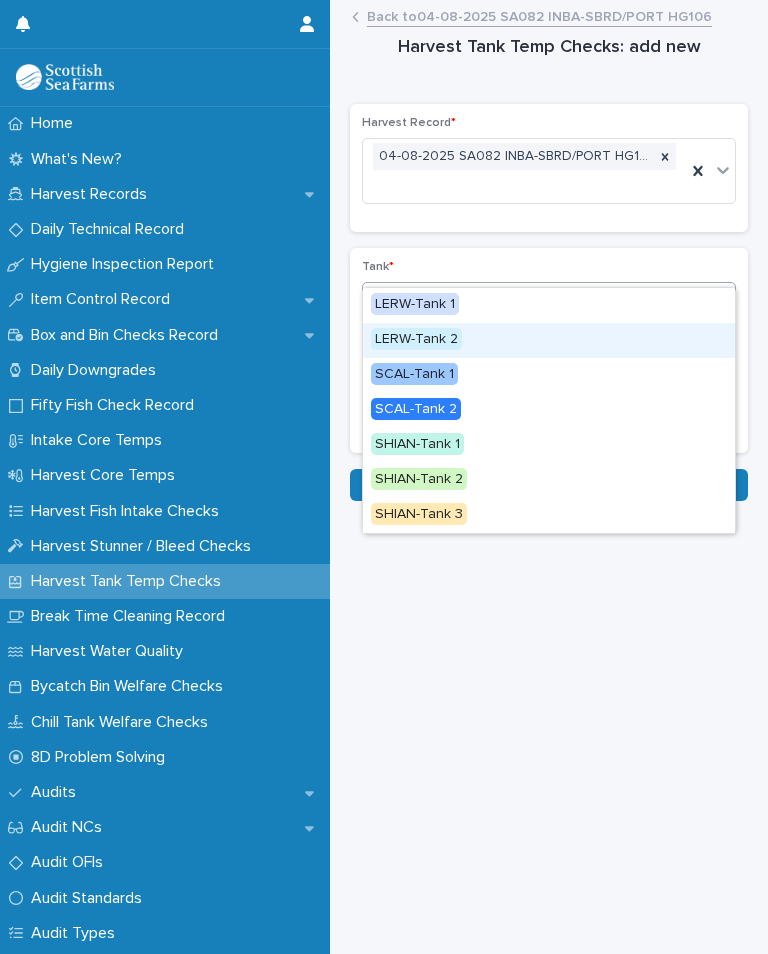 click on "LERW-Tank 2" at bounding box center [549, 340] 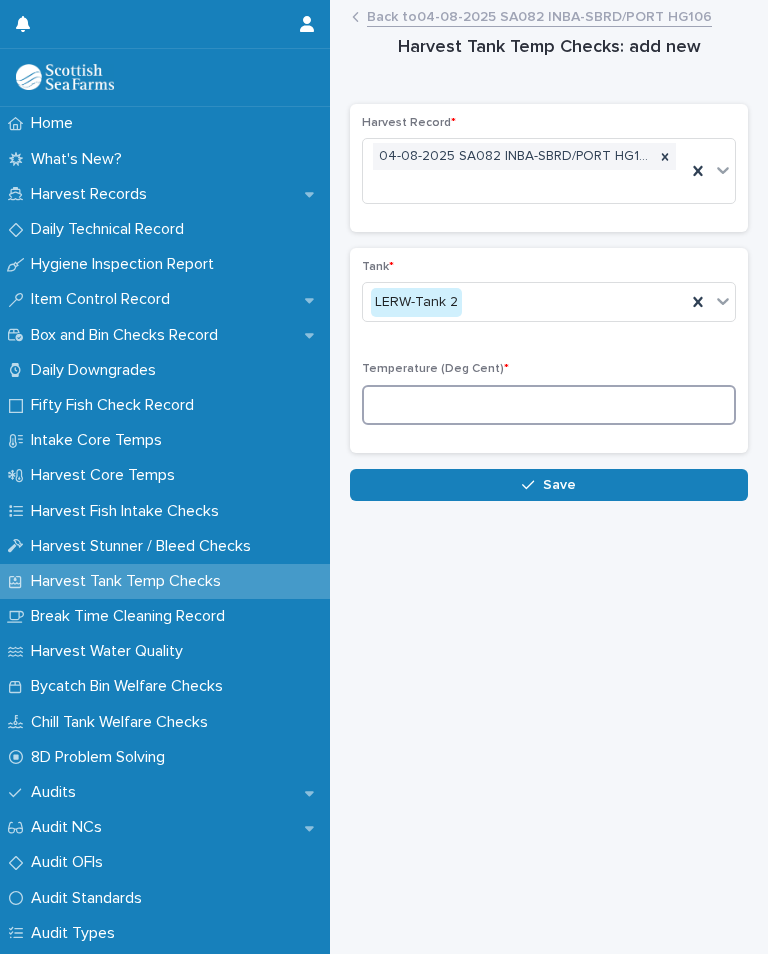 click at bounding box center (549, 405) 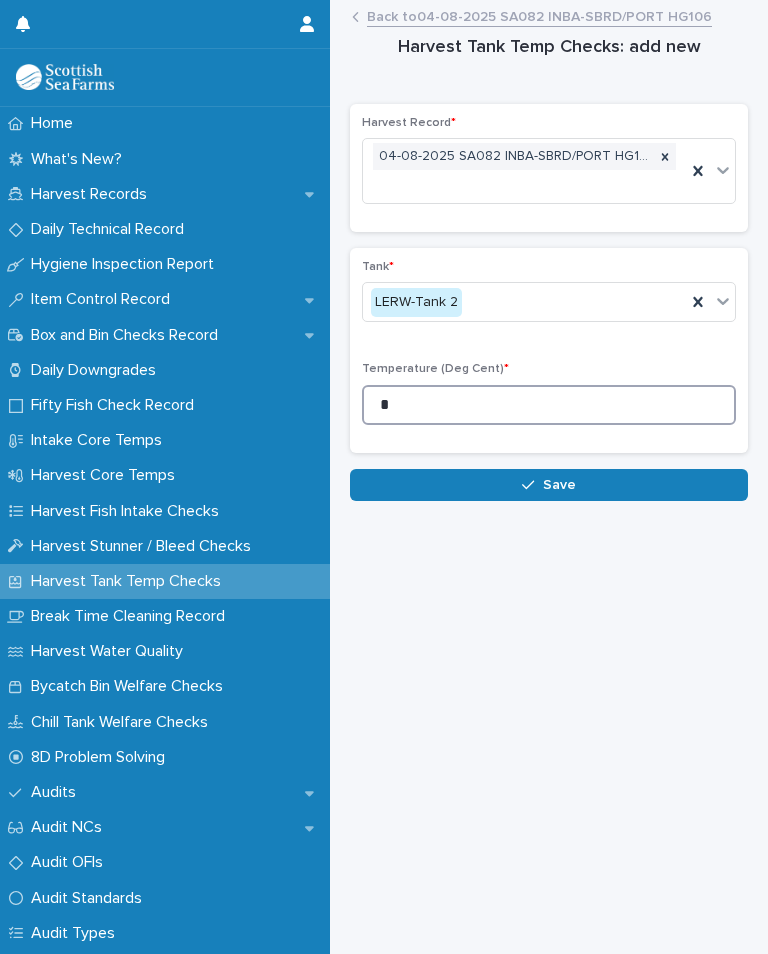 type on "*" 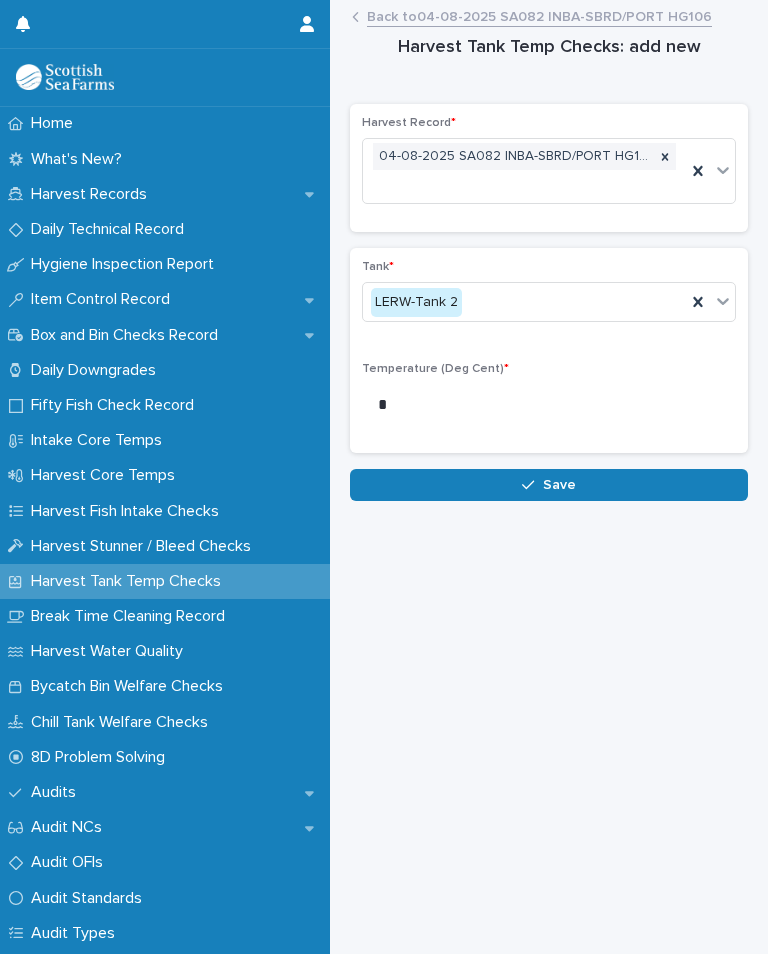 click on "Save" at bounding box center [549, 485] 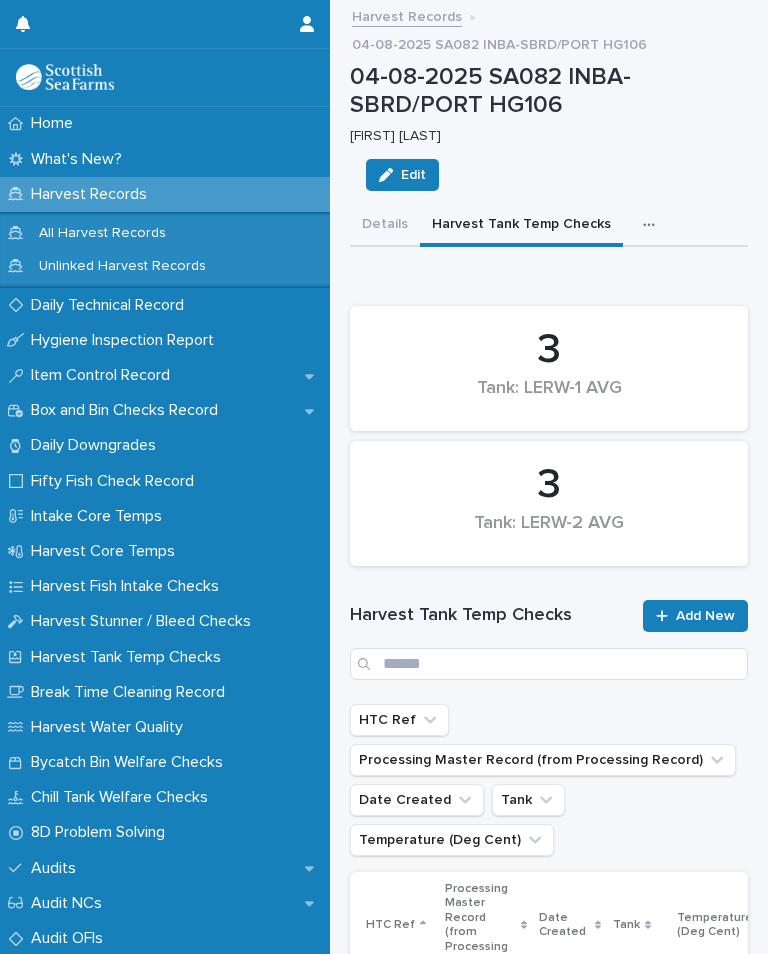 click 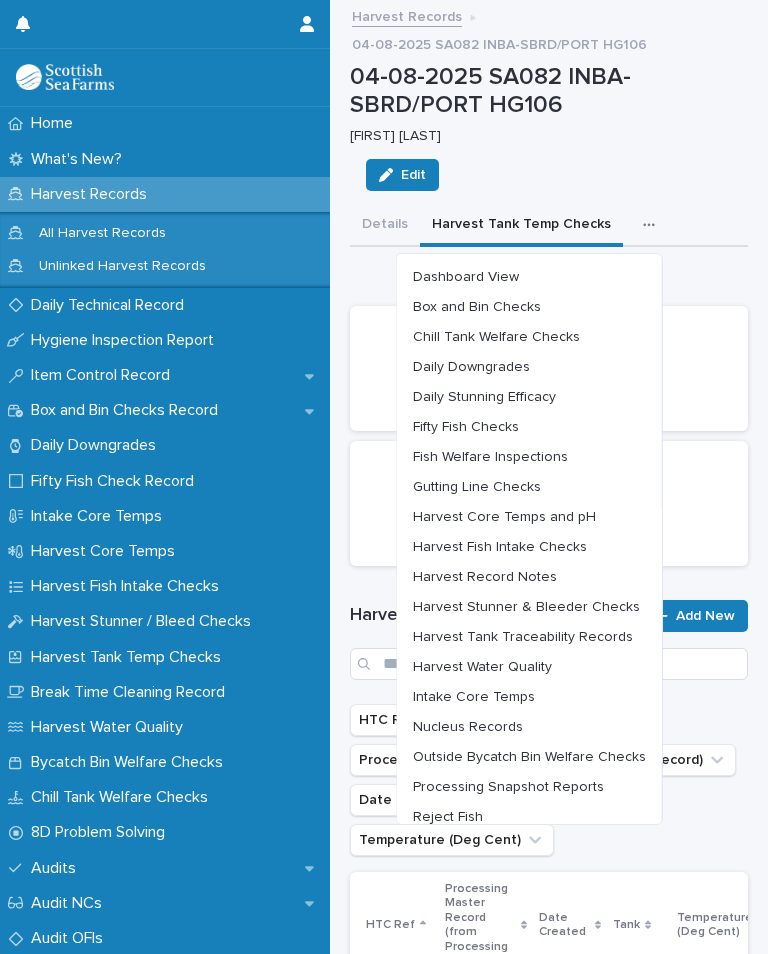 click on "Outside Bycatch Bin Welfare Checks" at bounding box center [529, 757] 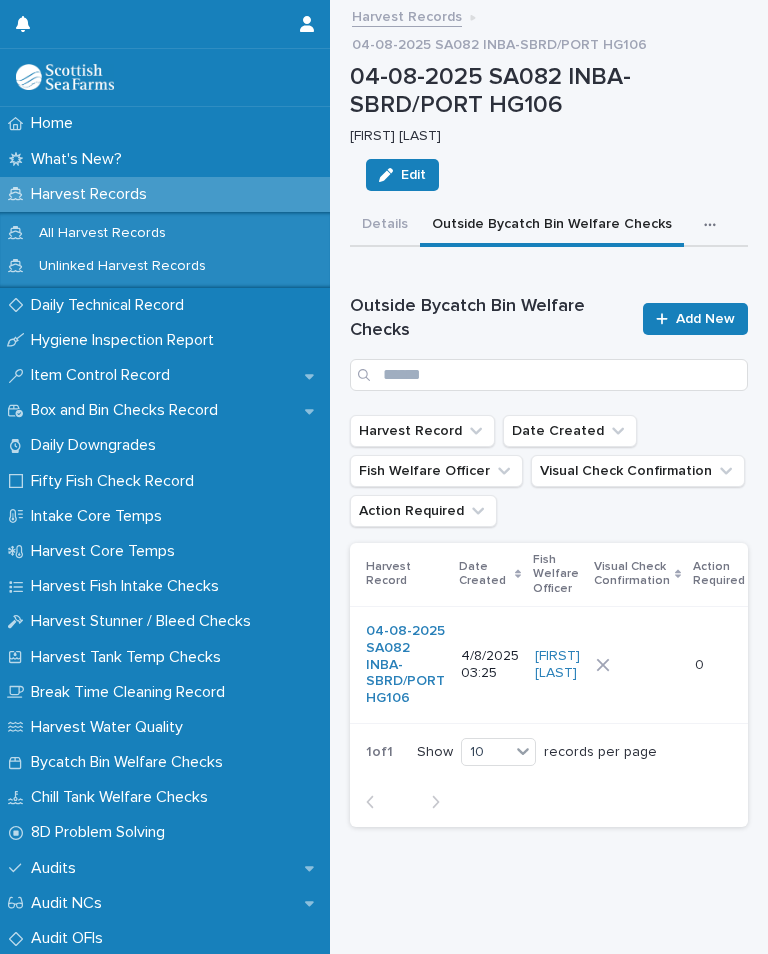 click at bounding box center (637, 665) 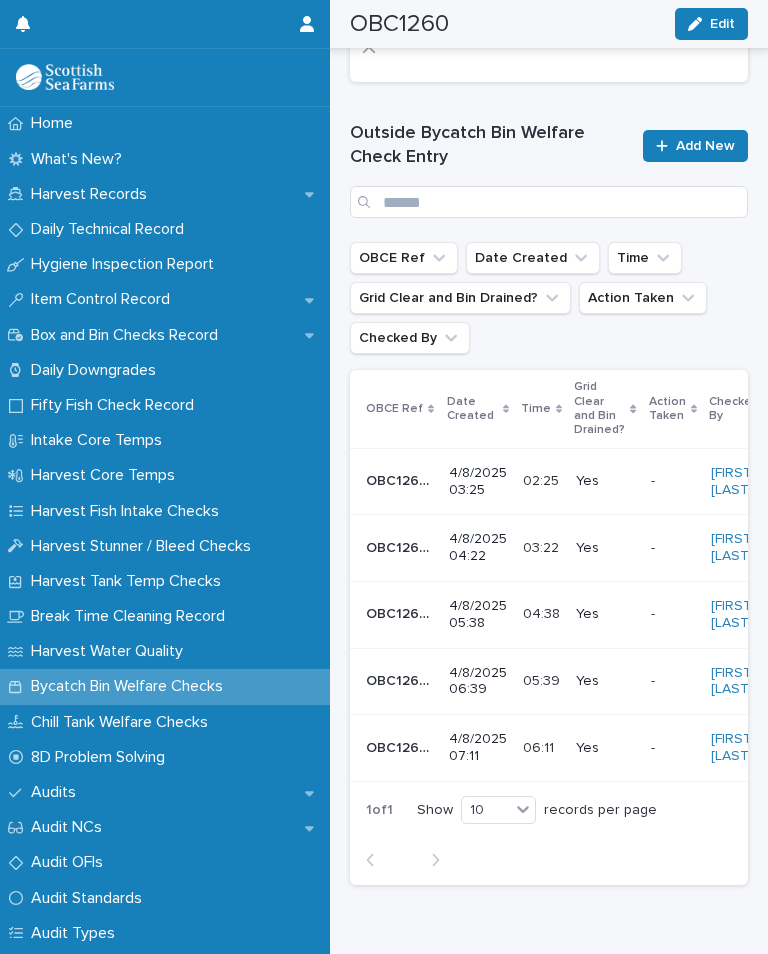 scroll, scrollTop: 915, scrollLeft: 0, axis: vertical 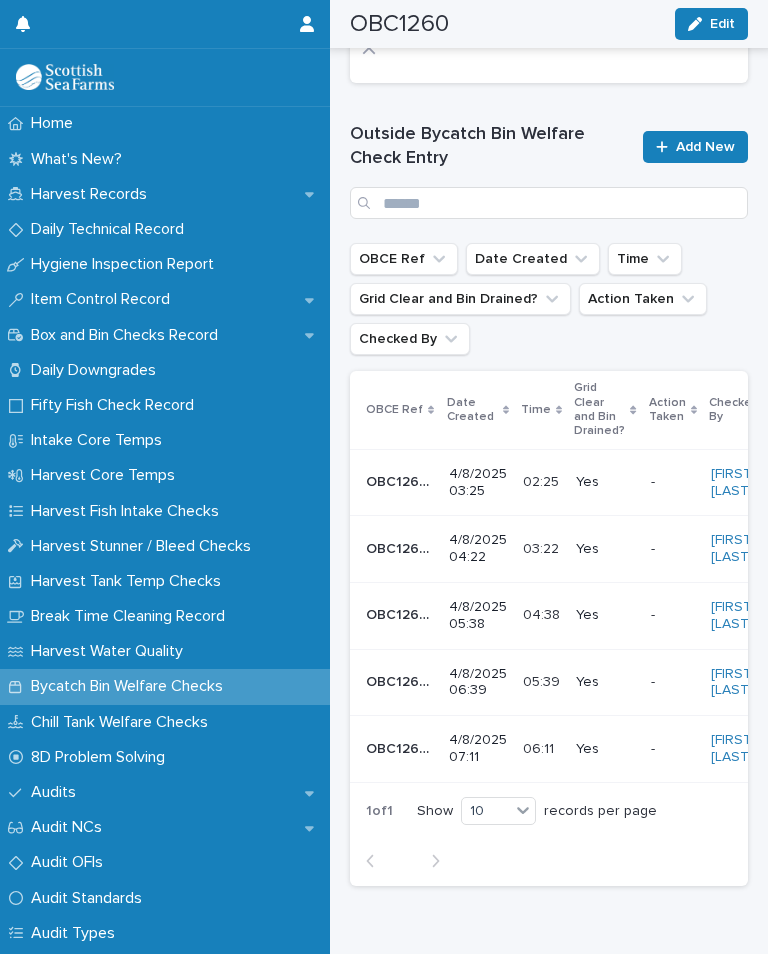 click on "Add New" at bounding box center [705, 147] 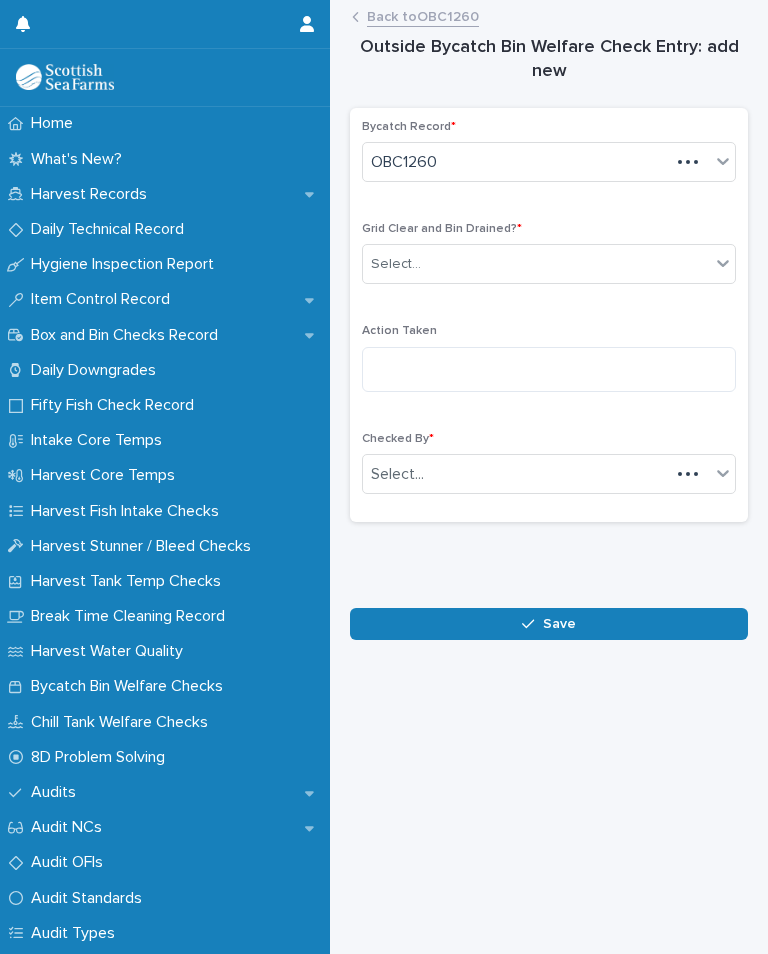 scroll, scrollTop: 0, scrollLeft: 0, axis: both 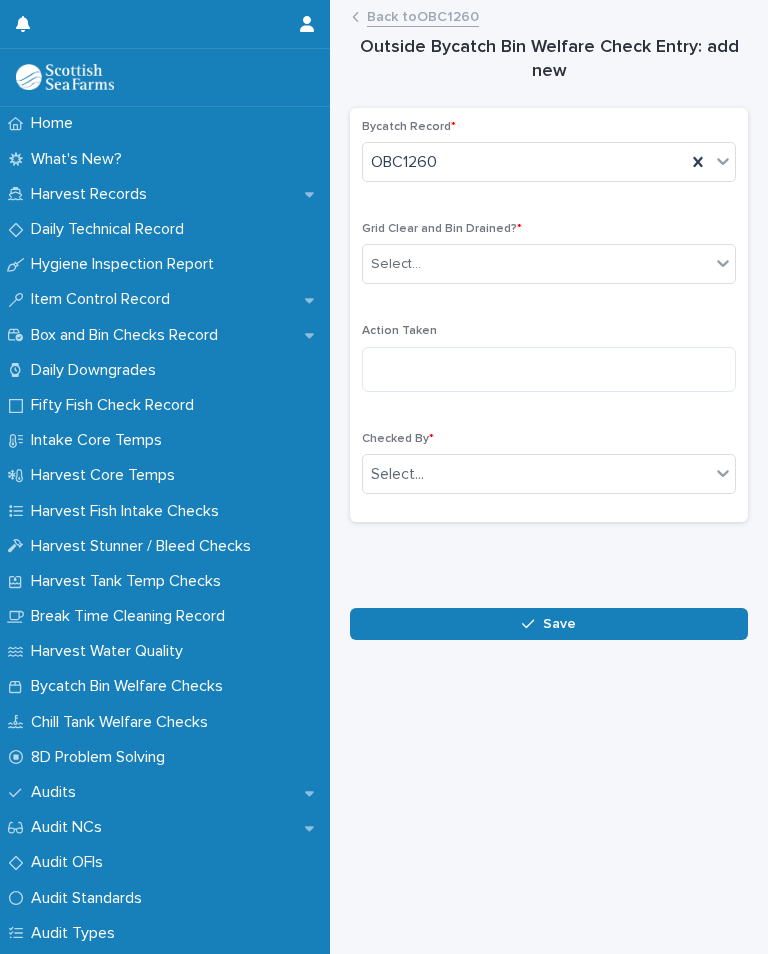 click on "Select..." at bounding box center (549, 264) 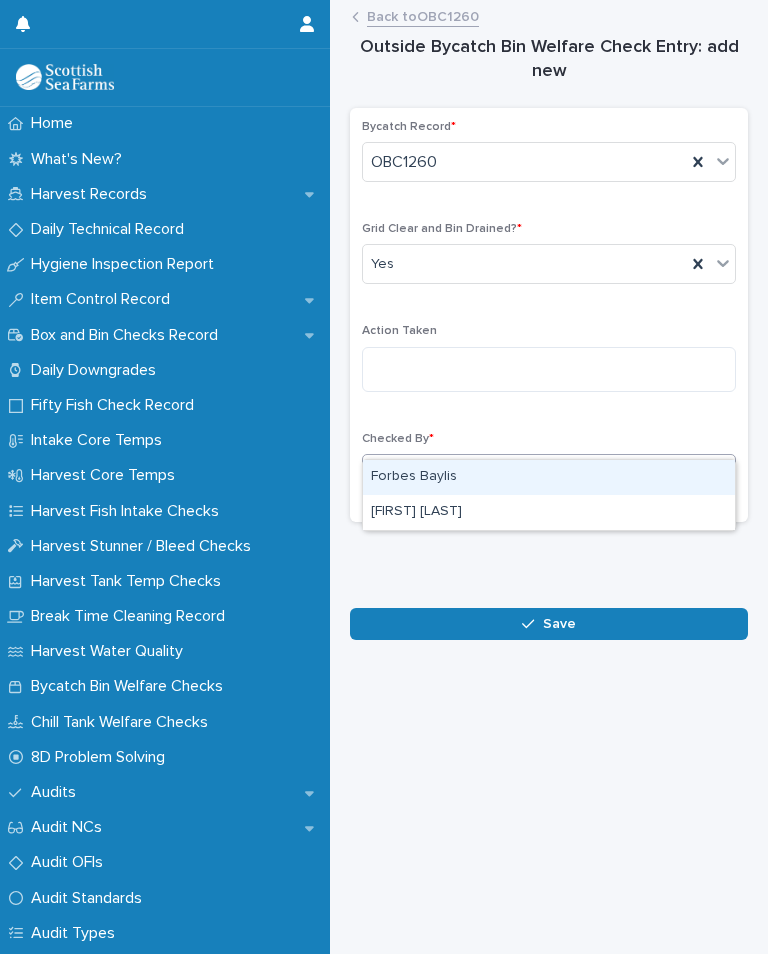 click on "[FIRST] [LAST]" at bounding box center (549, 512) 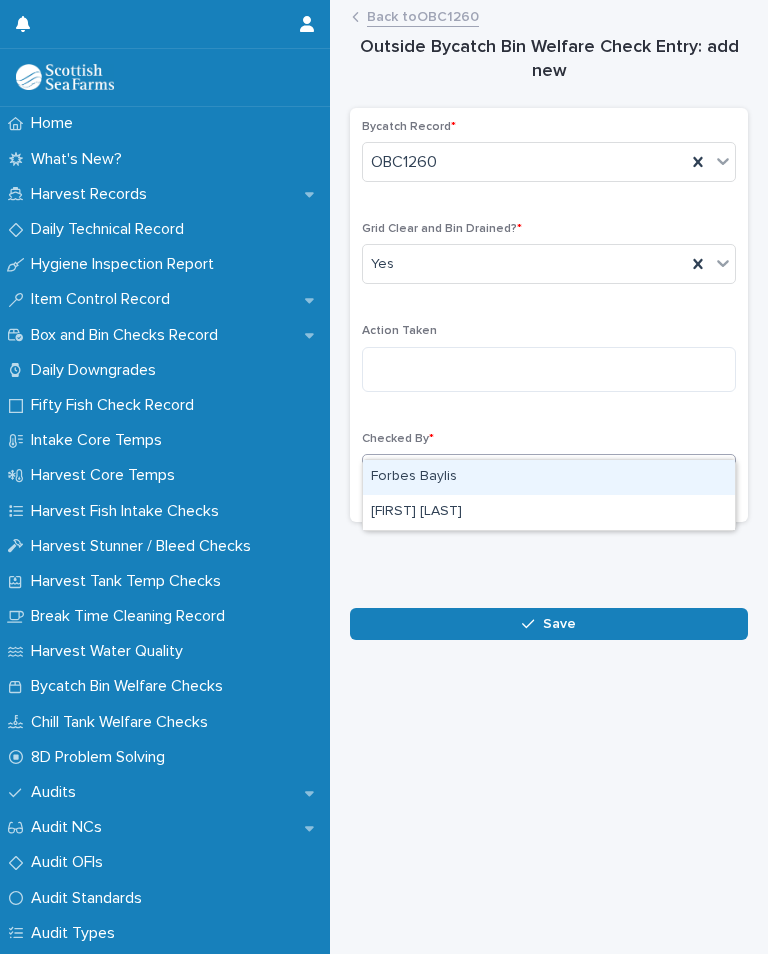 type 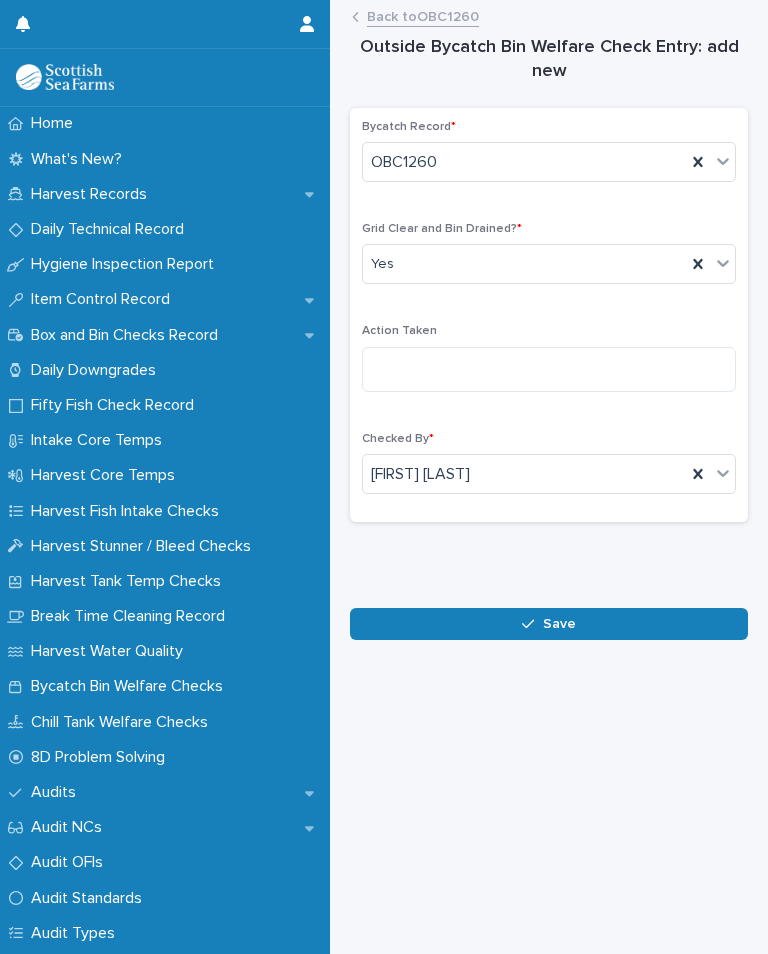 click on "Save" at bounding box center (549, 624) 